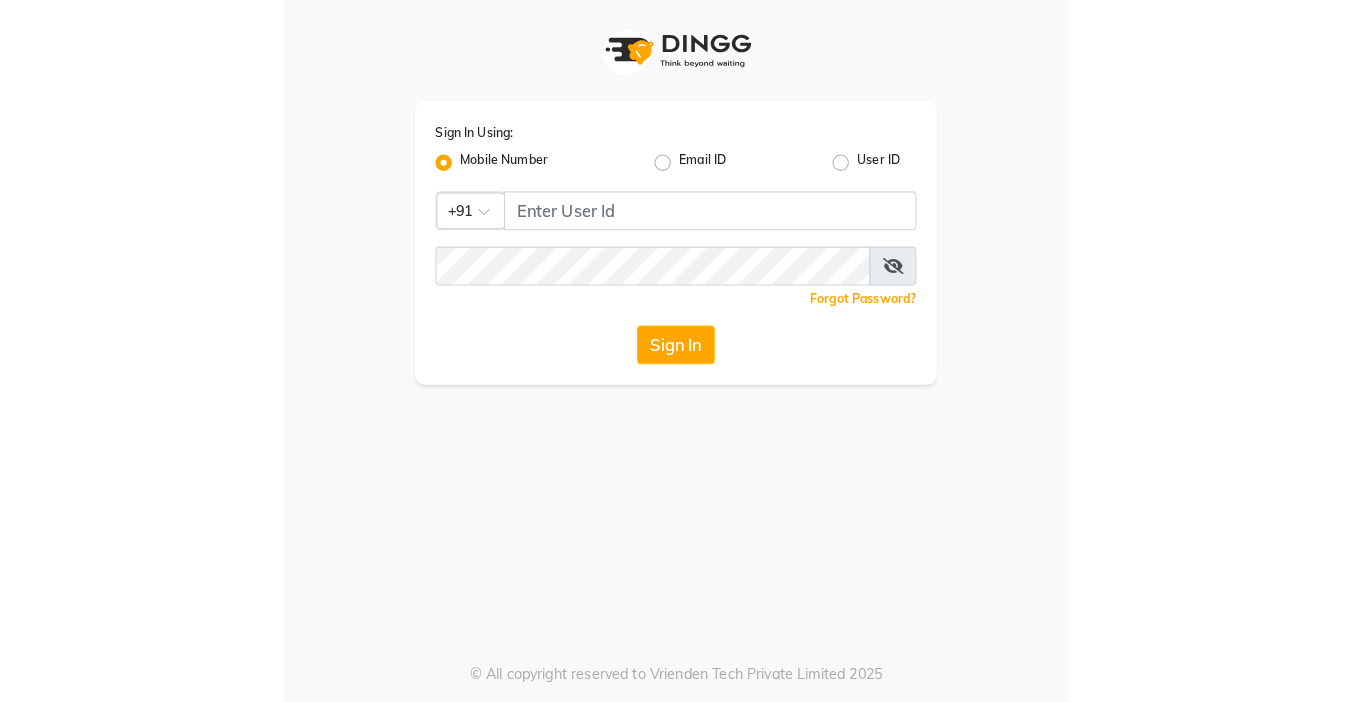 scroll, scrollTop: 0, scrollLeft: 0, axis: both 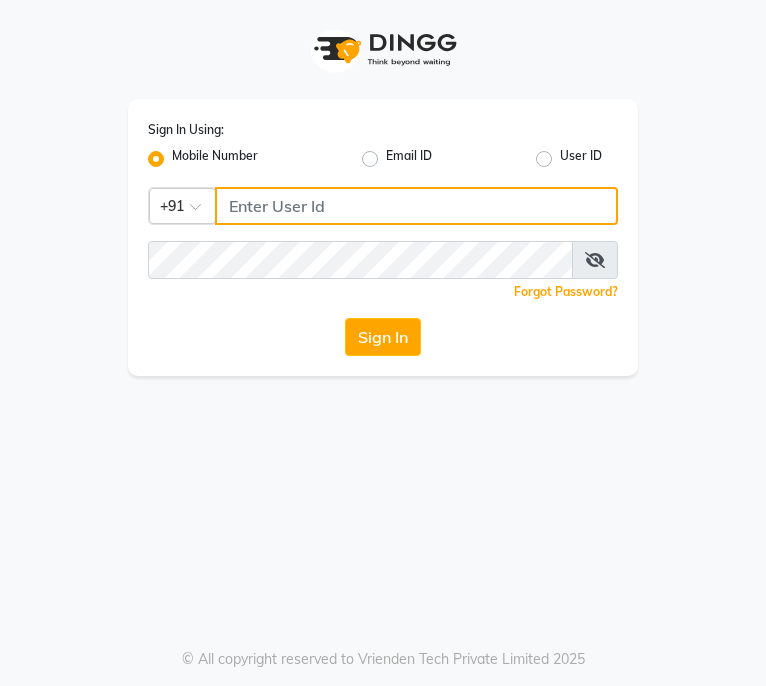 click 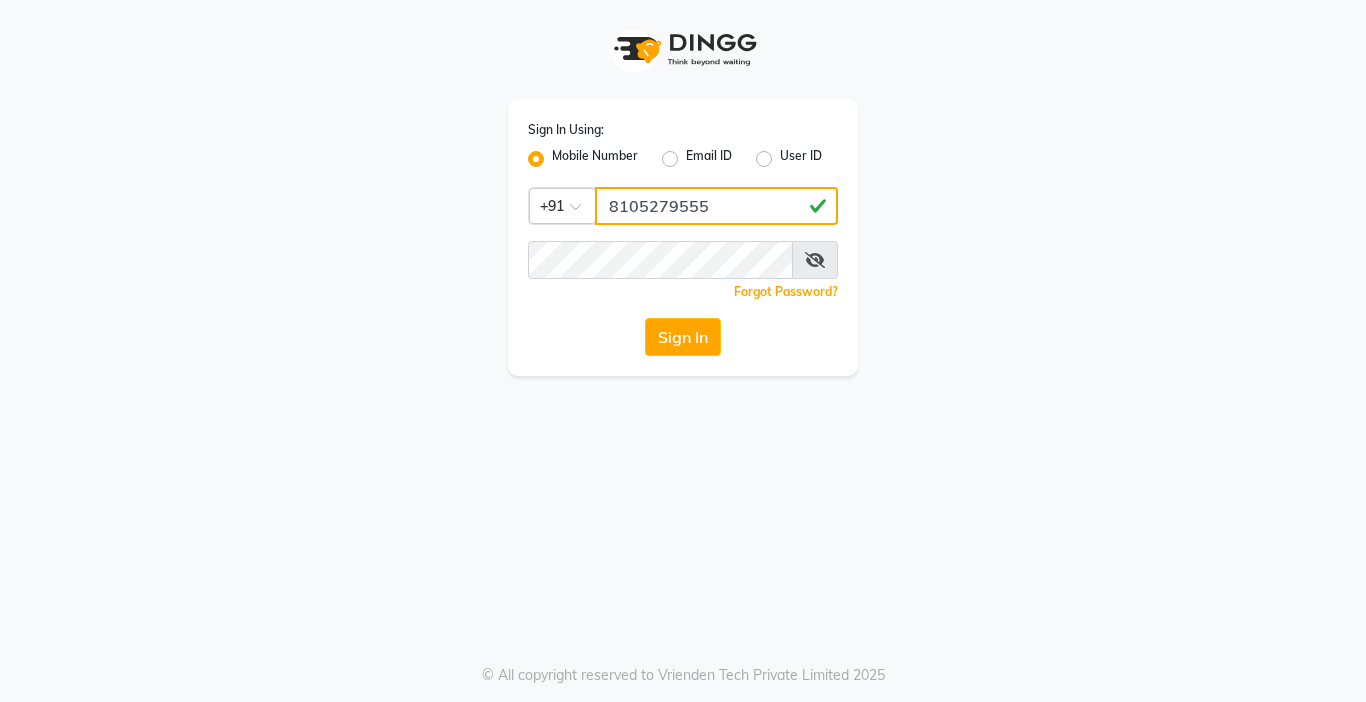 type on "8105279555" 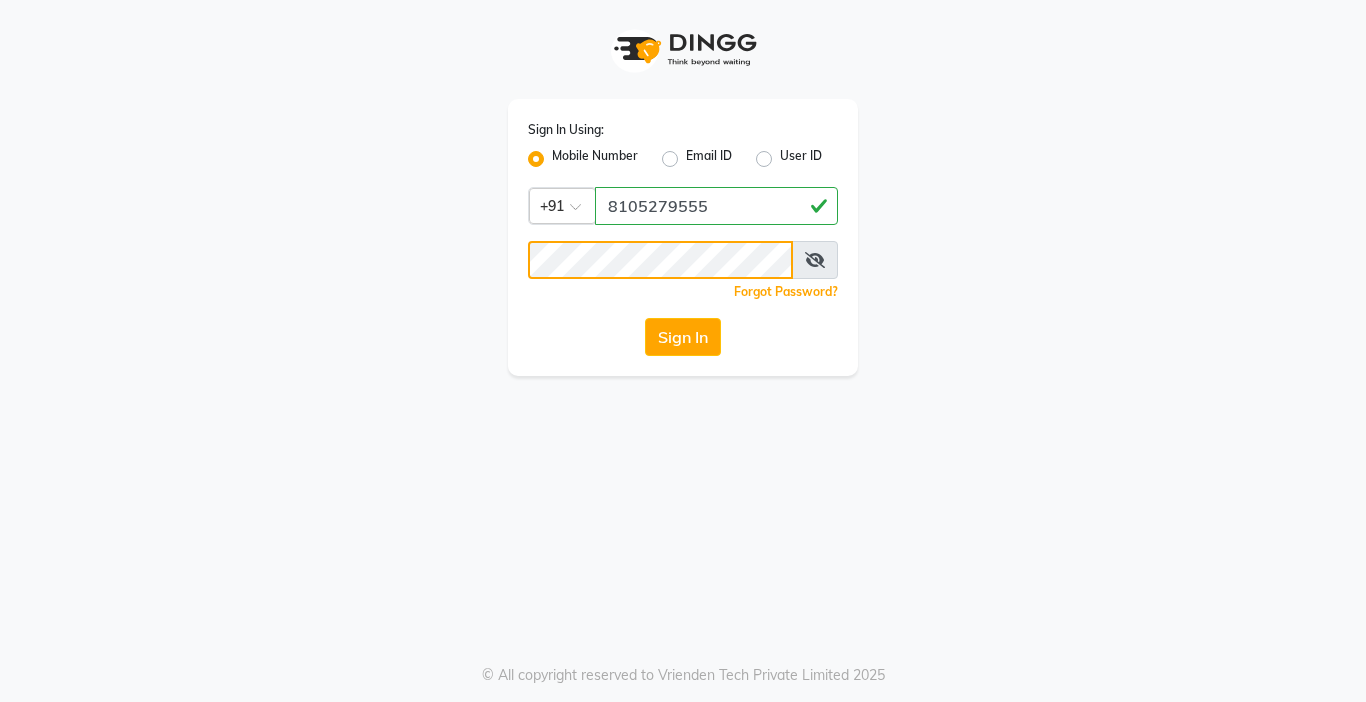 click on "Sign In" 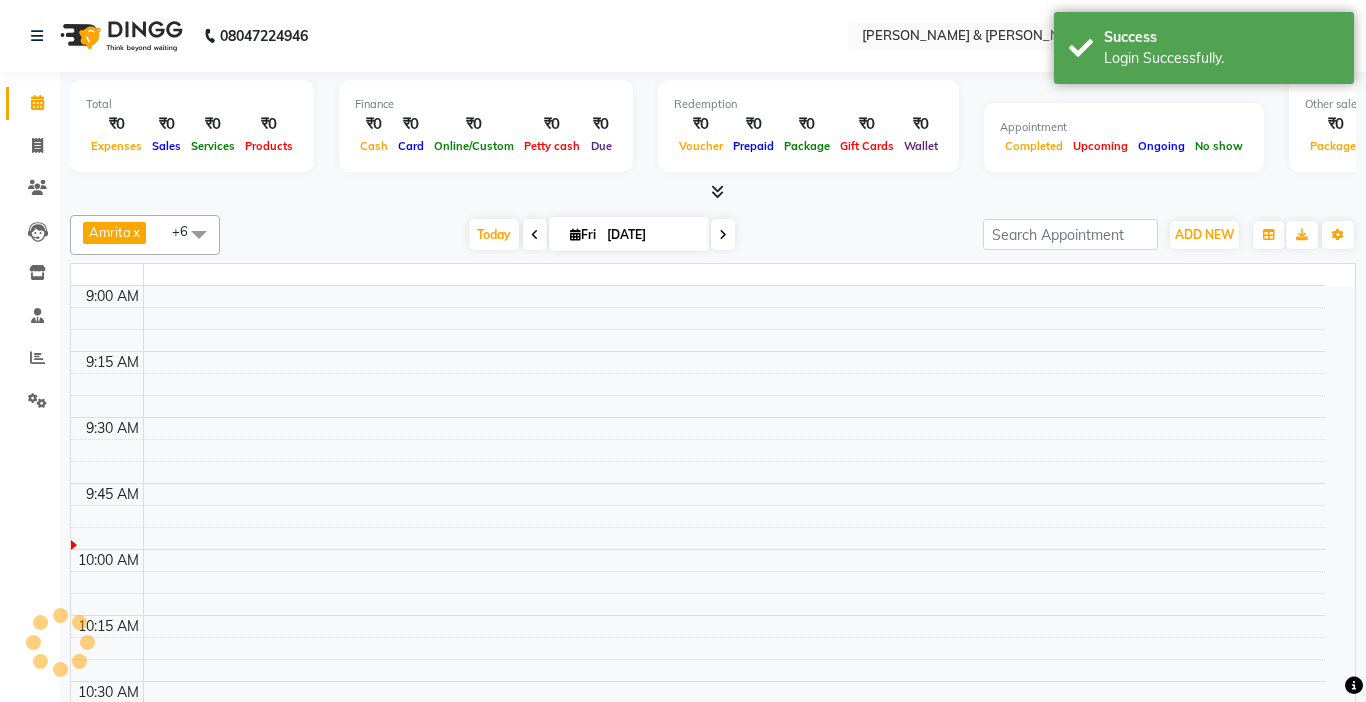select on "en" 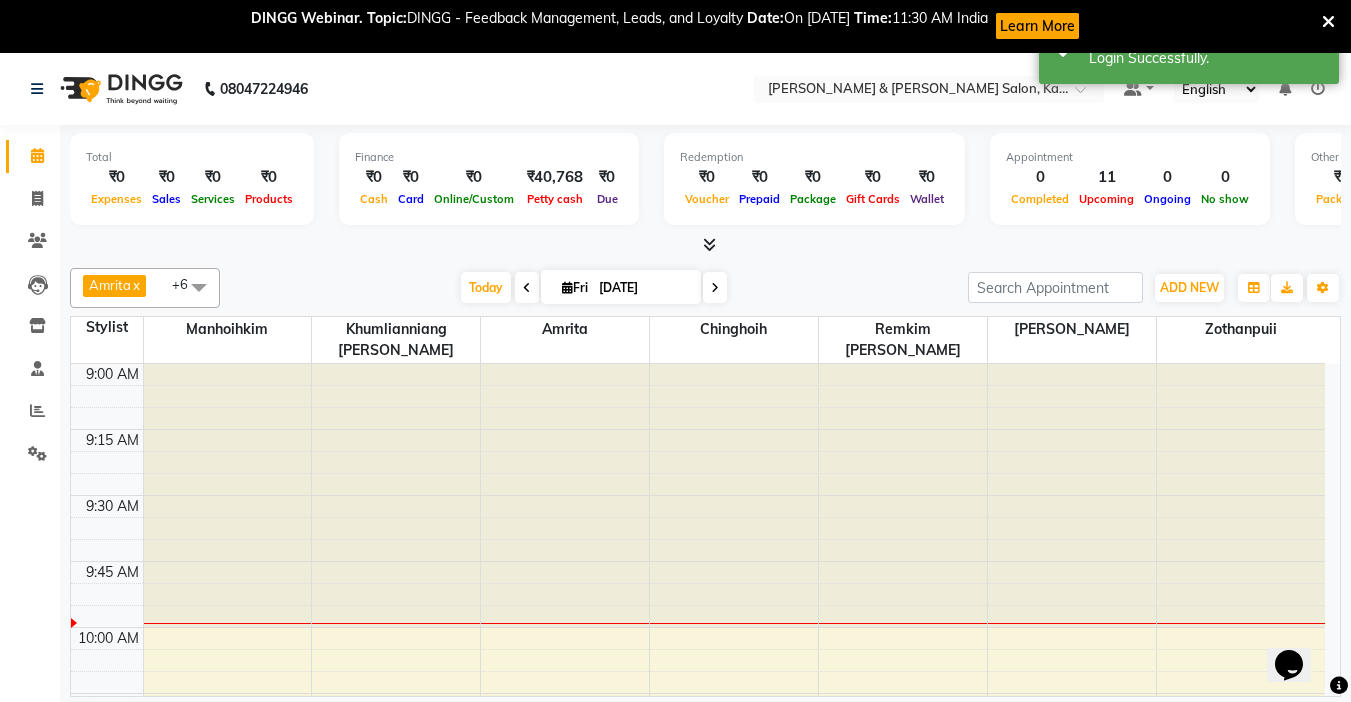 scroll, scrollTop: 0, scrollLeft: 0, axis: both 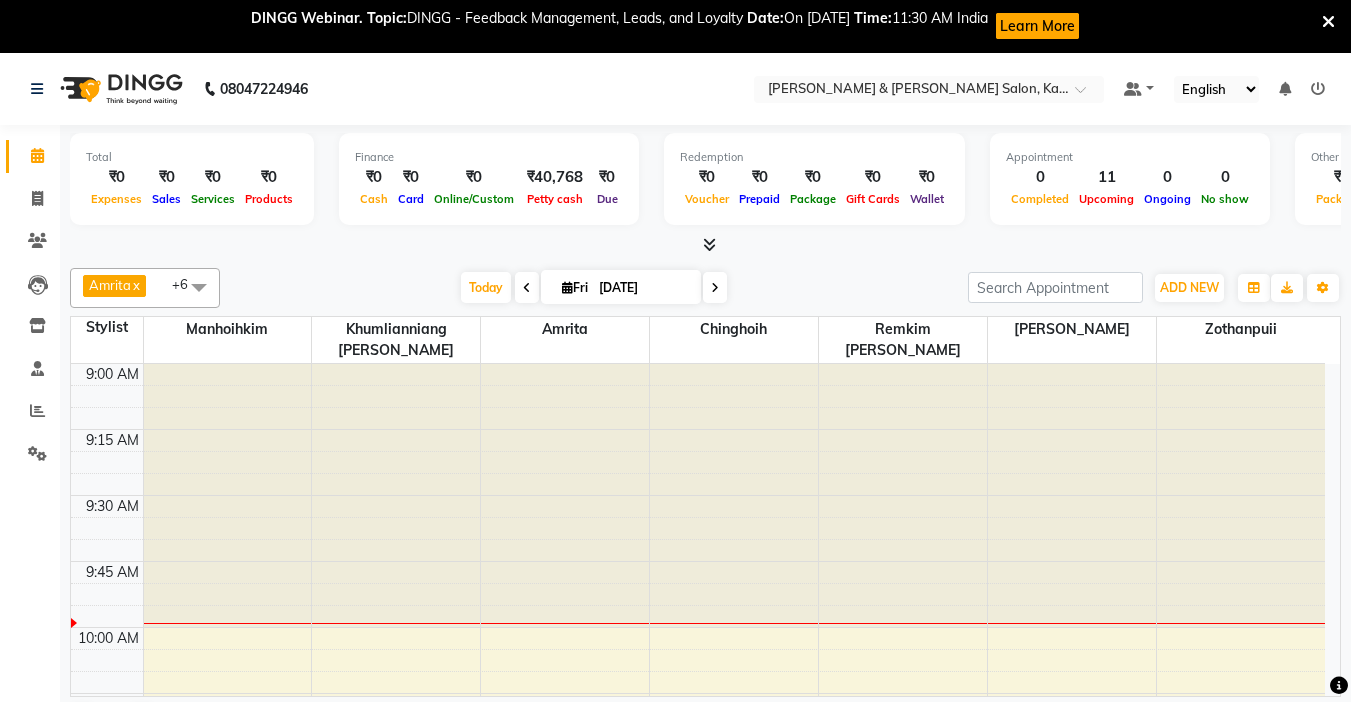 click on "DINGG Webinar.
Topic: DINGG - Feedback Management, Leads, and Loyalty
Date:  On [DATE]
Time:  11:30 AM India
Learn More" at bounding box center [675, 26] 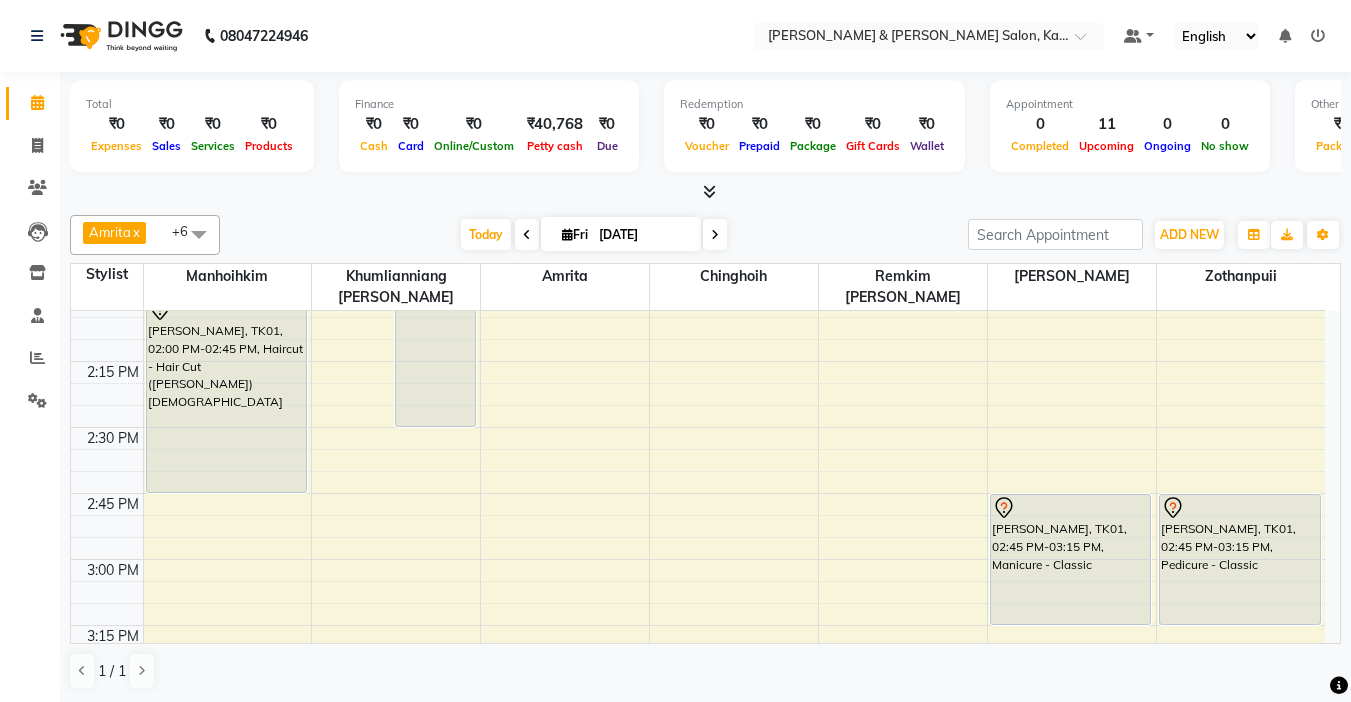 scroll, scrollTop: 1300, scrollLeft: 0, axis: vertical 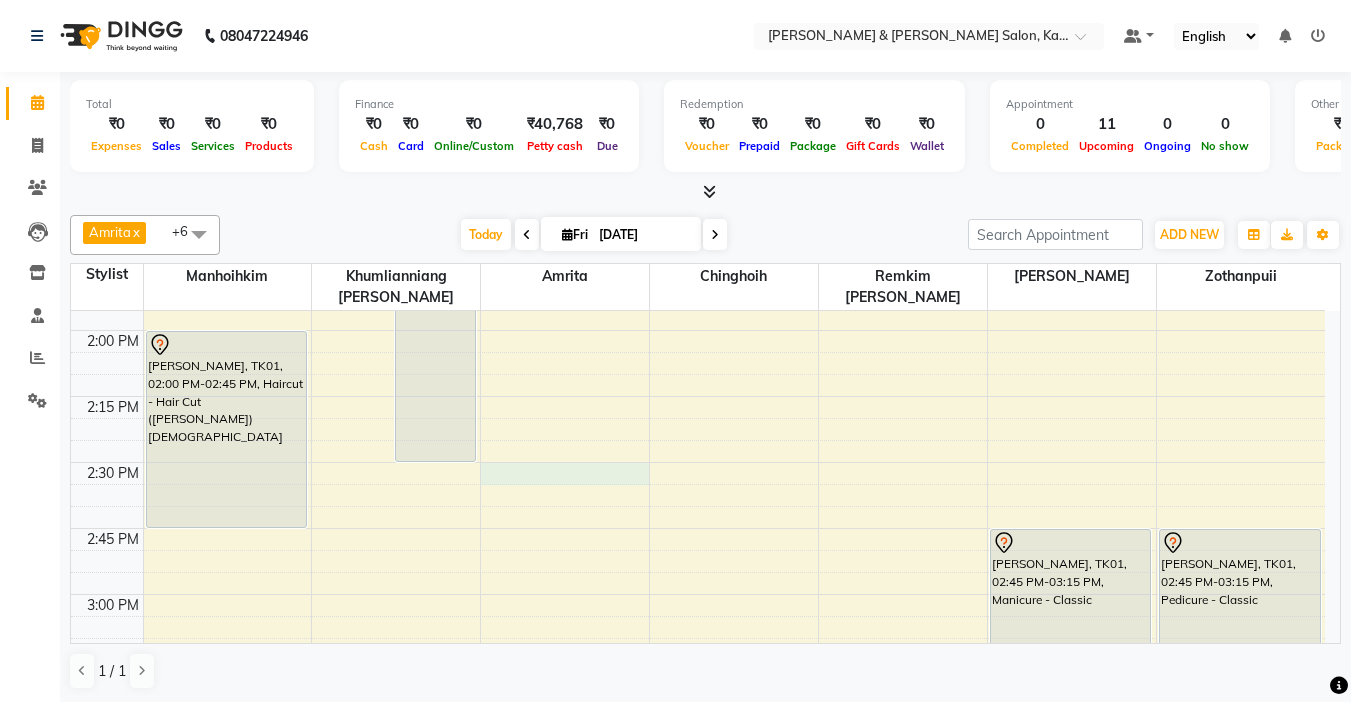 click on "9:00 AM 9:15 AM 9:30 AM 9:45 AM 10:00 AM 10:15 AM 10:30 AM 10:45 AM 11:00 AM 11:15 AM 11:30 AM 11:45 AM 12:00 PM 12:15 PM 12:30 PM 12:45 PM 1:00 PM 1:15 PM 1:30 PM 1:45 PM 2:00 PM 2:15 PM 2:30 PM 2:45 PM 3:00 PM 3:15 PM 3:30 PM 3:45 PM 4:00 PM 4:15 PM 4:30 PM 4:45 PM 5:00 PM 5:15 PM 5:30 PM 5:45 PM 6:00 PM 6:15 PM 6:30 PM 6:45 PM 7:00 PM 7:15 PM 7:30 PM 7:45 PM 8:00 PM 8:15 PM 8:30 PM 8:45 PM 9:00 PM 9:15 PM 9:30 PM 9:45 PM             [PERSON_NAME], TK01, 02:00 PM-02:45 PM, Haircut - Hair Cut ([PERSON_NAME]) [DEMOGRAPHIC_DATA]             [PERSON_NAME], TK03, 10:30 AM-12:45 PM, Colour Treatment - Root Touch Up [PERSON_NAME] or [PERSON_NAME], TK02, 12:30 PM-02:30 PM, Colour Treatment - Absolute Colour Short - Thick             [PERSON_NAME], TK04, 04:00 PM-04:45 PM, Haircut - Hair Cut ([PERSON_NAME]) [DEMOGRAPHIC_DATA]             [PERSON_NAME], TK04, 04:45 PM-06:45 PM, Colour Treatment - Highlights  Medium             [PERSON_NAME], TK05, 05:45 PM-07:15 PM, [PERSON_NAME] Brightening             [PERSON_NAME], TK03, 11:30 AM-12:15 PM, Hairspa signature" at bounding box center [698, 726] 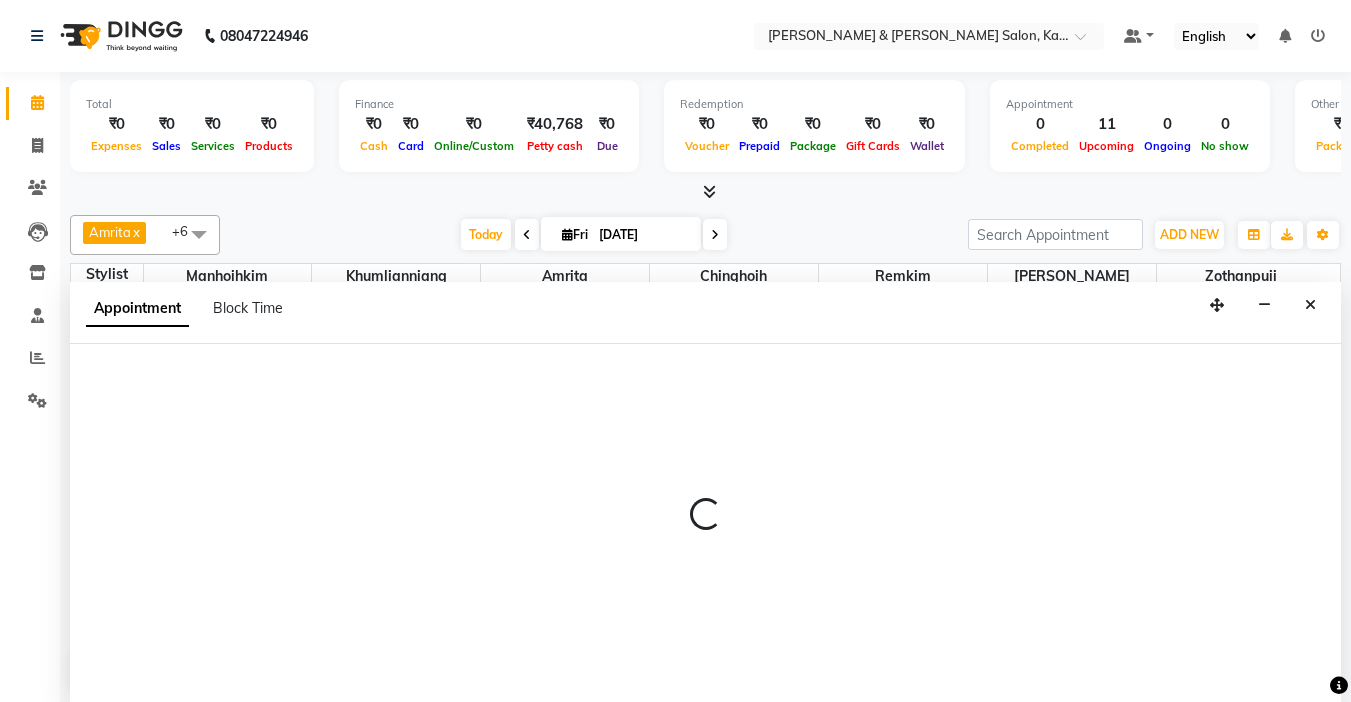scroll, scrollTop: 1, scrollLeft: 0, axis: vertical 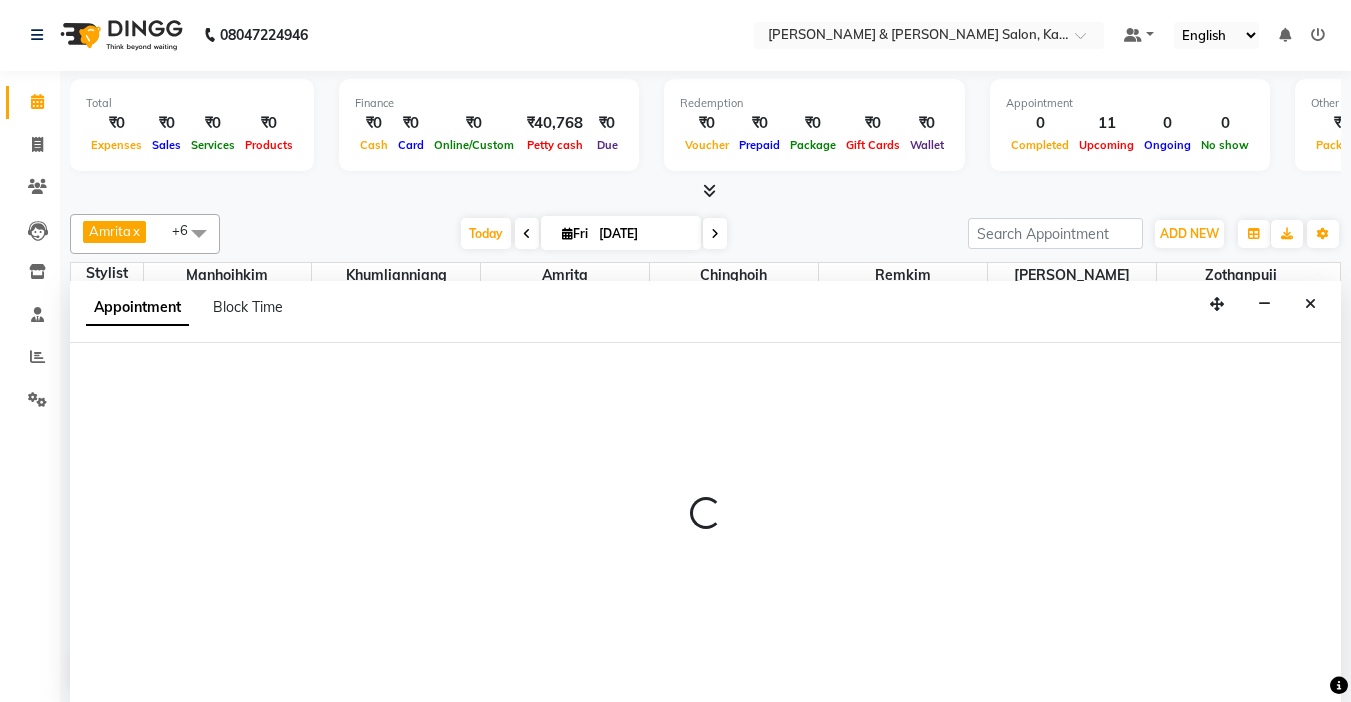 select on "72579" 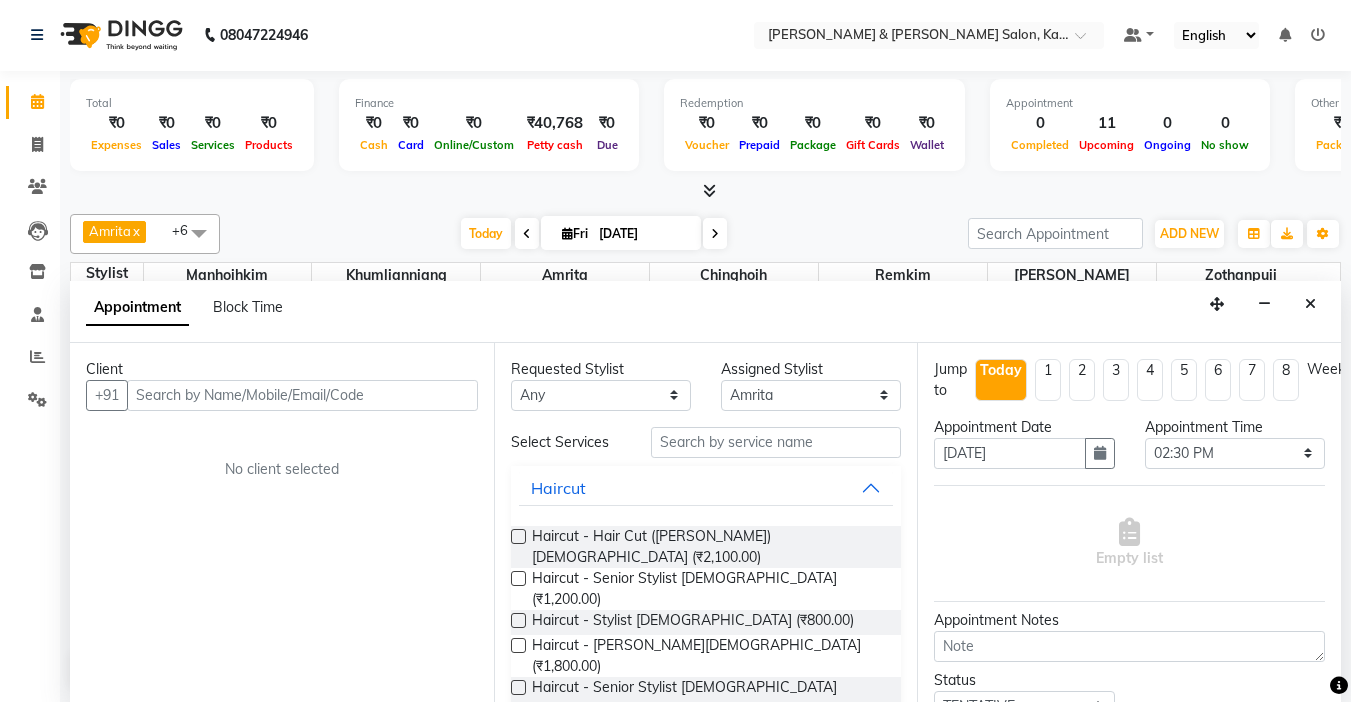 click at bounding box center [302, 395] 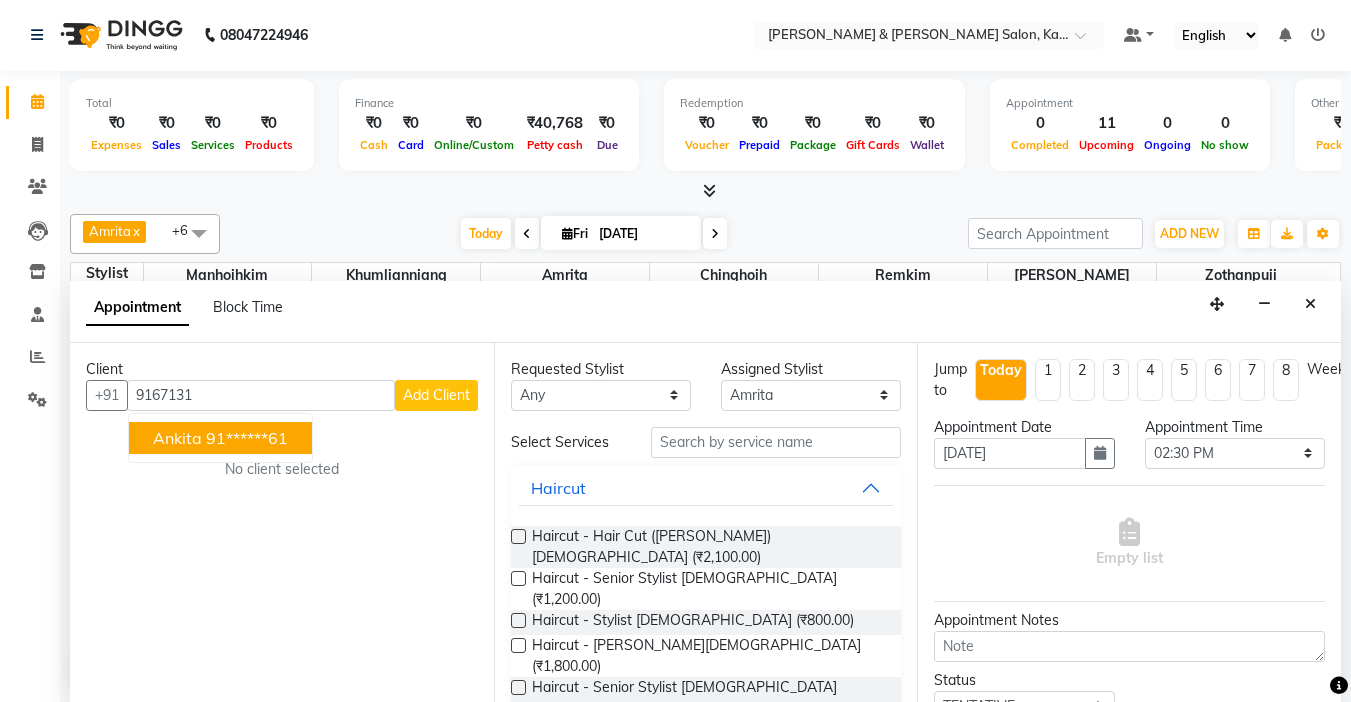click on "Ankita" at bounding box center (177, 438) 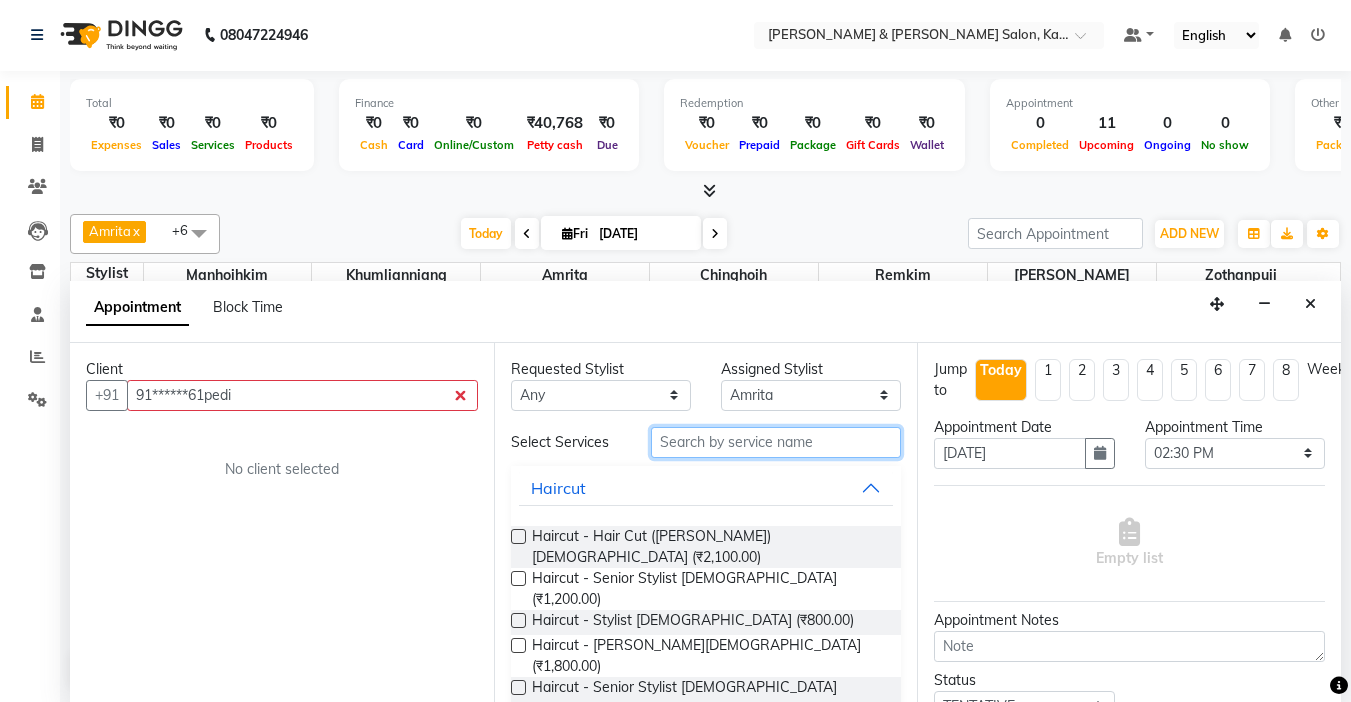 click at bounding box center [776, 442] 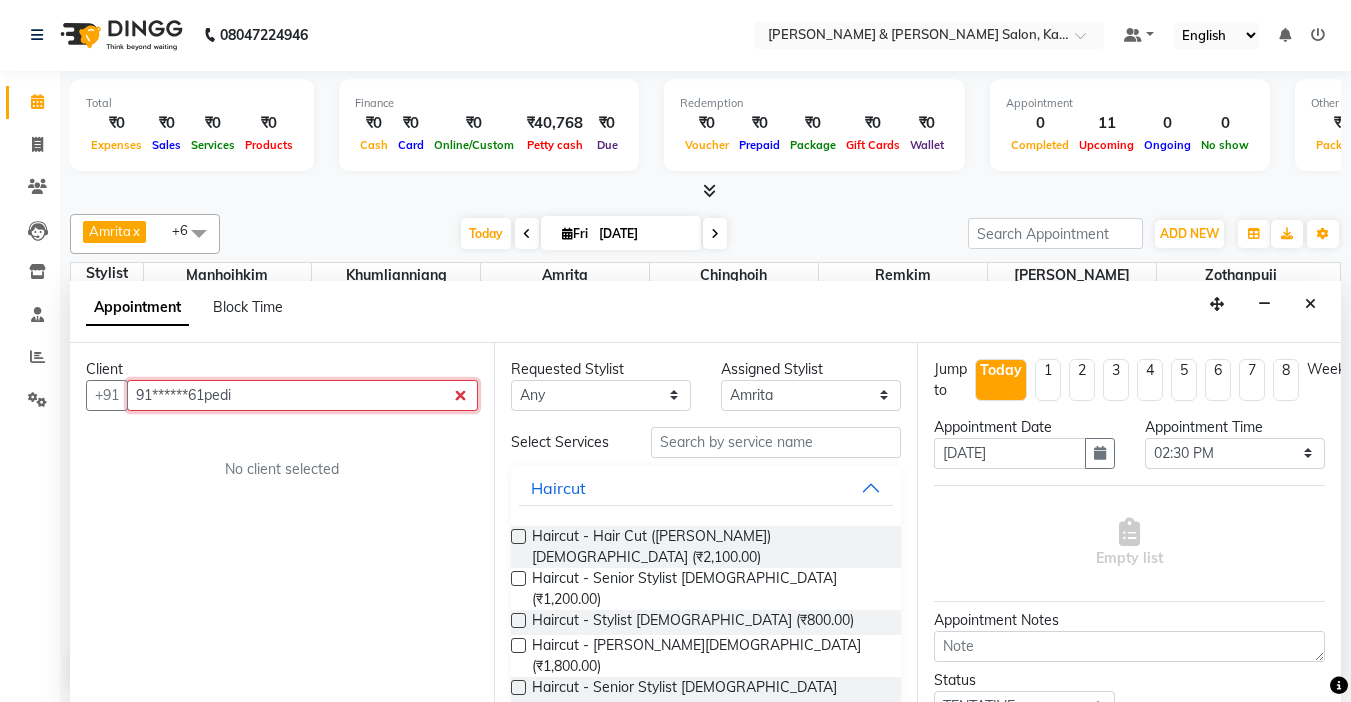 click on "91******61pedi" at bounding box center [302, 395] 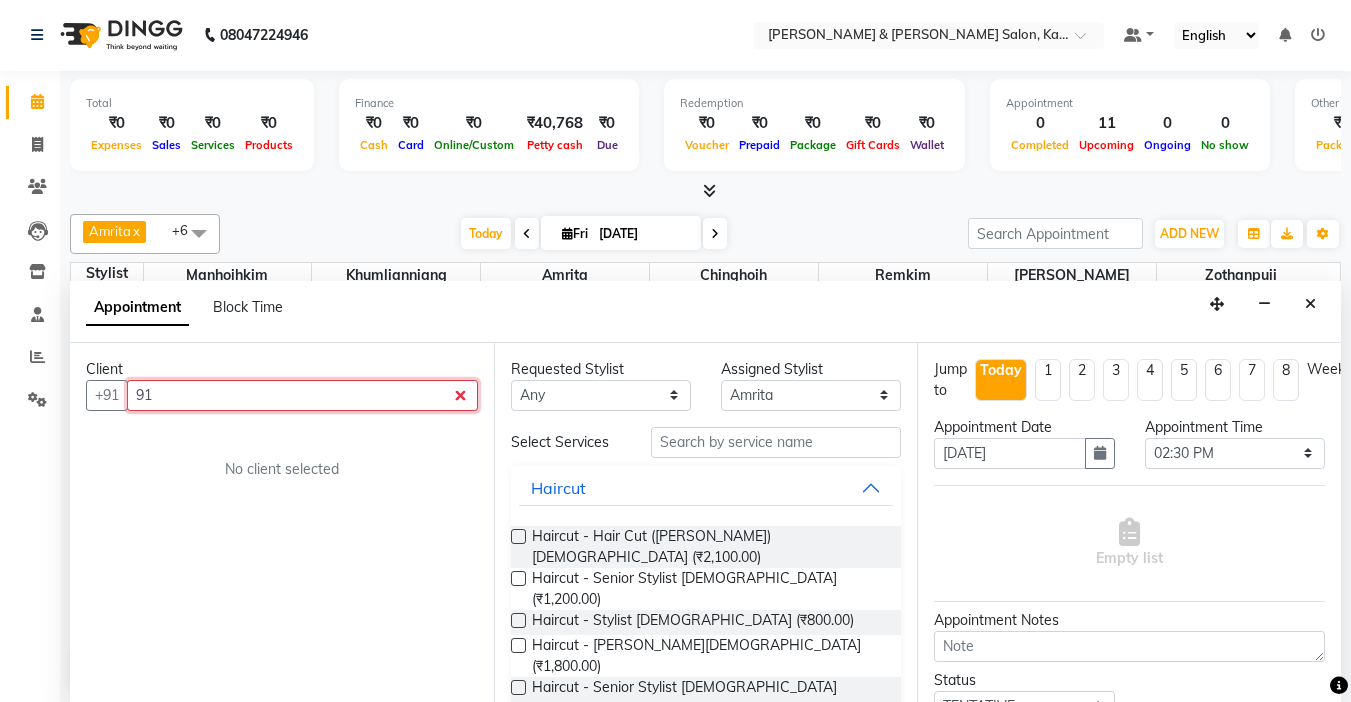 type on "9" 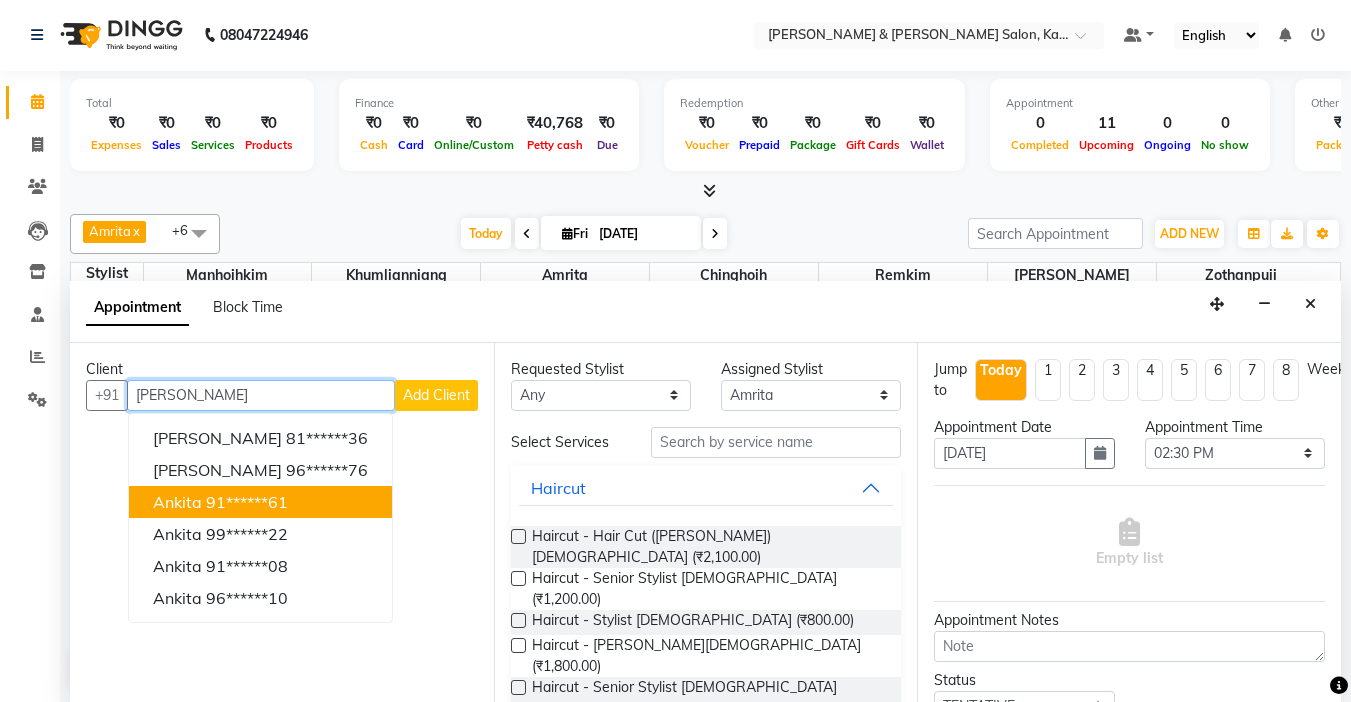 click on "[PERSON_NAME]  91******61" at bounding box center (260, 502) 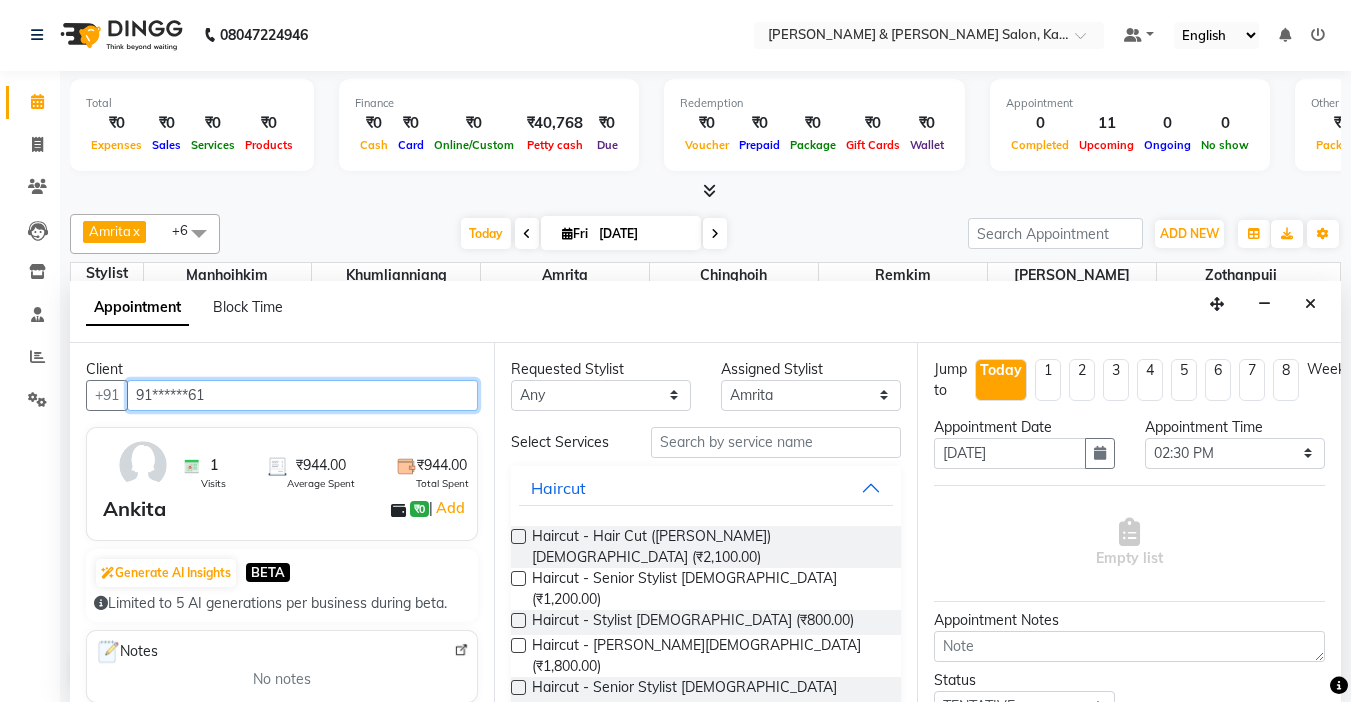 type on "91******61" 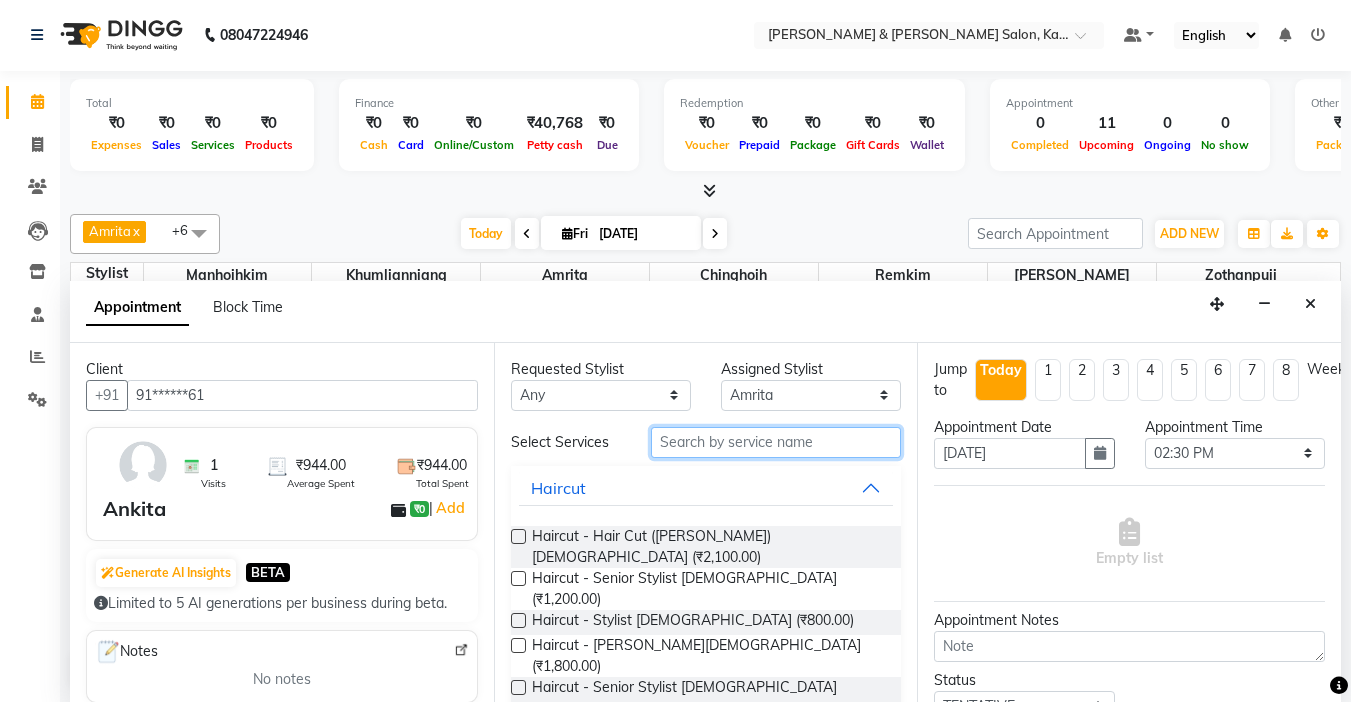 click at bounding box center (776, 442) 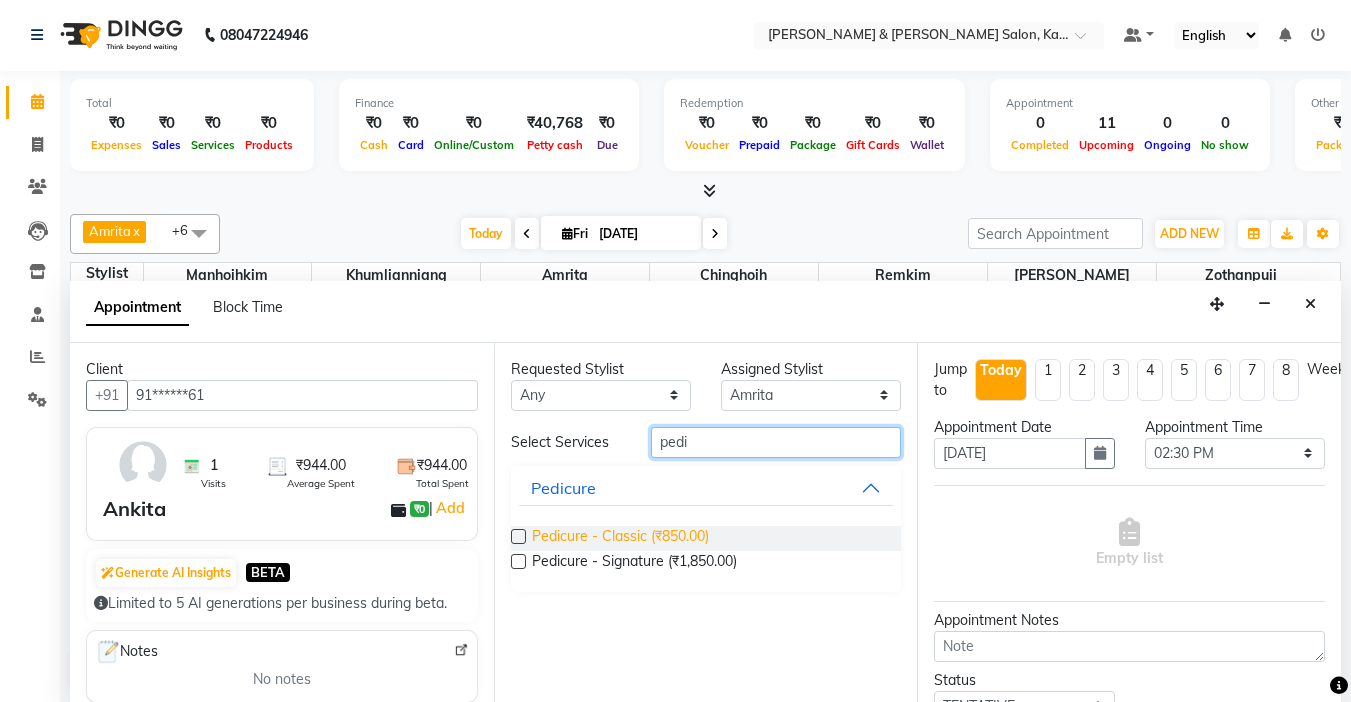 type on "pedi" 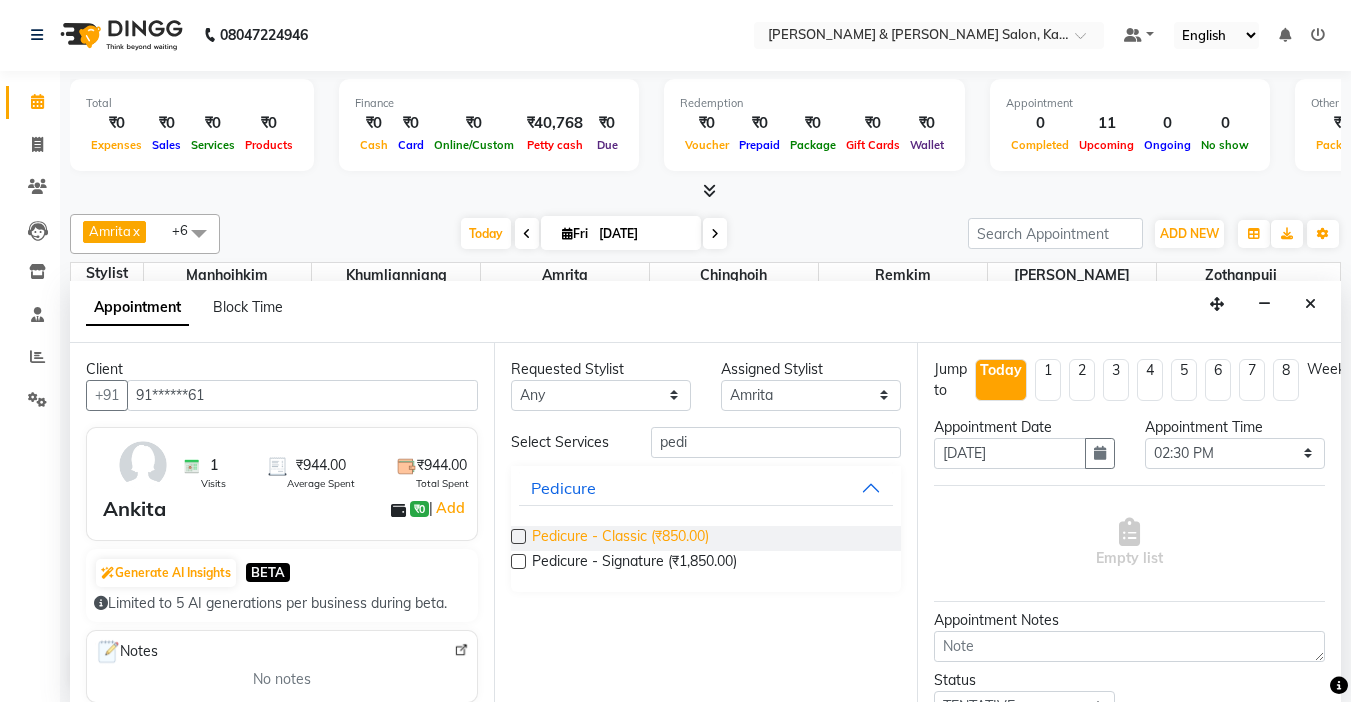 click on "Pedicure - Classic (₹850.00)" at bounding box center (620, 538) 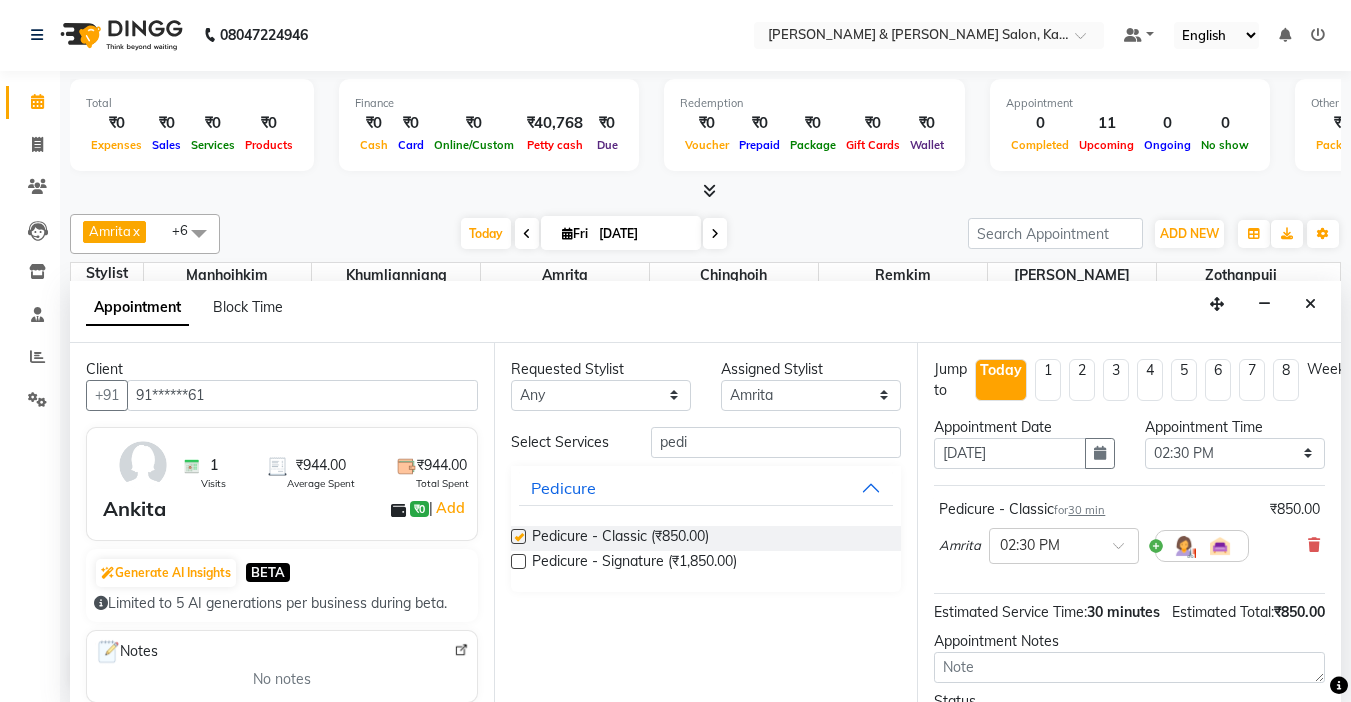 checkbox on "false" 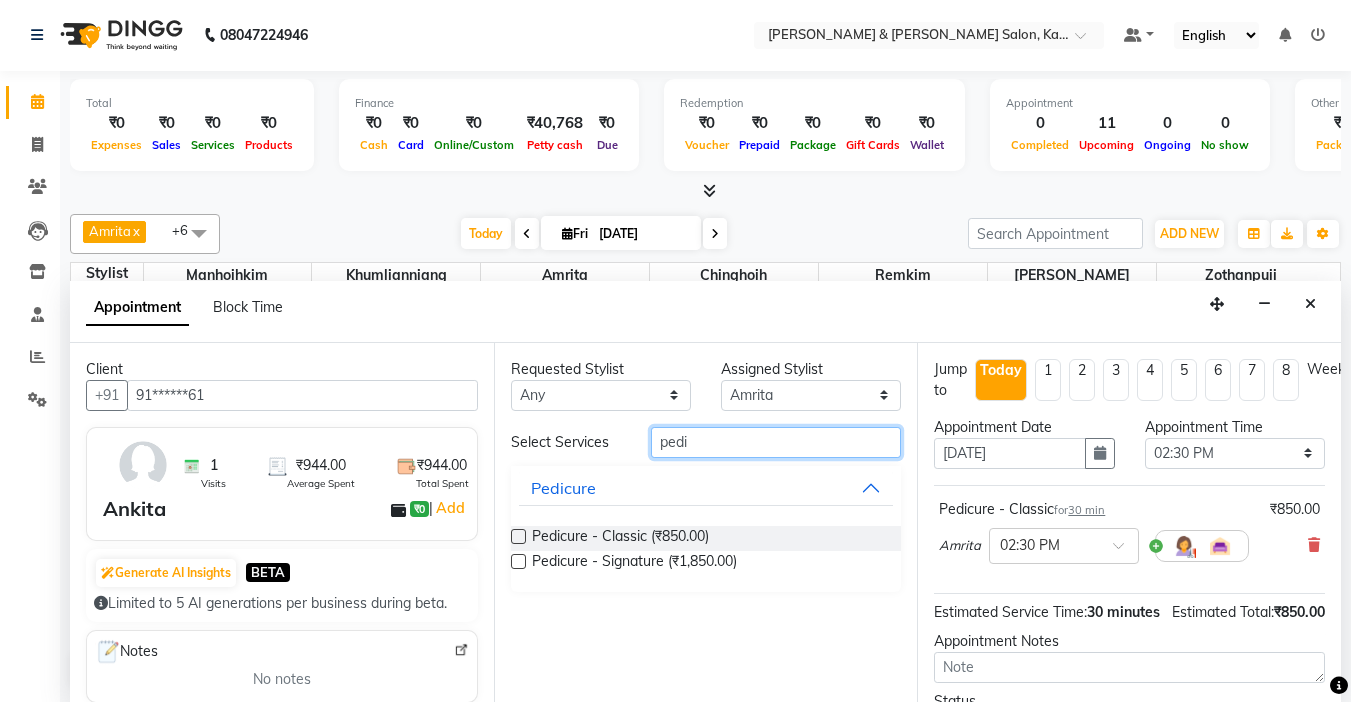 click on "pedi" at bounding box center [776, 442] 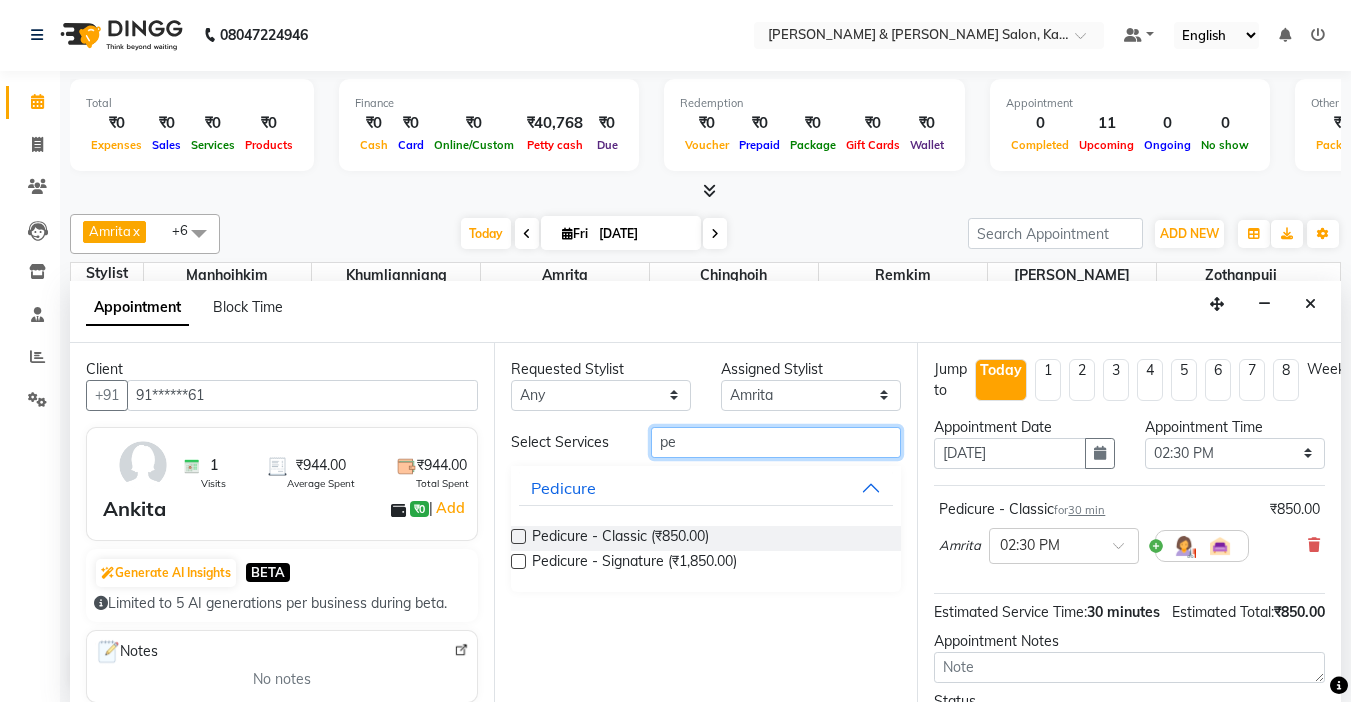 type on "p" 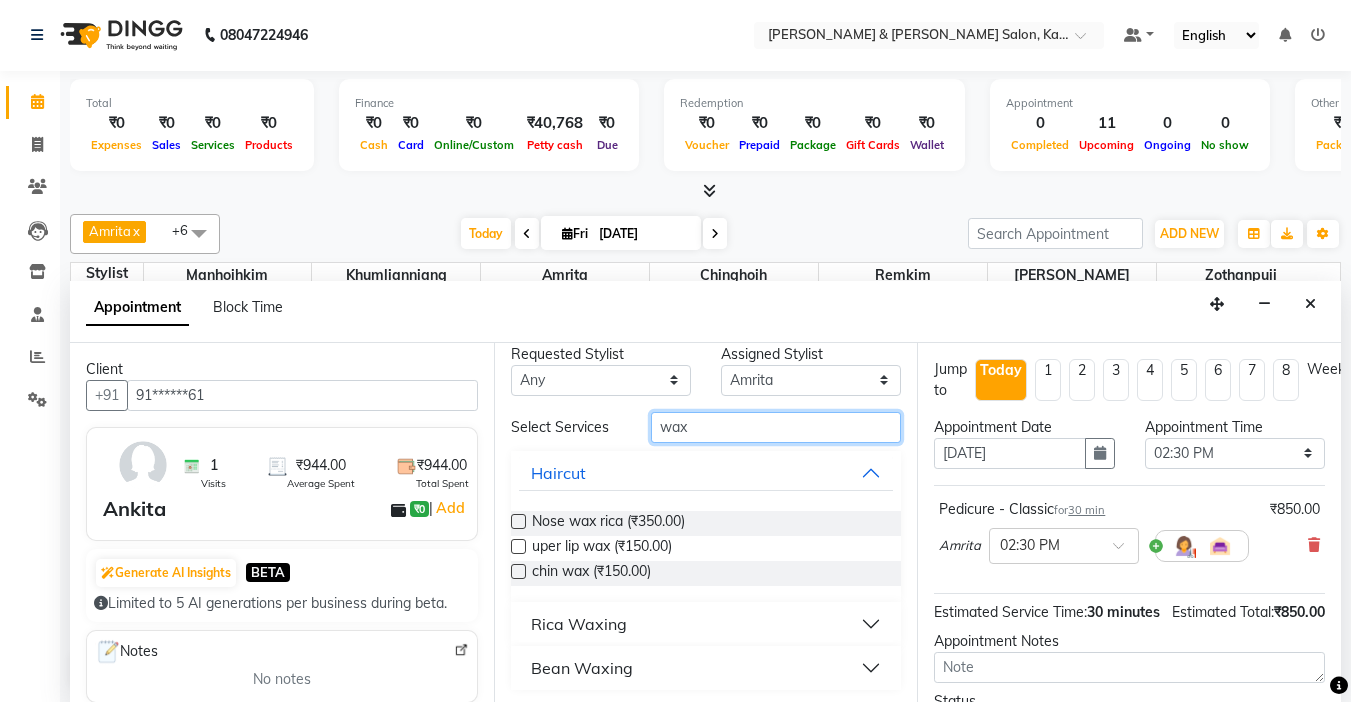 scroll, scrollTop: 19, scrollLeft: 0, axis: vertical 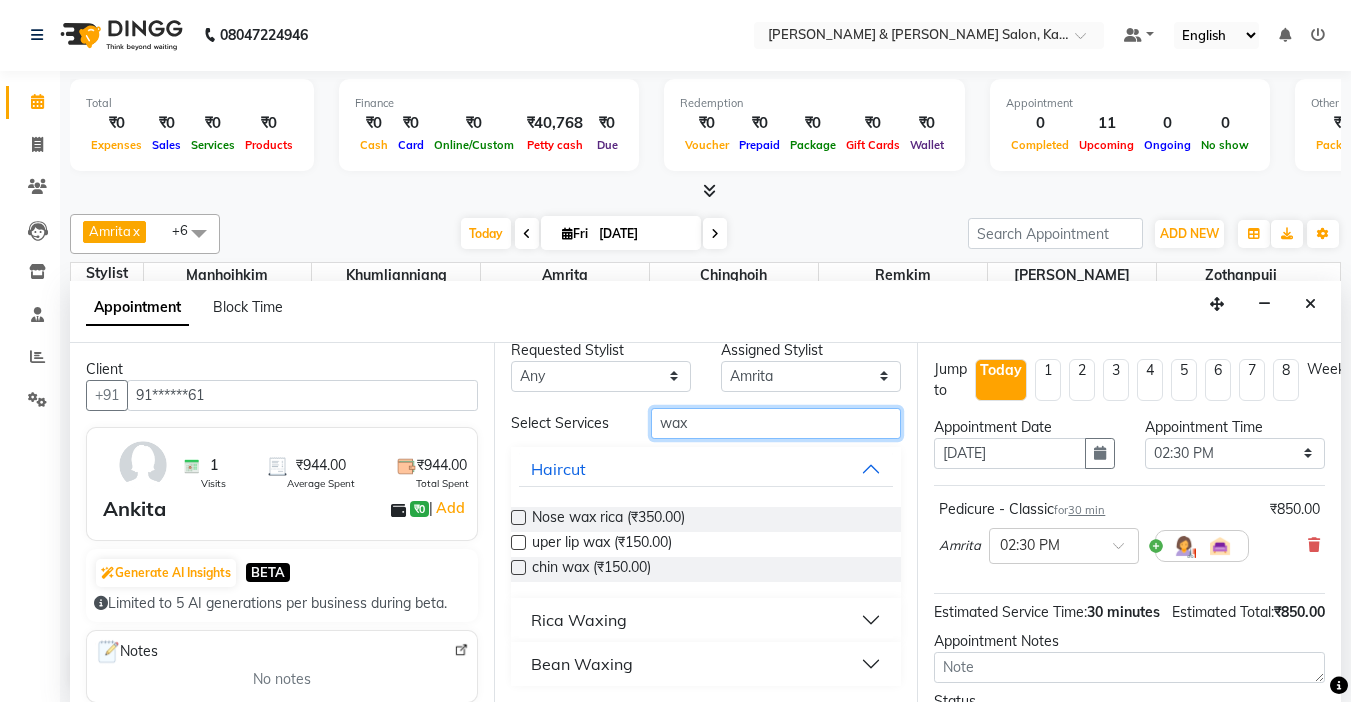 type on "wax" 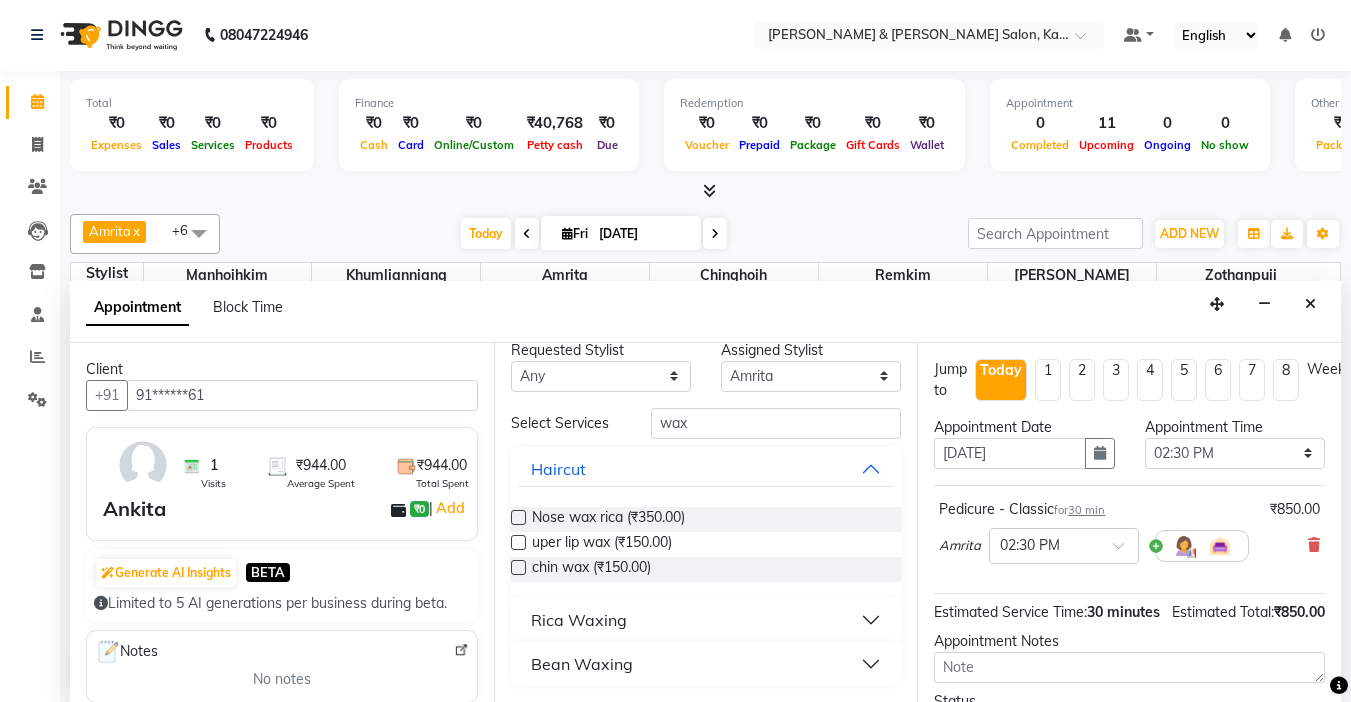 click on "Rica Waxing" at bounding box center (706, 620) 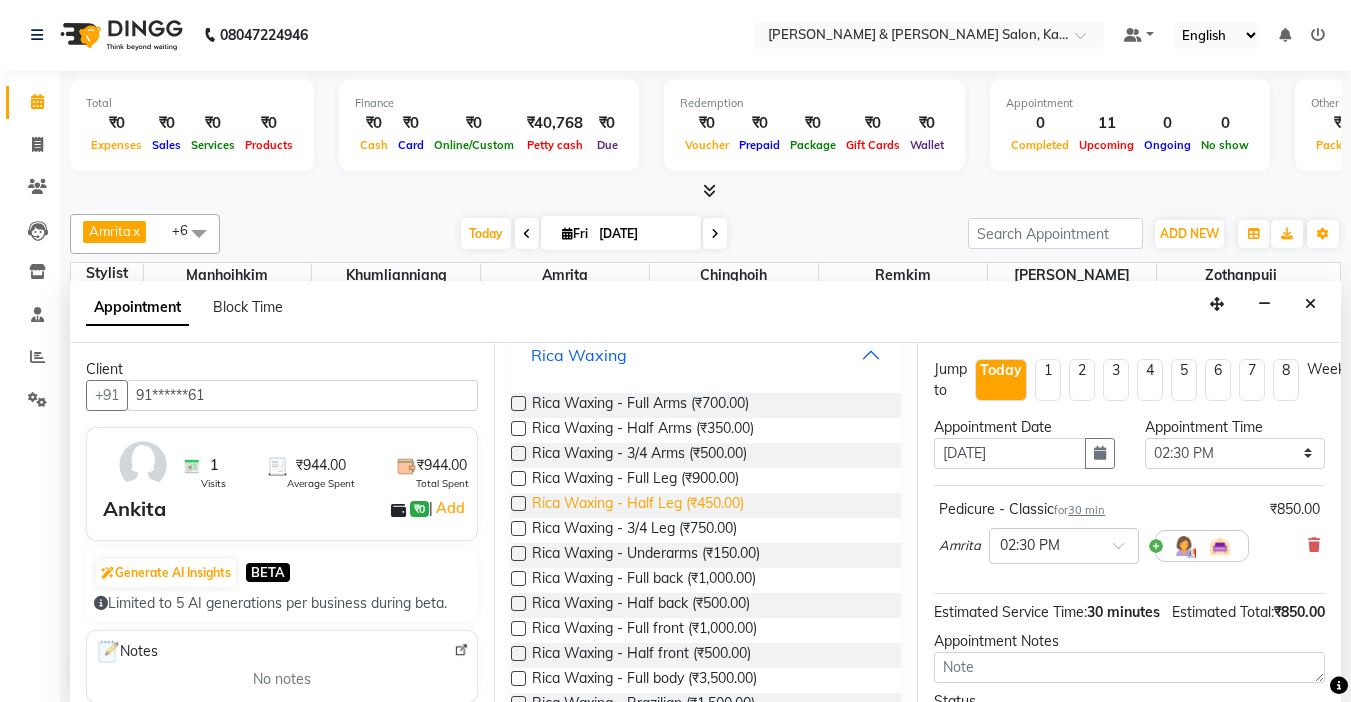 scroll, scrollTop: 319, scrollLeft: 0, axis: vertical 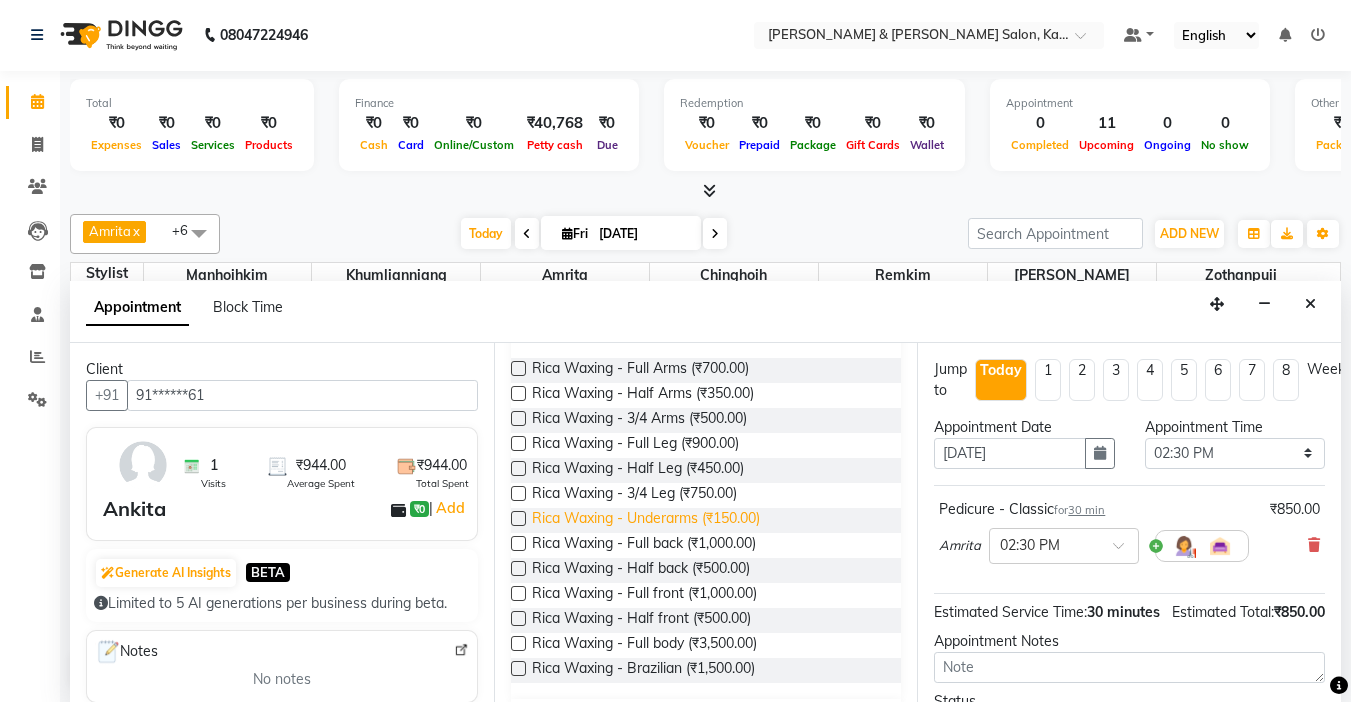 click on "Rica Waxing - Underarms (₹150.00)" at bounding box center (646, 520) 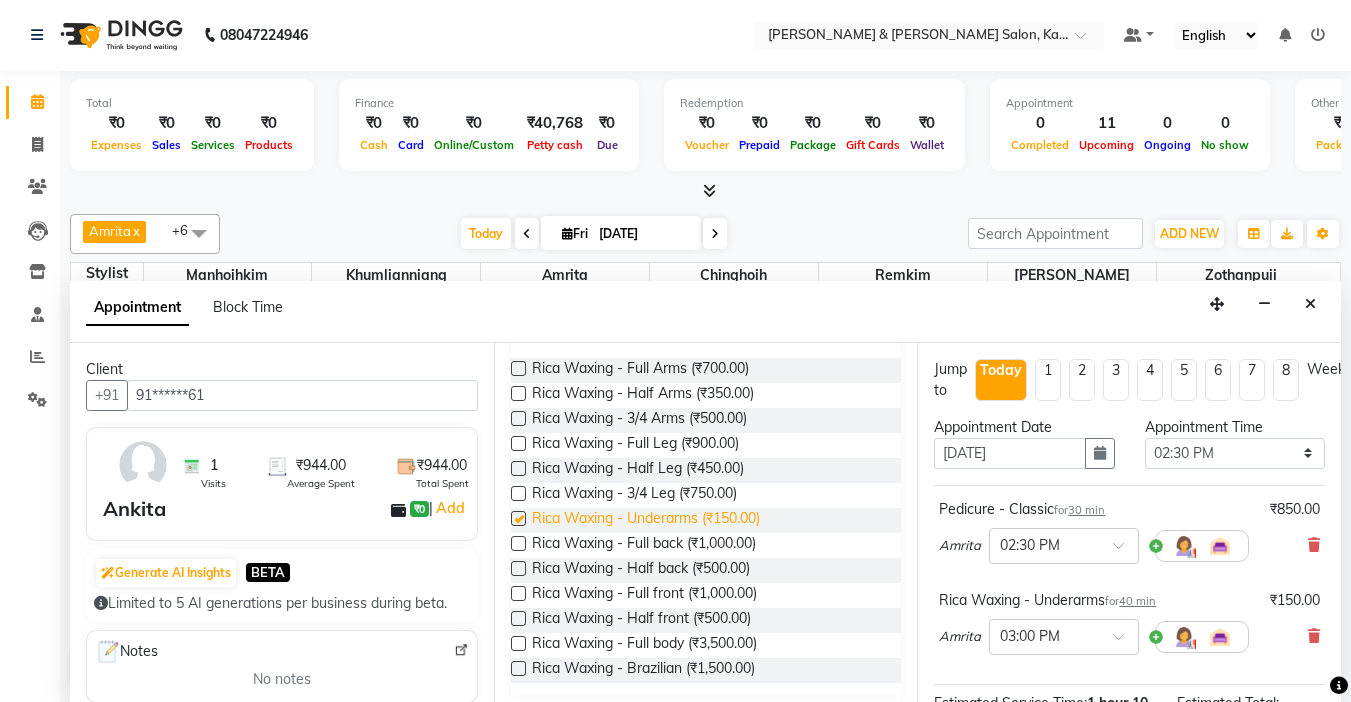 checkbox on "false" 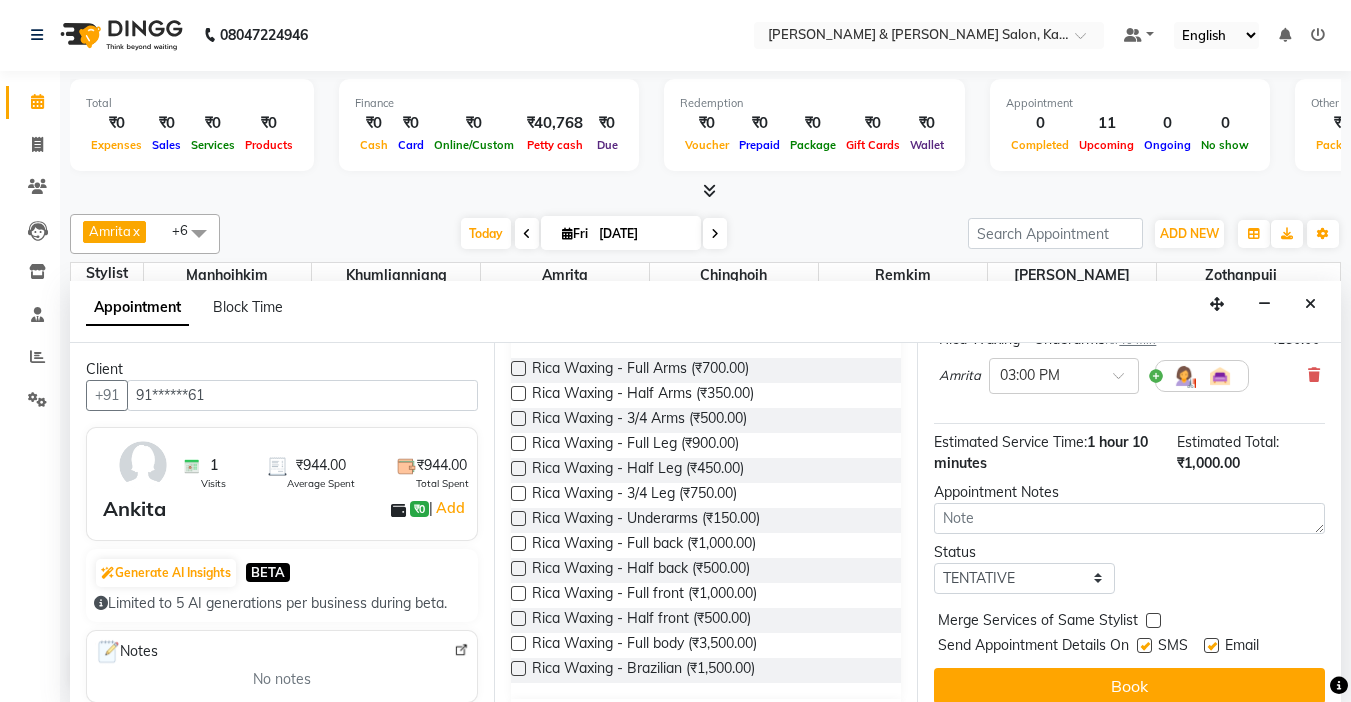 scroll, scrollTop: 294, scrollLeft: 0, axis: vertical 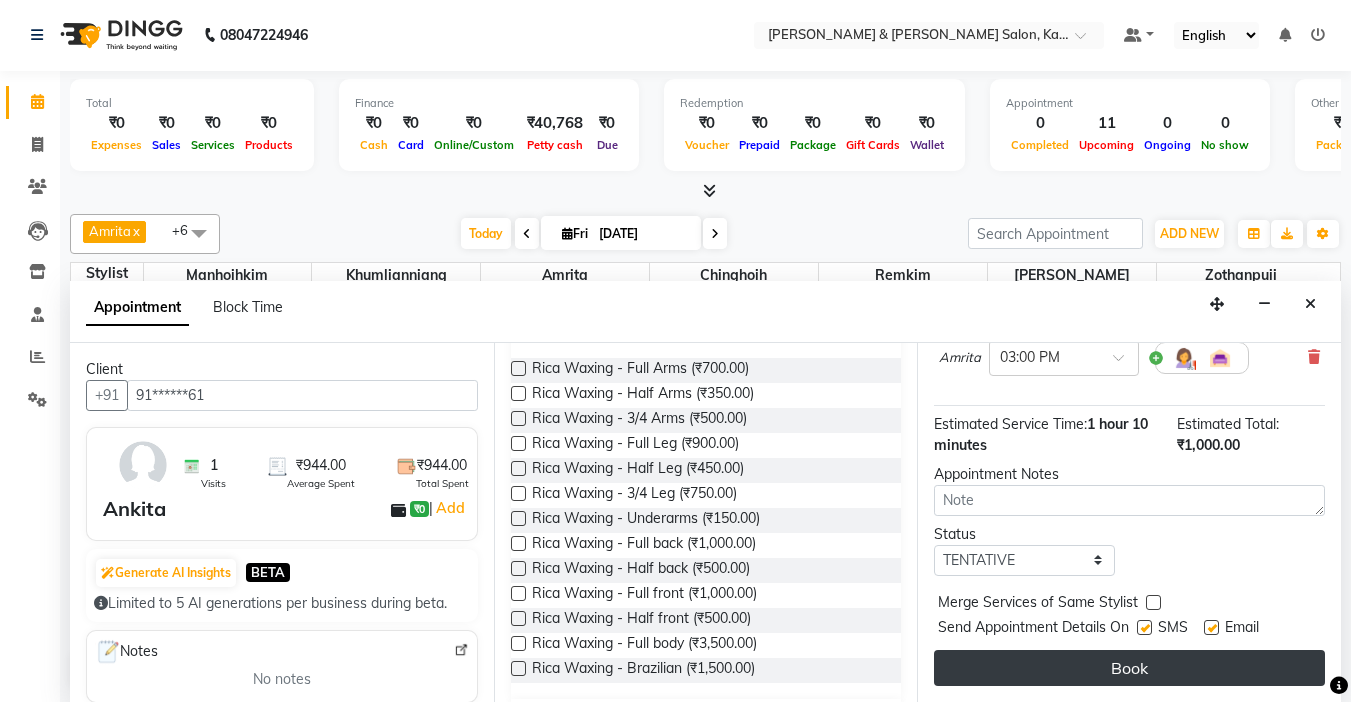 click on "Book" at bounding box center [1129, 668] 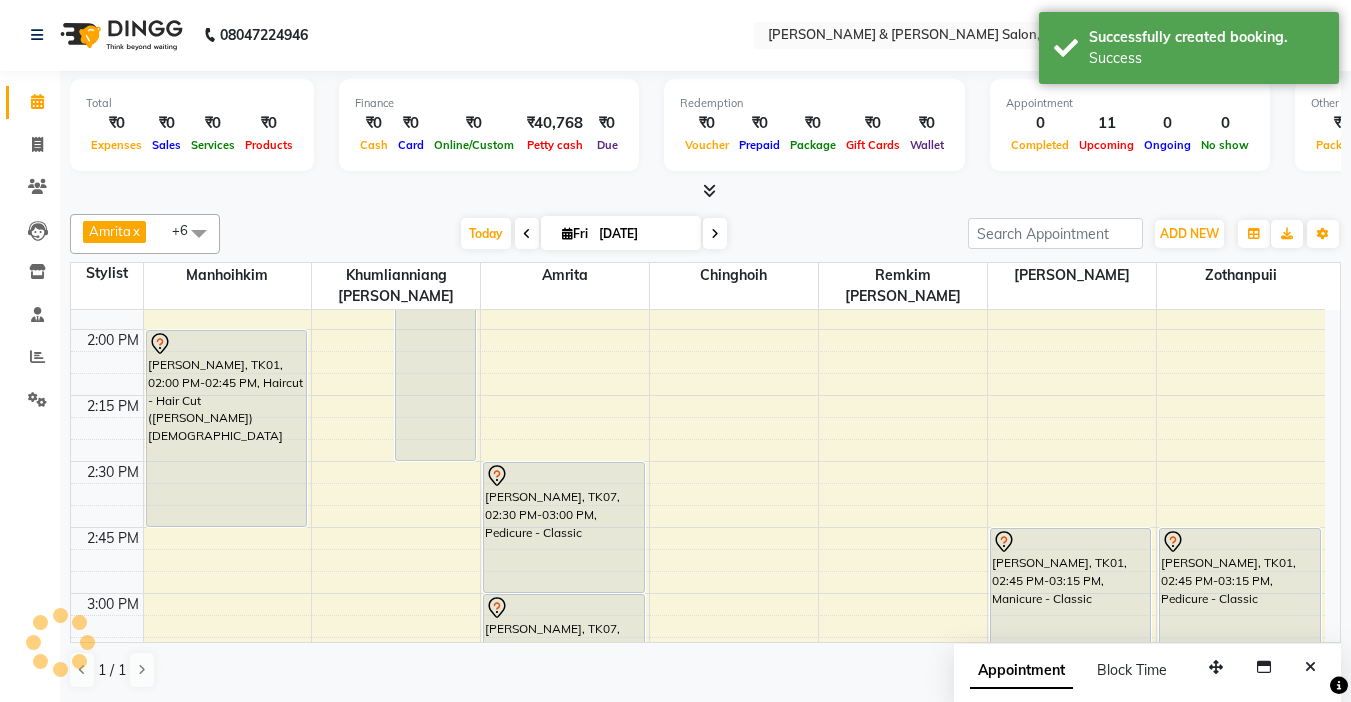 scroll, scrollTop: 0, scrollLeft: 0, axis: both 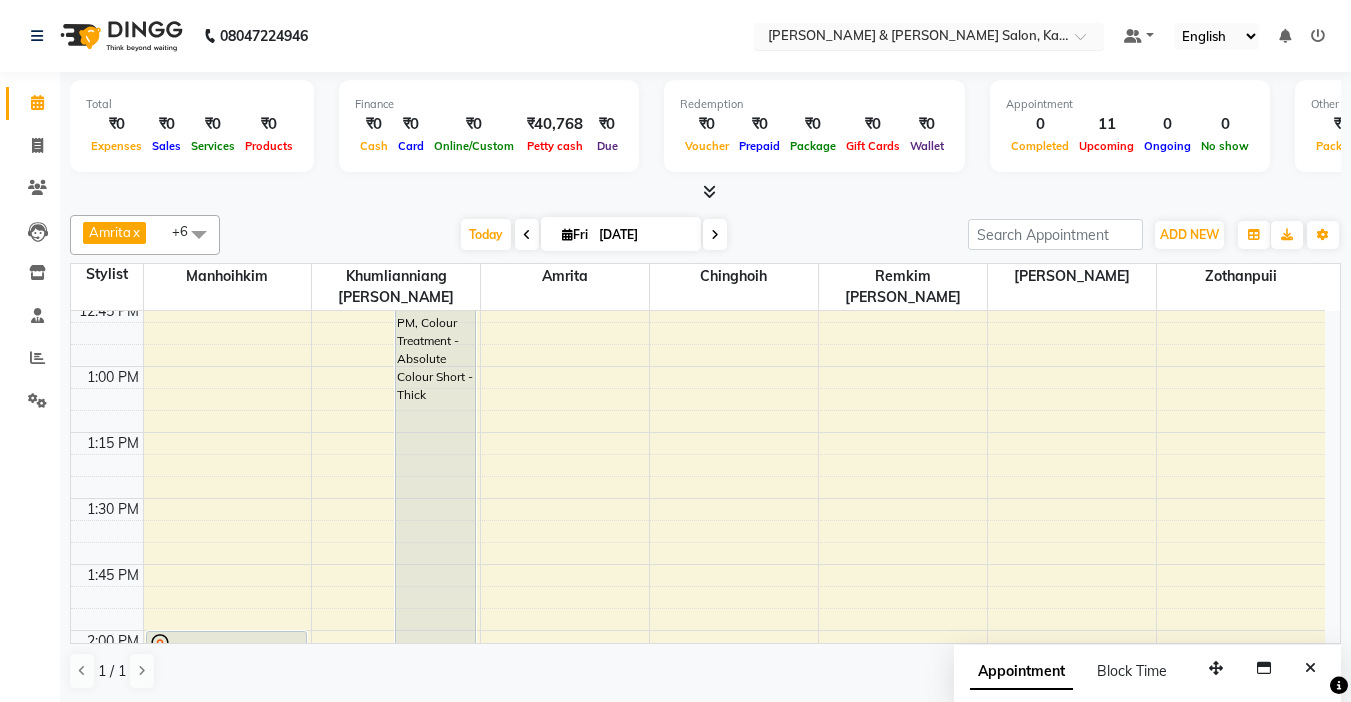 click on "Select Location × [PERSON_NAME] & [PERSON_NAME][GEOGRAPHIC_DATA], [GEOGRAPHIC_DATA]" at bounding box center [913, 36] 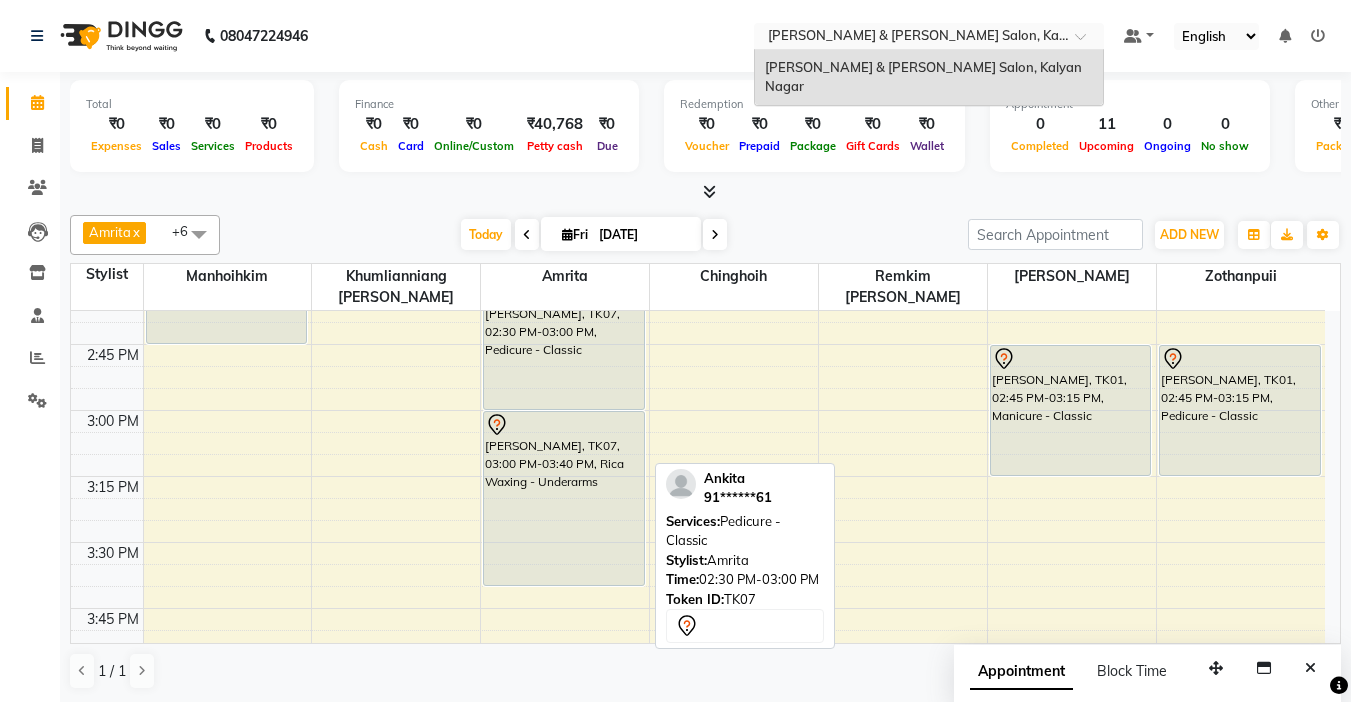 scroll, scrollTop: 1600, scrollLeft: 0, axis: vertical 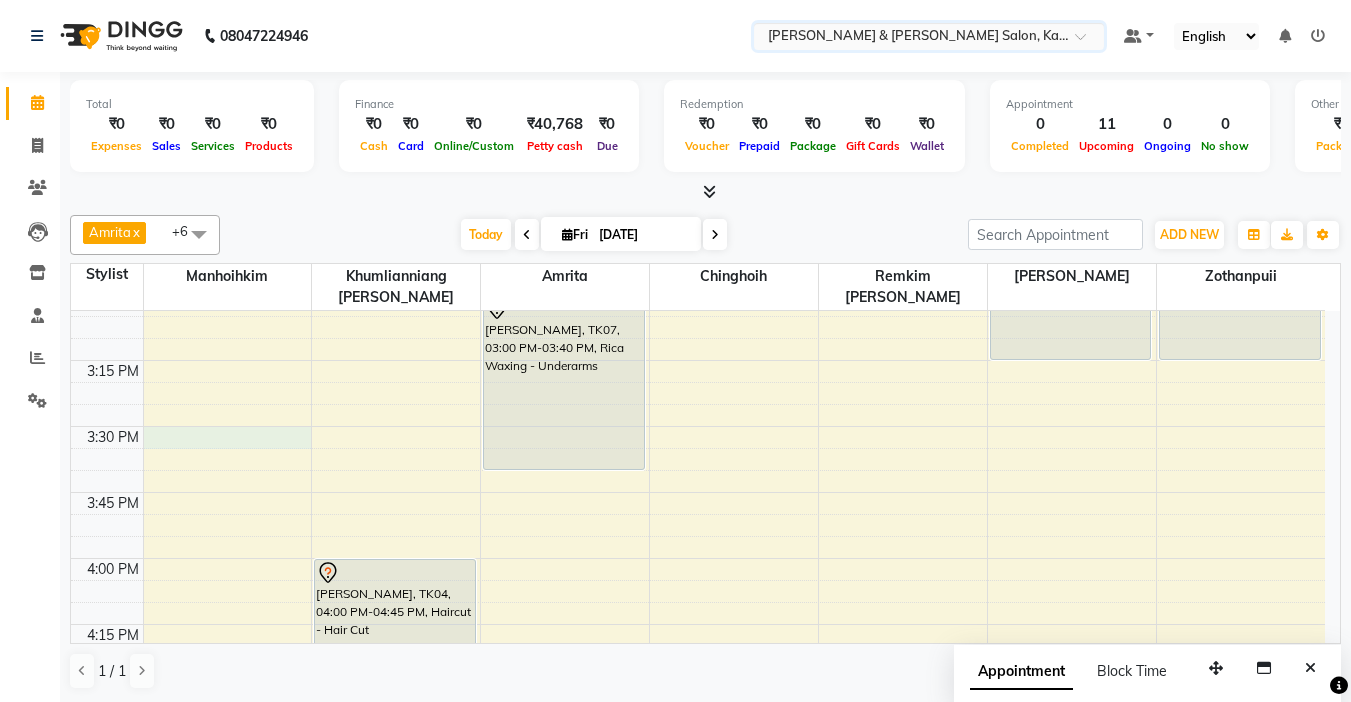 click on "9:00 AM 9:15 AM 9:30 AM 9:45 AM 10:00 AM 10:15 AM 10:30 AM 10:45 AM 11:00 AM 11:15 AM 11:30 AM 11:45 AM 12:00 PM 12:15 PM 12:30 PM 12:45 PM 1:00 PM 1:15 PM 1:30 PM 1:45 PM 2:00 PM 2:15 PM 2:30 PM 2:45 PM 3:00 PM 3:15 PM 3:30 PM 3:45 PM 4:00 PM 4:15 PM 4:30 PM 4:45 PM 5:00 PM 5:15 PM 5:30 PM 5:45 PM 6:00 PM 6:15 PM 6:30 PM 6:45 PM 7:00 PM 7:15 PM 7:30 PM 7:45 PM 8:00 PM 8:15 PM 8:30 PM 8:45 PM 9:00 PM 9:15 PM 9:30 PM 9:45 PM             [PERSON_NAME], TK01, 02:00 PM-02:45 PM, Haircut - Hair Cut ([PERSON_NAME]) [DEMOGRAPHIC_DATA]             [PERSON_NAME], TK03, 10:30 AM-12:45 PM, Colour Treatment - Root Touch Up [PERSON_NAME] or [PERSON_NAME], TK02, 12:30 PM-02:30 PM, Colour Treatment - Absolute Colour Short - Thick             [PERSON_NAME], TK04, 04:00 PM-04:45 PM, Haircut - Hair Cut ([PERSON_NAME]) [DEMOGRAPHIC_DATA]             [PERSON_NAME], TK04, 04:45 PM-06:45 PM, Colour Treatment - Highlights  Medium             [PERSON_NAME], TK07, 02:30 PM-03:00 PM, Pedicure - Classic             [PERSON_NAME], TK07, 03:00 PM-03:40 PM, Rica Waxing - Underarms" at bounding box center [698, 426] 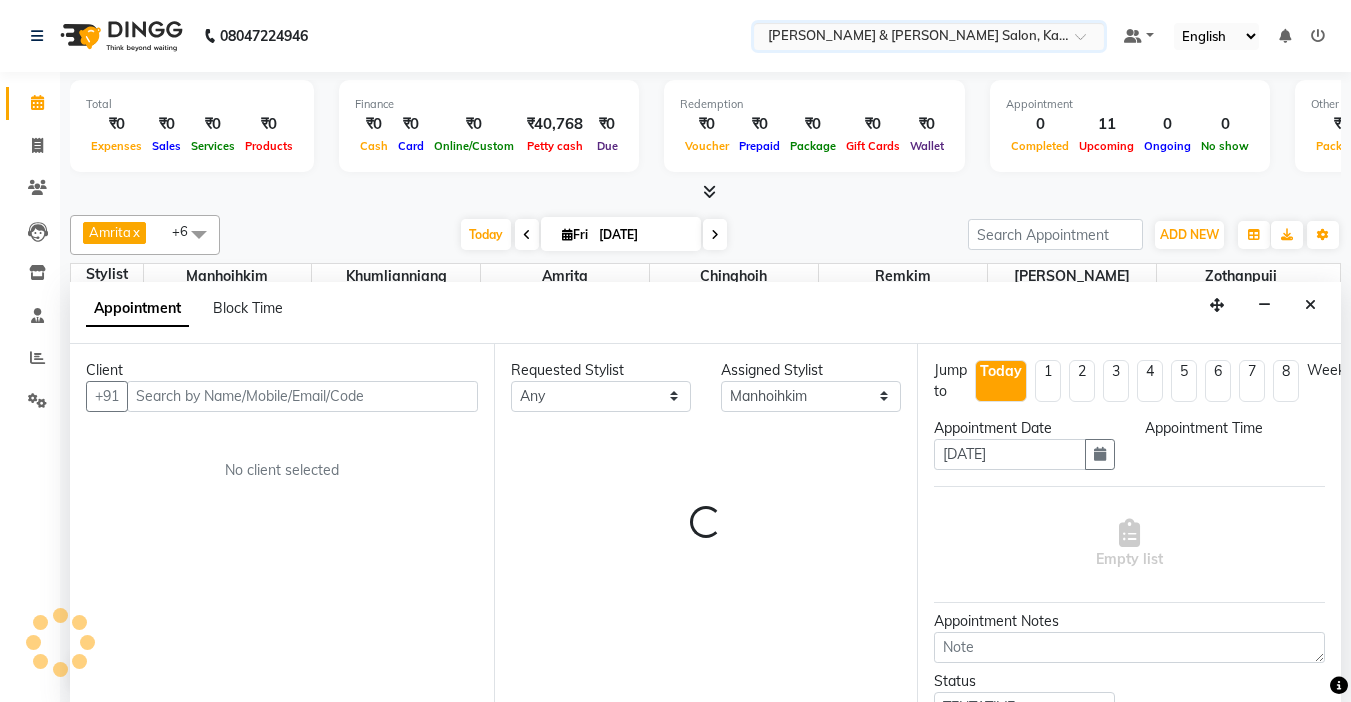 scroll, scrollTop: 1, scrollLeft: 0, axis: vertical 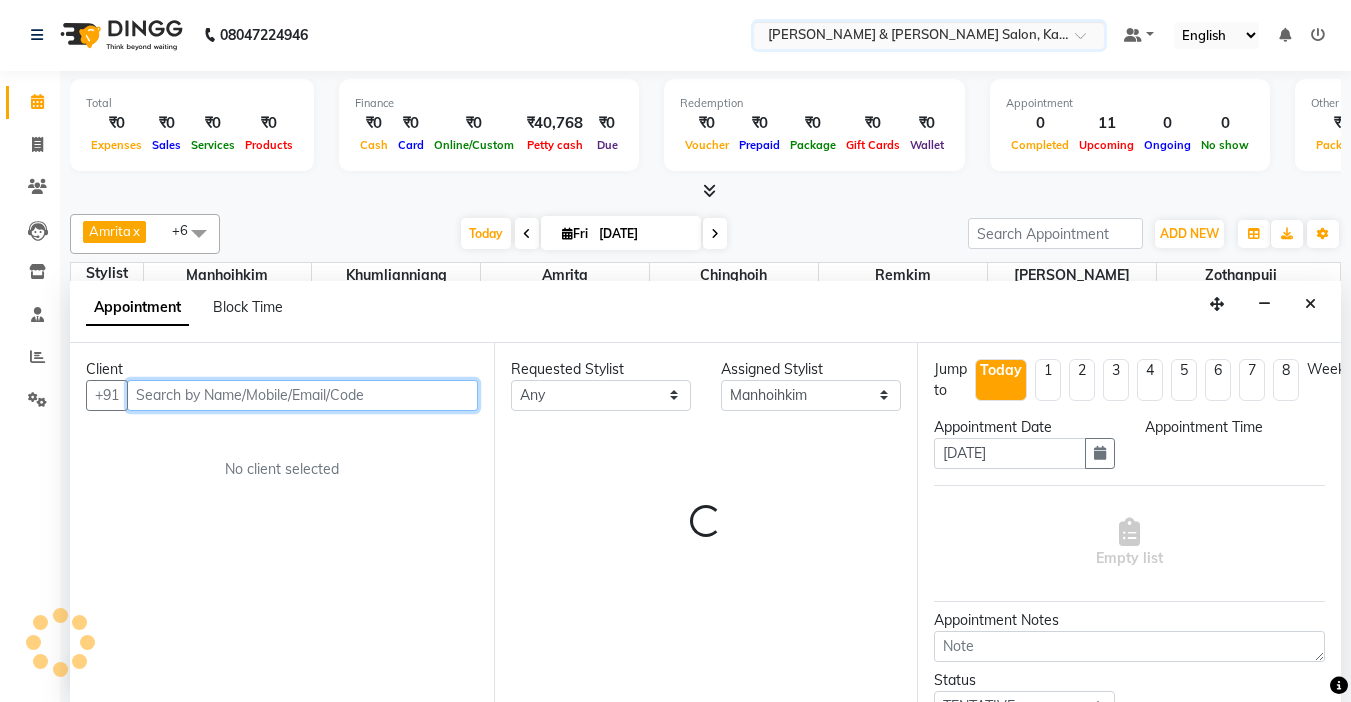 select on "930" 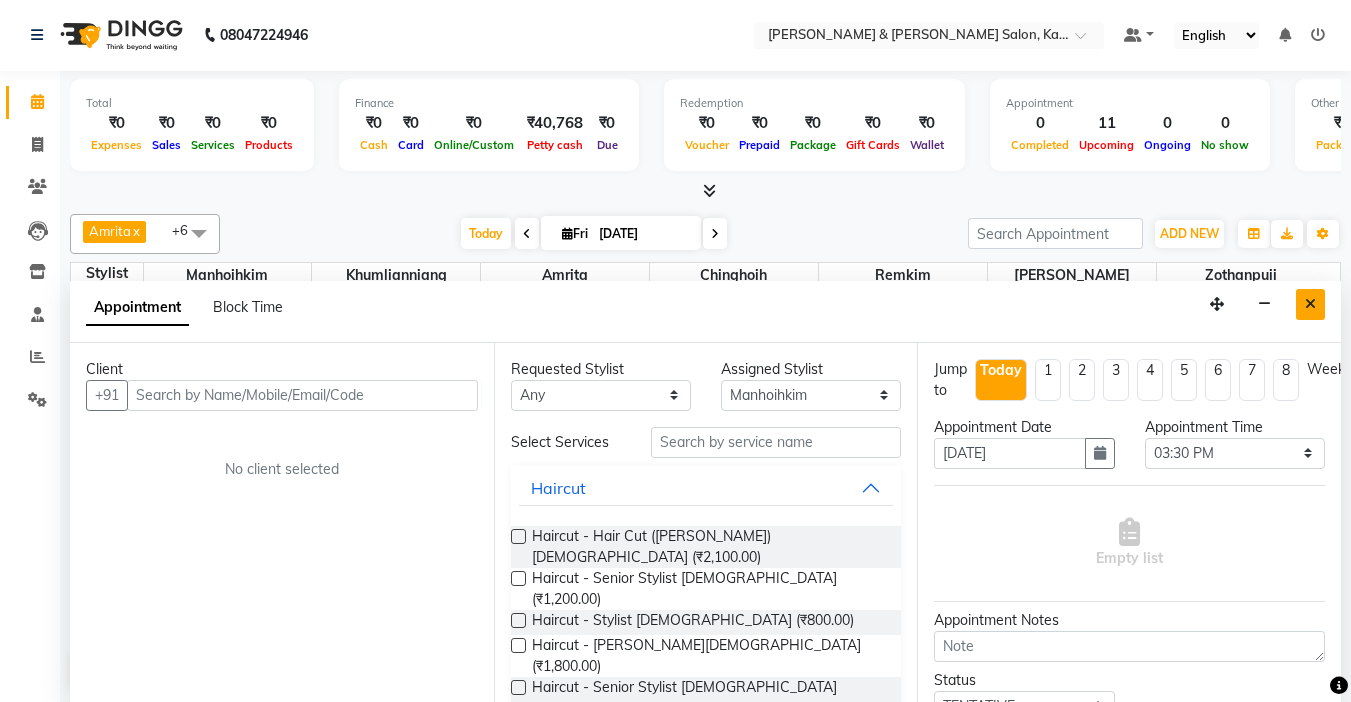 click at bounding box center [1310, 304] 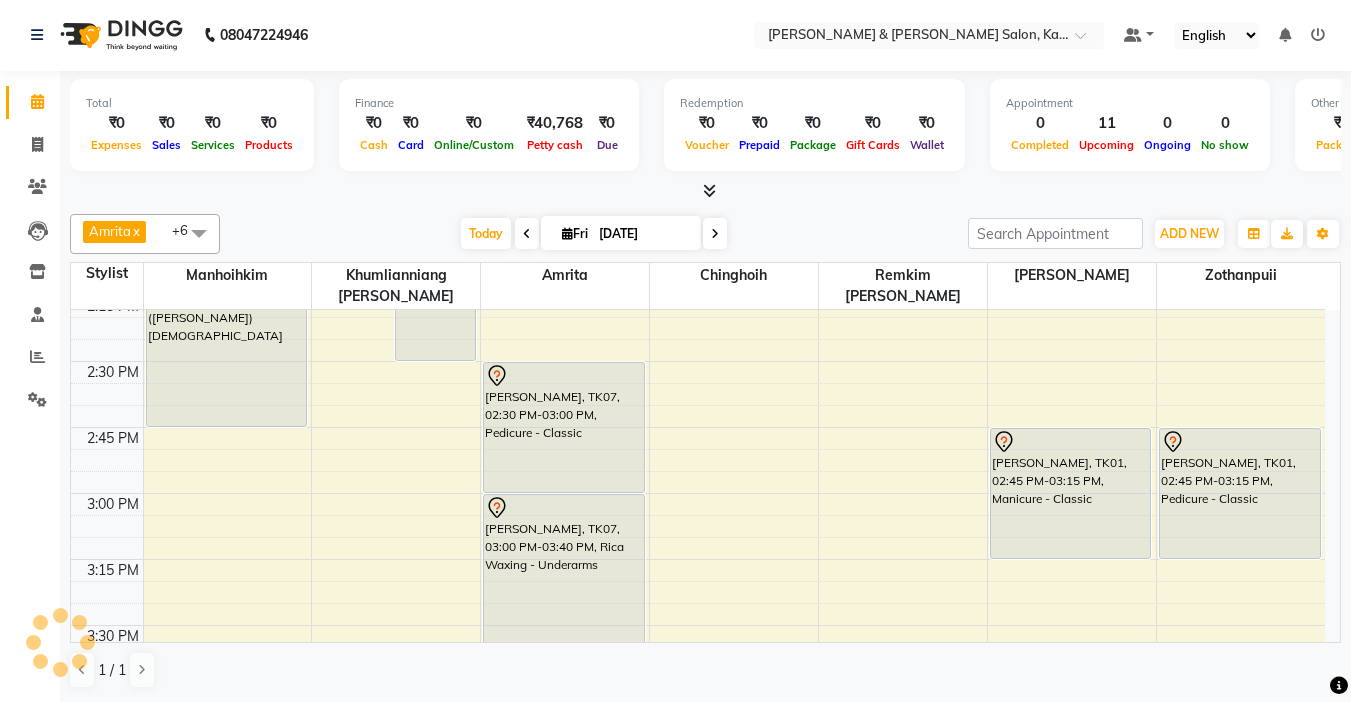 scroll, scrollTop: 1500, scrollLeft: 0, axis: vertical 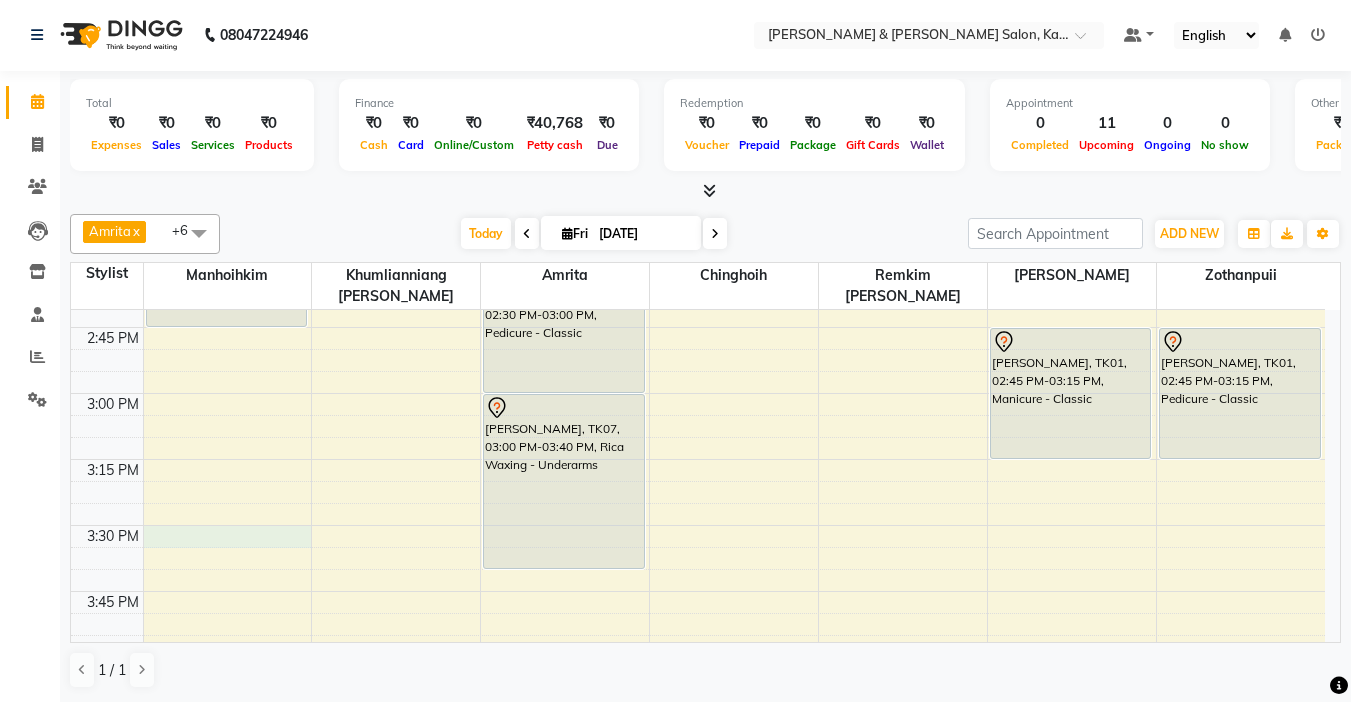 click on "9:00 AM 9:15 AM 9:30 AM 9:45 AM 10:00 AM 10:15 AM 10:30 AM 10:45 AM 11:00 AM 11:15 AM 11:30 AM 11:45 AM 12:00 PM 12:15 PM 12:30 PM 12:45 PM 1:00 PM 1:15 PM 1:30 PM 1:45 PM 2:00 PM 2:15 PM 2:30 PM 2:45 PM 3:00 PM 3:15 PM 3:30 PM 3:45 PM 4:00 PM 4:15 PM 4:30 PM 4:45 PM 5:00 PM 5:15 PM 5:30 PM 5:45 PM 6:00 PM 6:15 PM 6:30 PM 6:45 PM 7:00 PM 7:15 PM 7:30 PM 7:45 PM 8:00 PM 8:15 PM 8:30 PM 8:45 PM 9:00 PM 9:15 PM 9:30 PM 9:45 PM             [PERSON_NAME], TK01, 02:00 PM-02:45 PM, Haircut - Hair Cut ([PERSON_NAME]) [DEMOGRAPHIC_DATA]             [PERSON_NAME], TK03, 10:30 AM-12:45 PM, Colour Treatment - Root Touch Up [PERSON_NAME] or [PERSON_NAME], TK02, 12:30 PM-02:30 PM, Colour Treatment - Absolute Colour Short - Thick             [PERSON_NAME], TK04, 04:00 PM-04:45 PM, Haircut - Hair Cut ([PERSON_NAME]) [DEMOGRAPHIC_DATA]             [PERSON_NAME], TK04, 04:45 PM-06:45 PM, Colour Treatment - Highlights  Medium             [PERSON_NAME], TK07, 02:30 PM-03:00 PM, Pedicure - Classic             [PERSON_NAME], TK07, 03:00 PM-03:40 PM, Rica Waxing - Underarms" at bounding box center [698, 525] 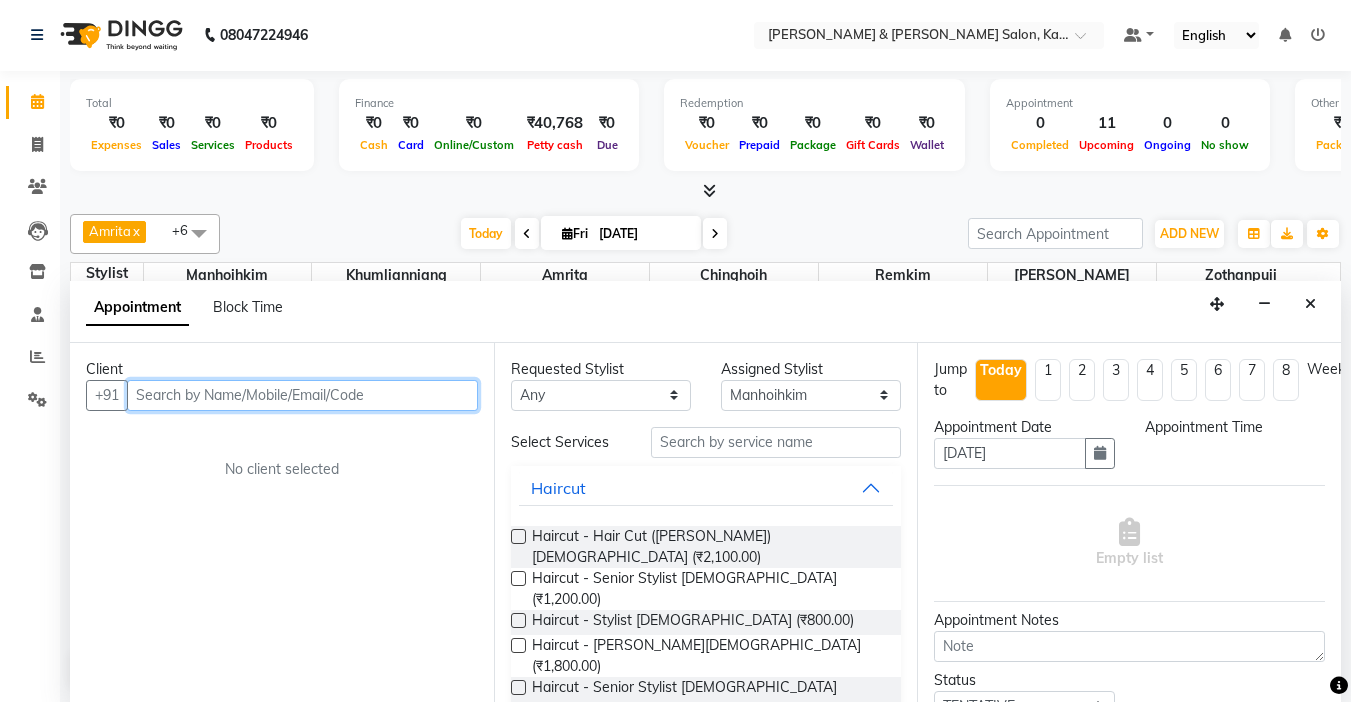 select on "930" 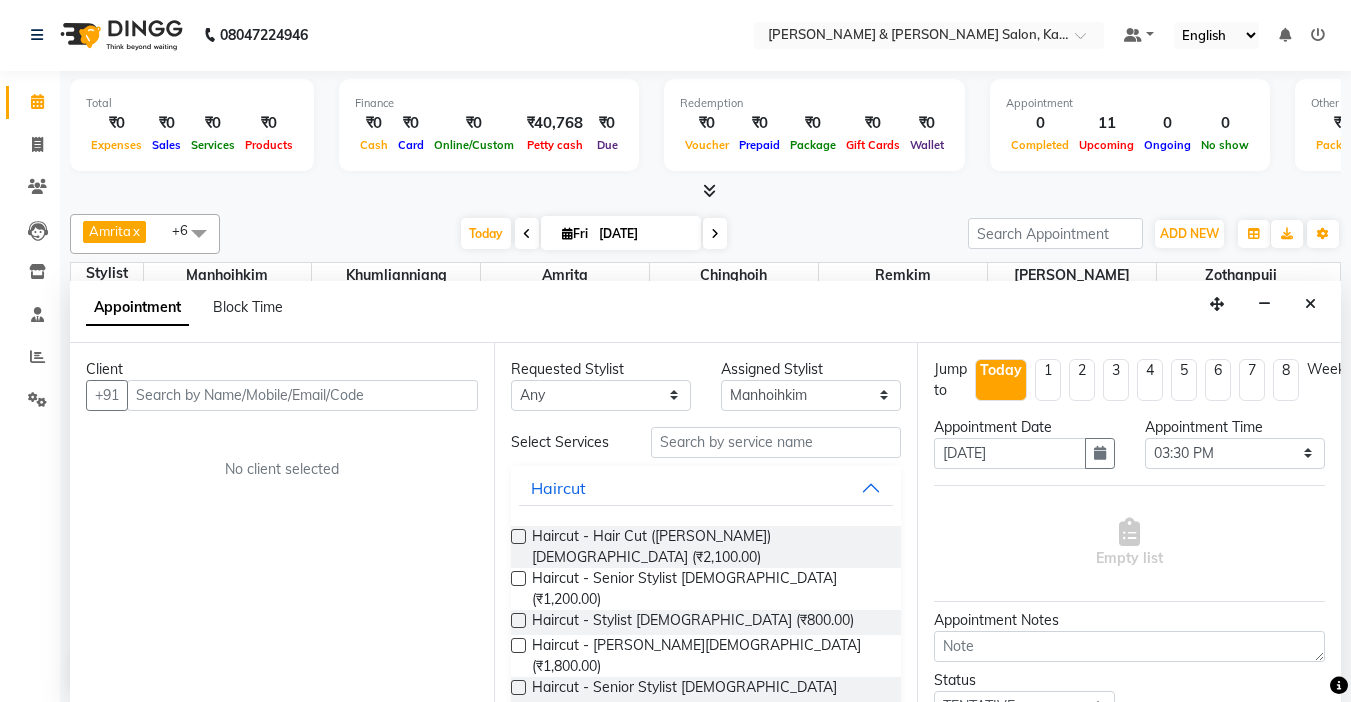 click on "08047224946 Select Location × [PERSON_NAME] & [PERSON_NAME] Salon, Kalyan Nagar Default Panel My Panel English ENGLISH Español العربية मराठी हिंदी ગુજરાતી தமிழ் 中文 Notifications nothing to show" 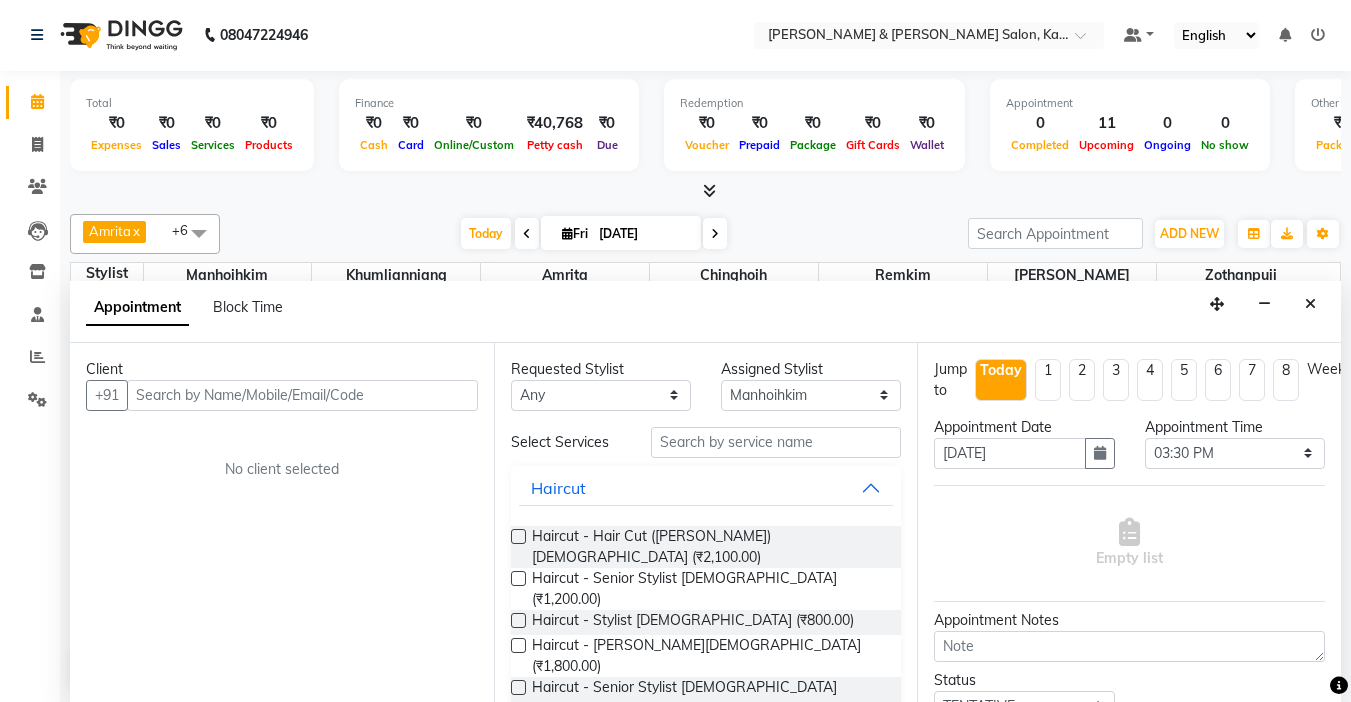 scroll, scrollTop: 200, scrollLeft: 0, axis: vertical 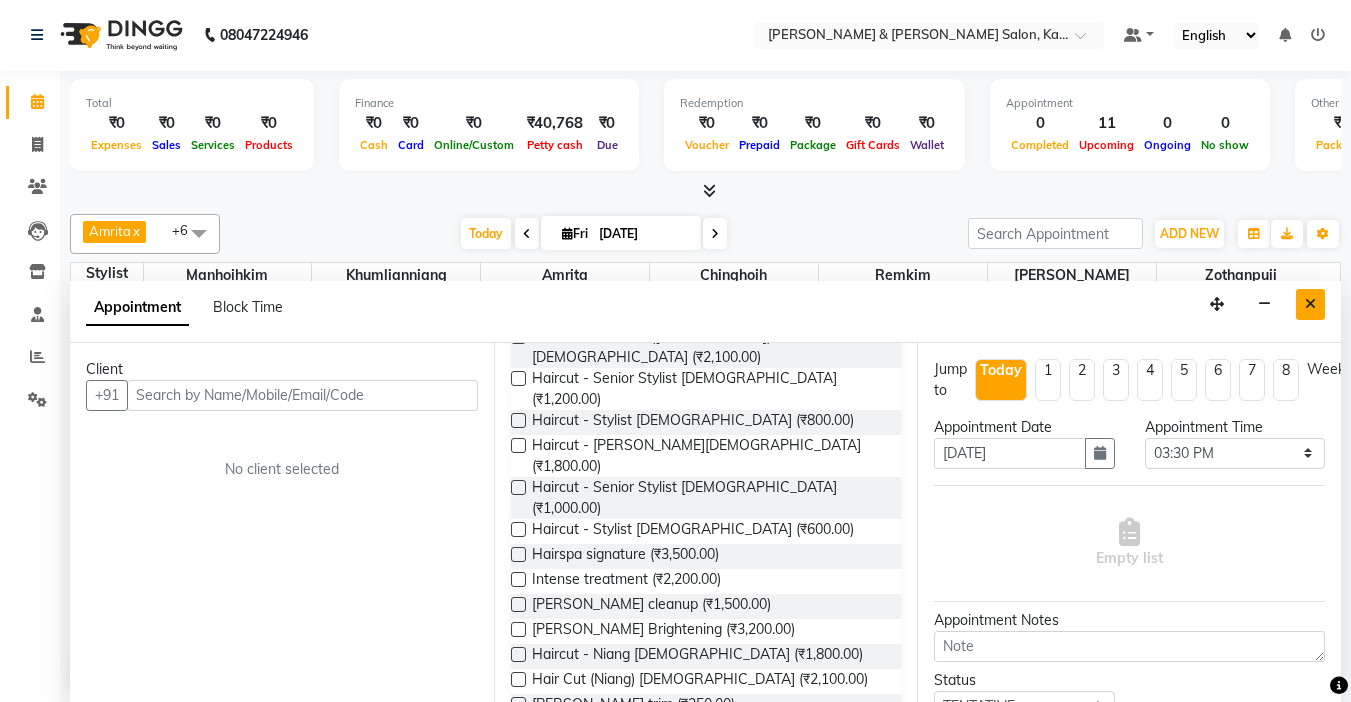 click at bounding box center [1310, 304] 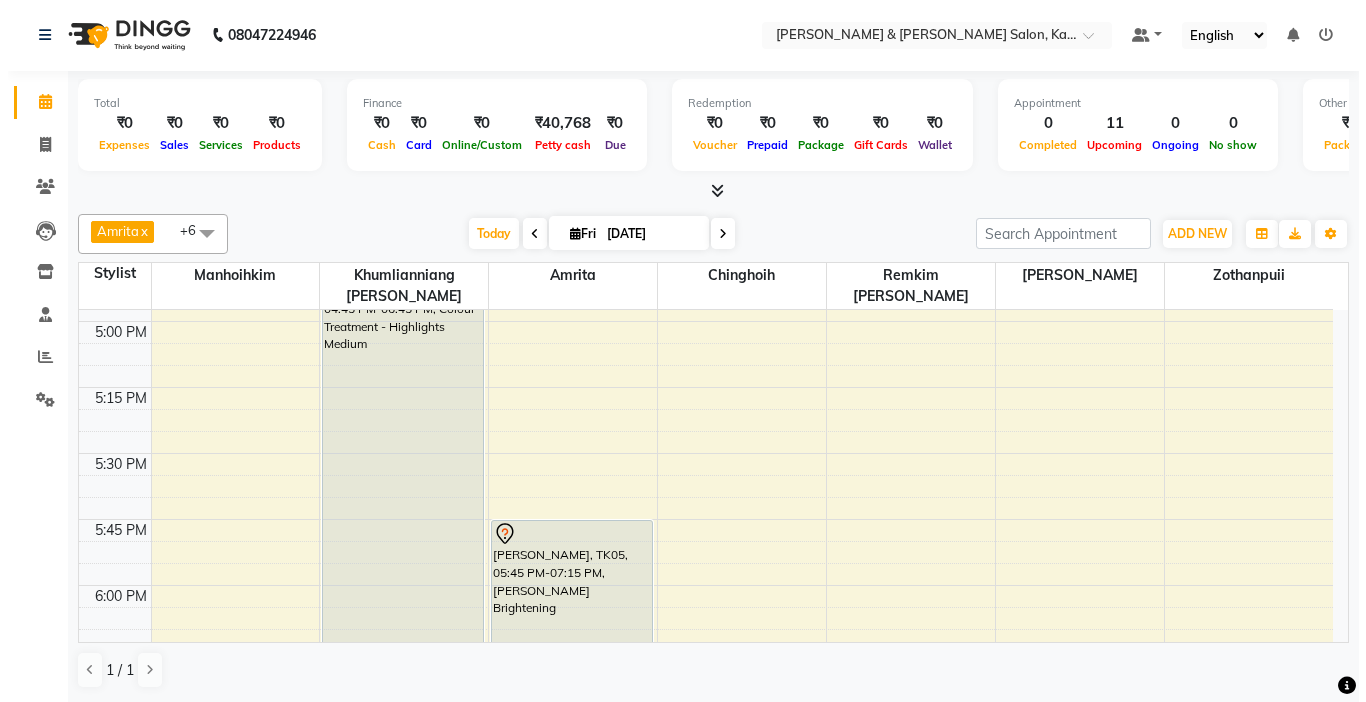 scroll, scrollTop: 2300, scrollLeft: 0, axis: vertical 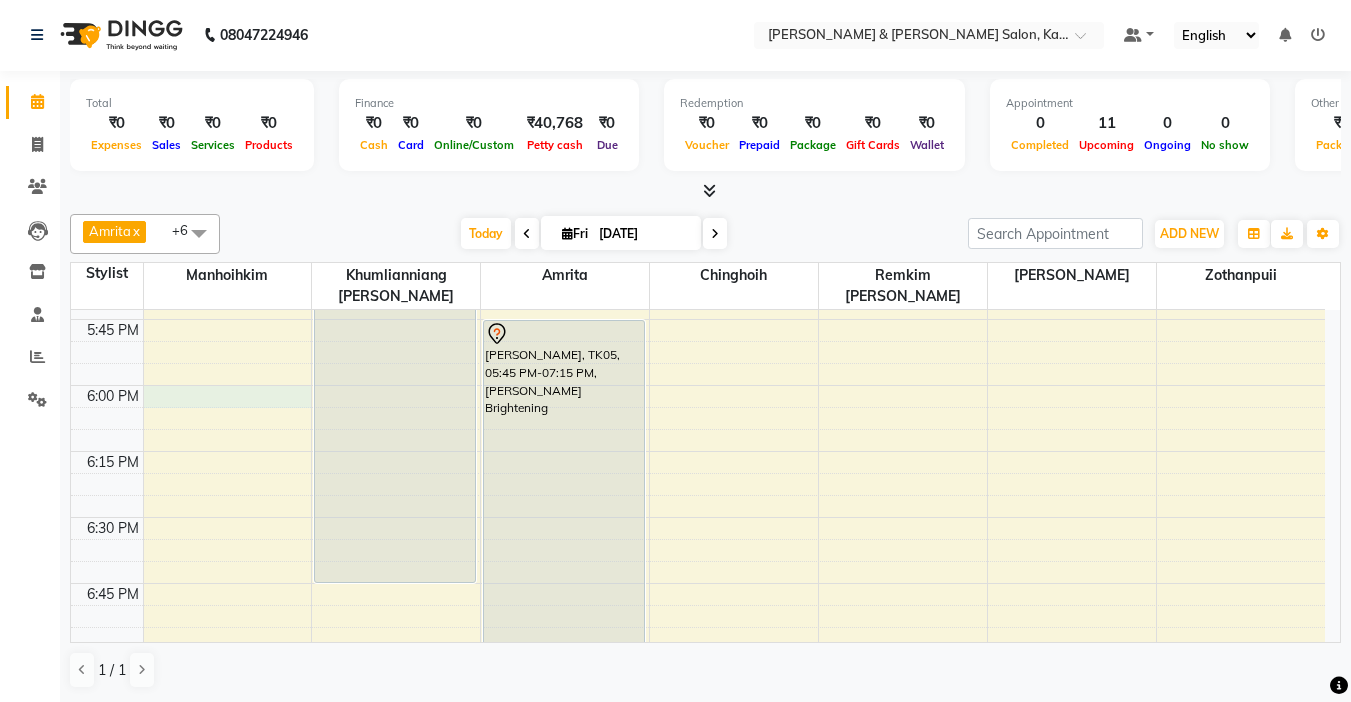 click on "9:00 AM 9:15 AM 9:30 AM 9:45 AM 10:00 AM 10:15 AM 10:30 AM 10:45 AM 11:00 AM 11:15 AM 11:30 AM 11:45 AM 12:00 PM 12:15 PM 12:30 PM 12:45 PM 1:00 PM 1:15 PM 1:30 PM 1:45 PM 2:00 PM 2:15 PM 2:30 PM 2:45 PM 3:00 PM 3:15 PM 3:30 PM 3:45 PM 4:00 PM 4:15 PM 4:30 PM 4:45 PM 5:00 PM 5:15 PM 5:30 PM 5:45 PM 6:00 PM 6:15 PM 6:30 PM 6:45 PM 7:00 PM 7:15 PM 7:30 PM 7:45 PM 8:00 PM 8:15 PM 8:30 PM 8:45 PM 9:00 PM 9:15 PM 9:30 PM 9:45 PM             [PERSON_NAME], TK01, 02:00 PM-02:45 PM, Haircut - Hair Cut ([PERSON_NAME]) [DEMOGRAPHIC_DATA]             [PERSON_NAME], TK03, 10:30 AM-12:45 PM, Colour Treatment - Root Touch Up [PERSON_NAME] or [PERSON_NAME], TK02, 12:30 PM-02:30 PM, Colour Treatment - Absolute Colour Short - Thick             [PERSON_NAME], TK04, 04:00 PM-04:45 PM, Haircut - Hair Cut ([PERSON_NAME]) [DEMOGRAPHIC_DATA]             [PERSON_NAME], TK04, 04:45 PM-06:45 PM, Colour Treatment - Highlights  Medium             [PERSON_NAME], TK07, 02:30 PM-03:00 PM, Pedicure - Classic             [PERSON_NAME], TK07, 03:00 PM-03:40 PM, Rica Waxing - Underarms" at bounding box center (698, -275) 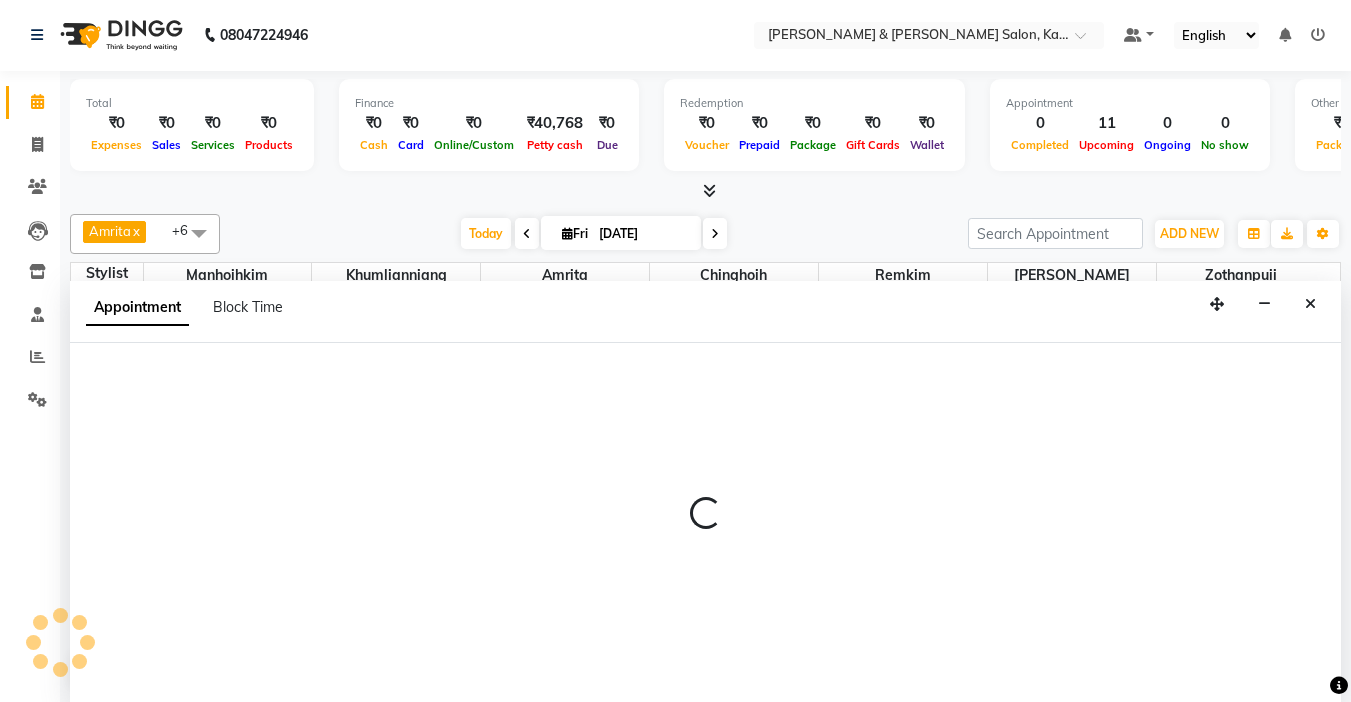 select on "70736" 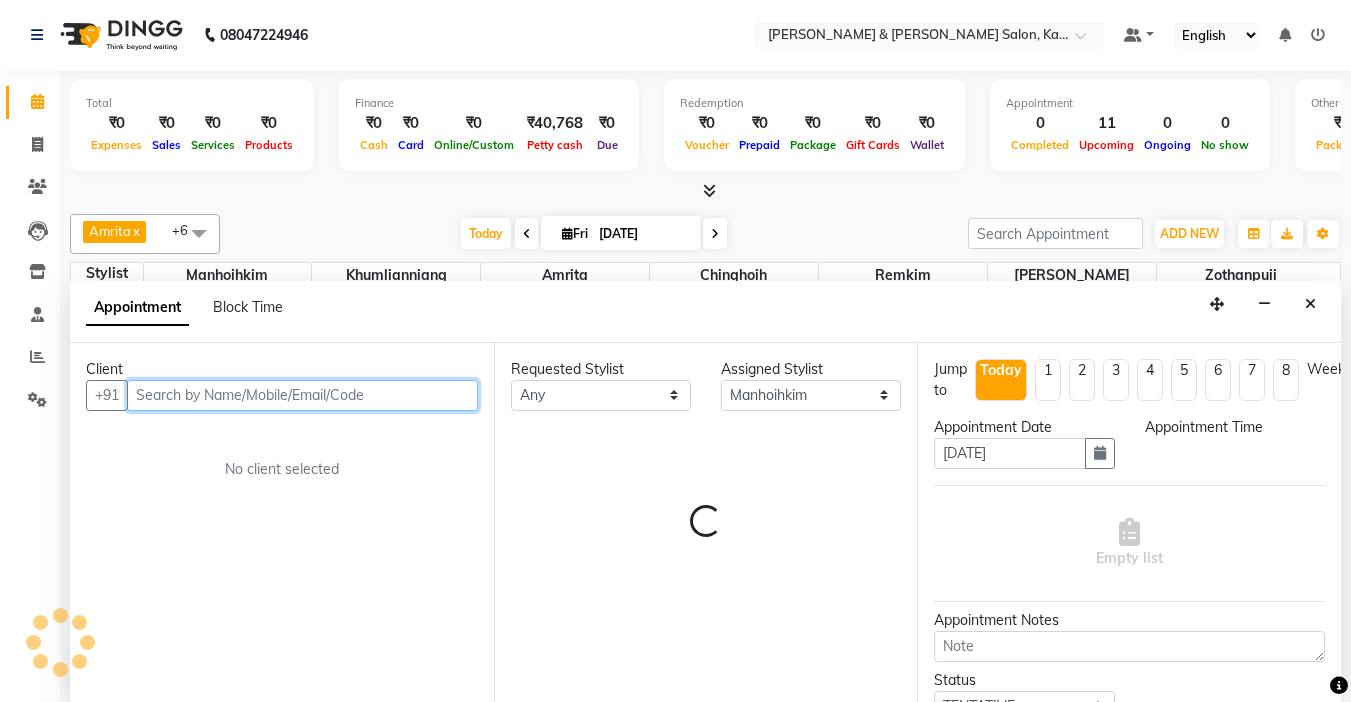 select on "1080" 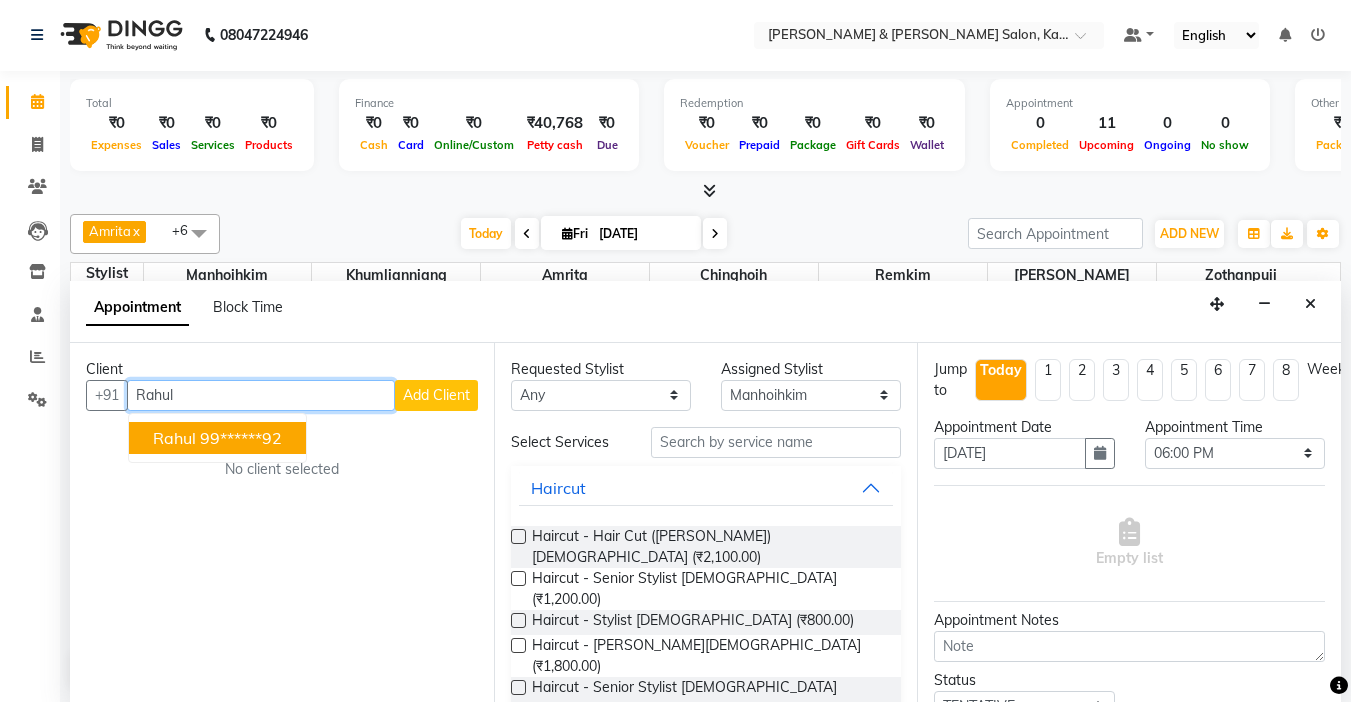 type on "Rahul" 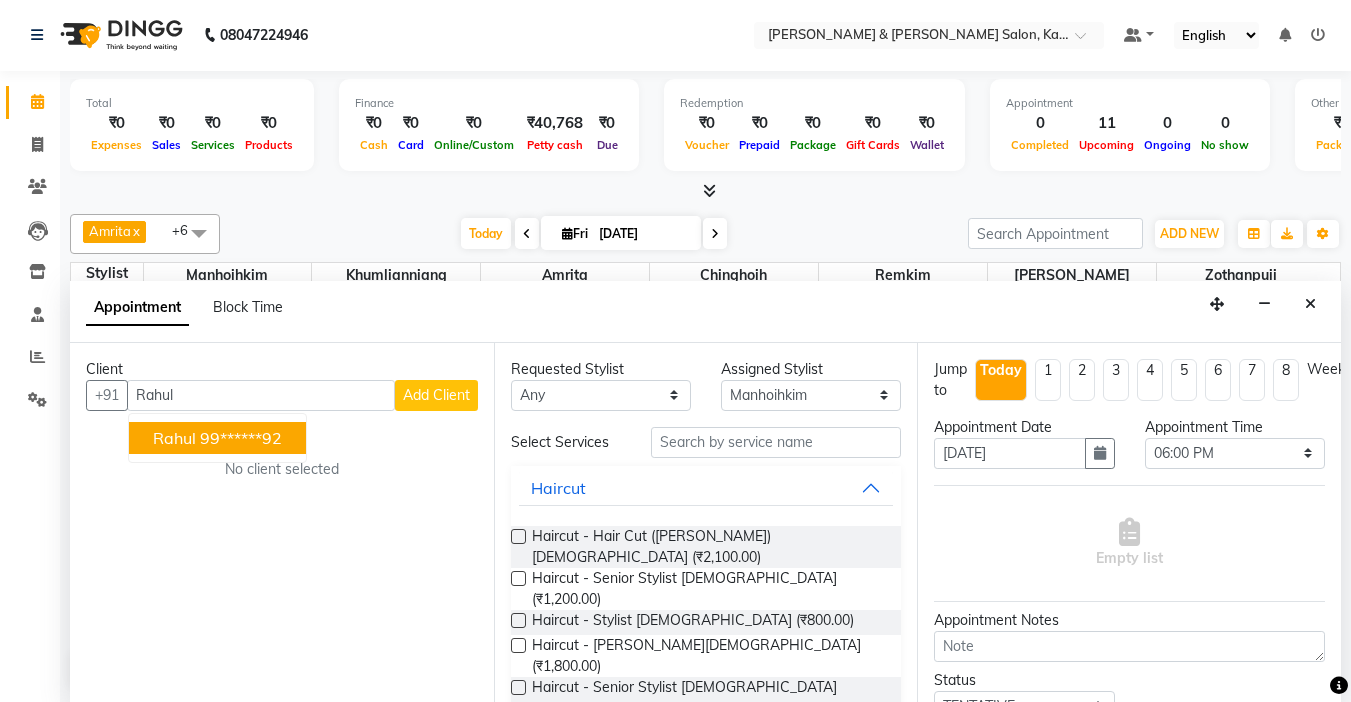 click on "Add Client" at bounding box center (436, 395) 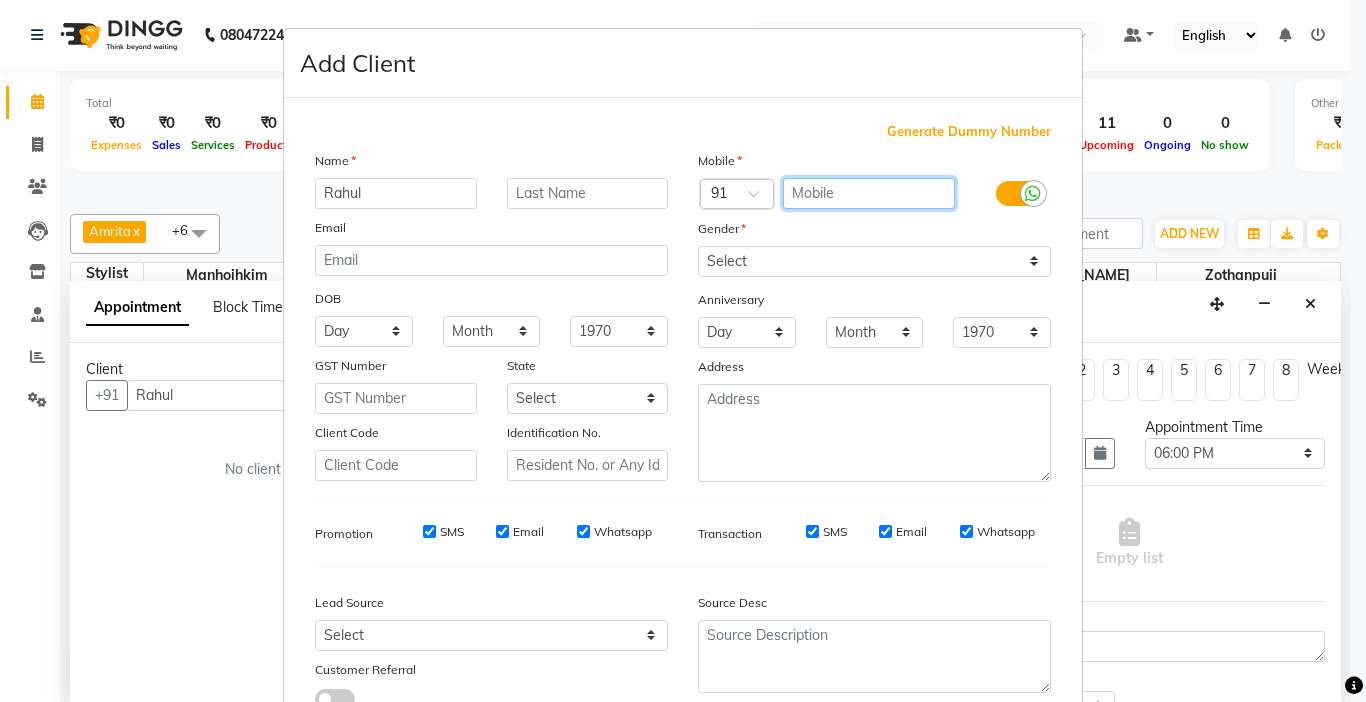 click at bounding box center (869, 193) 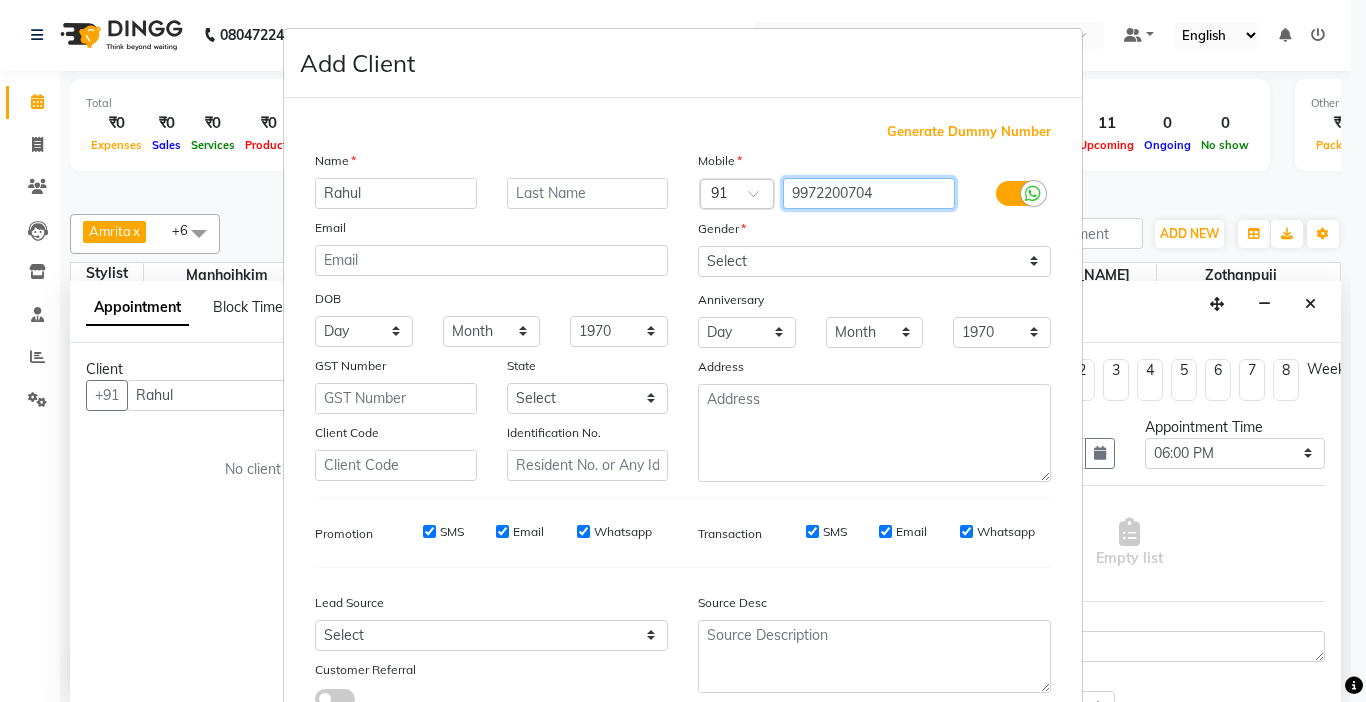 type on "9972200704" 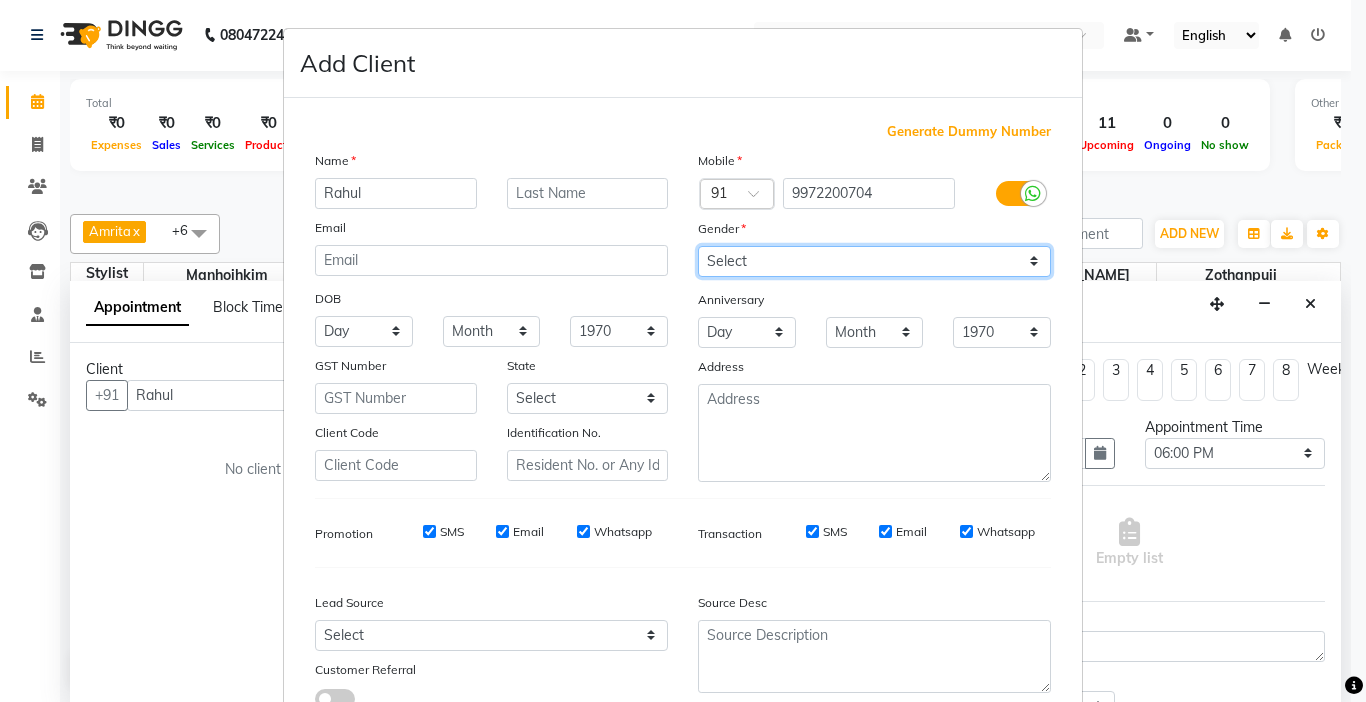 click on "Select [DEMOGRAPHIC_DATA] [DEMOGRAPHIC_DATA] Other Prefer Not To Say" at bounding box center [874, 261] 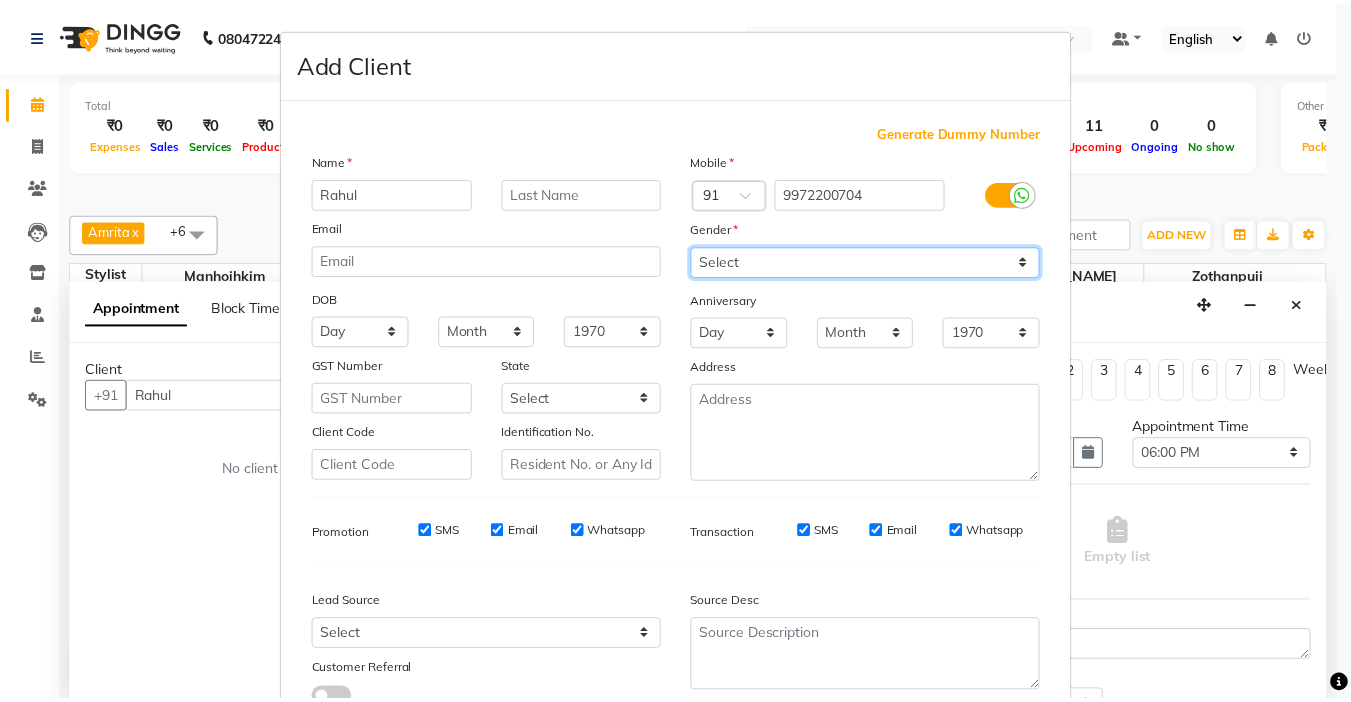 scroll, scrollTop: 147, scrollLeft: 0, axis: vertical 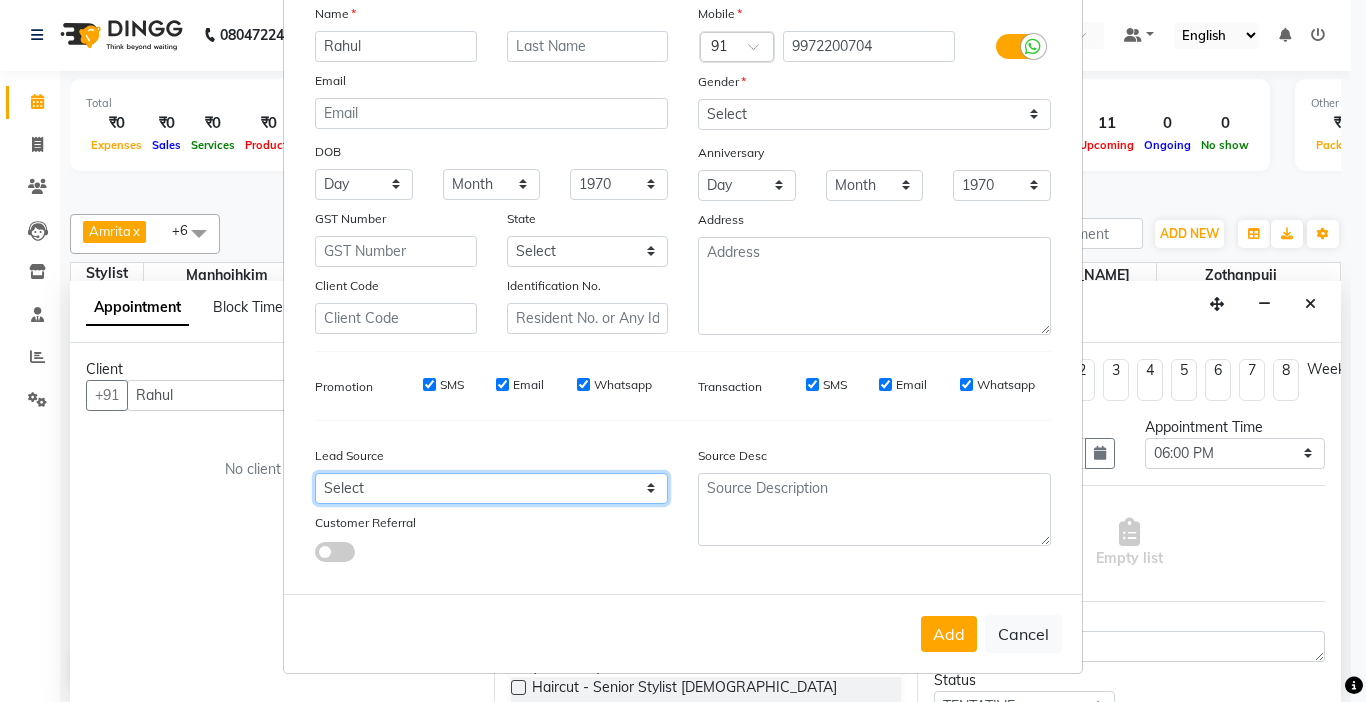 click on "Select Walk-in Referral Internet Friend Word of Mouth Advertisement Facebook JustDial Google Other" at bounding box center [491, 488] 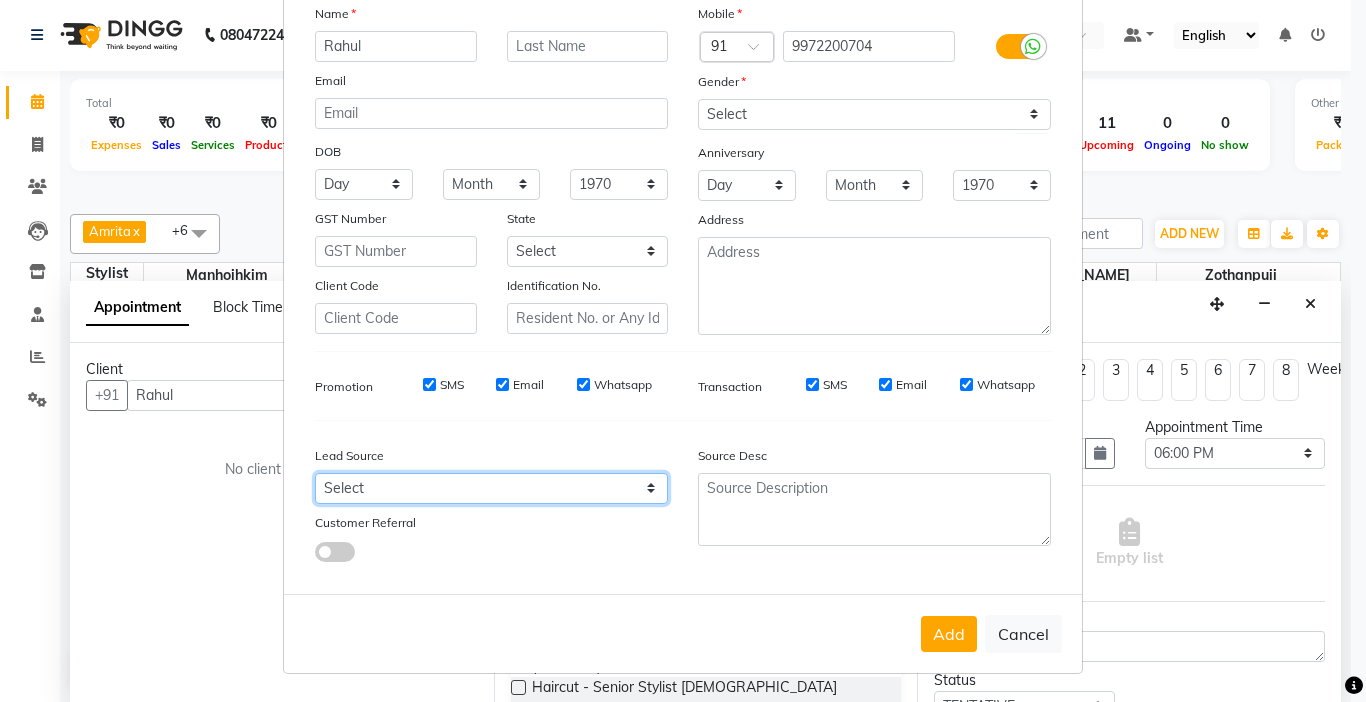 select on "52188" 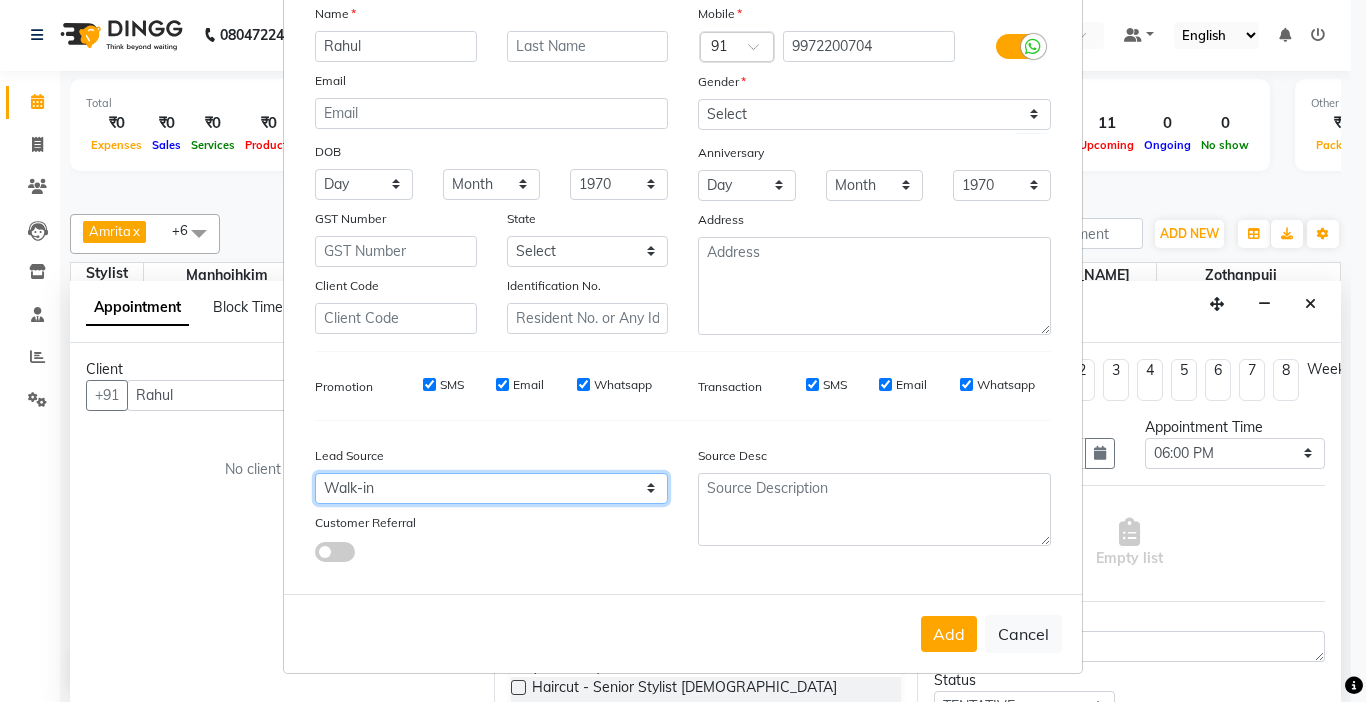 click on "Select Walk-in Referral Internet Friend Word of Mouth Advertisement Facebook JustDial Google Other" at bounding box center [491, 488] 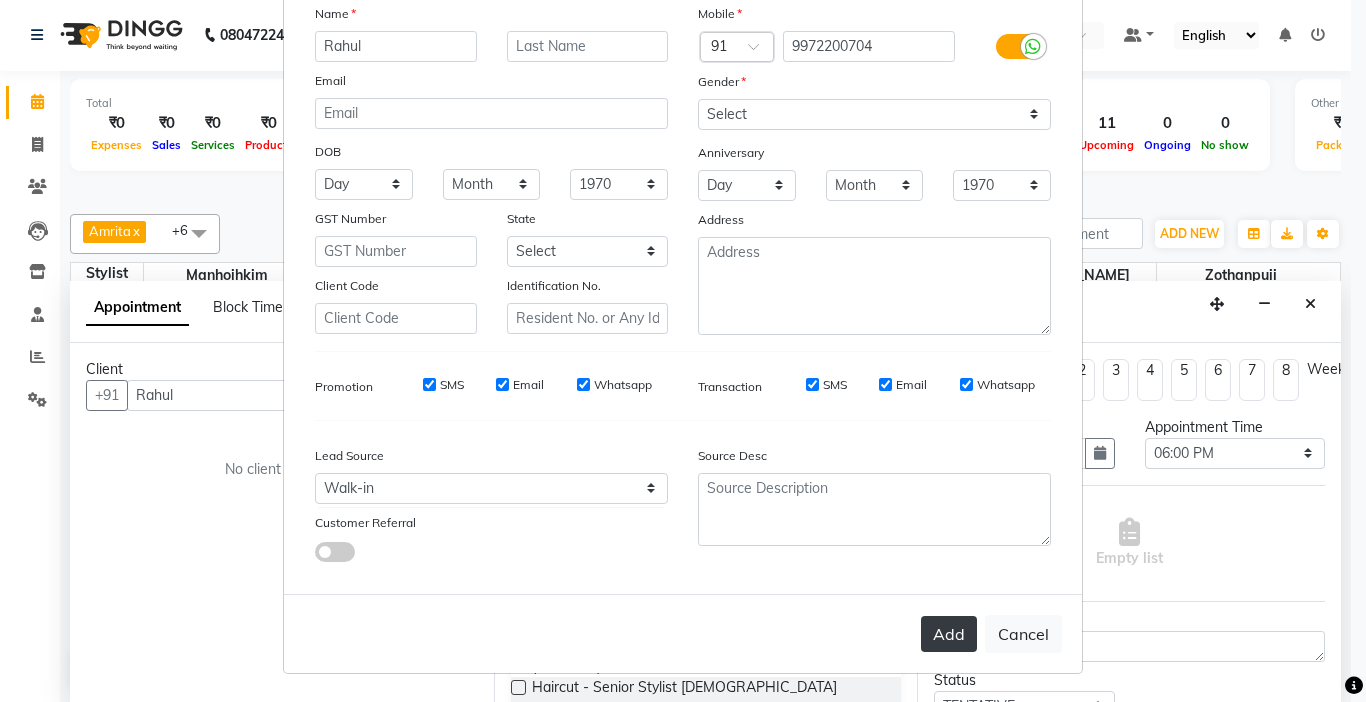 click on "Add" at bounding box center (949, 634) 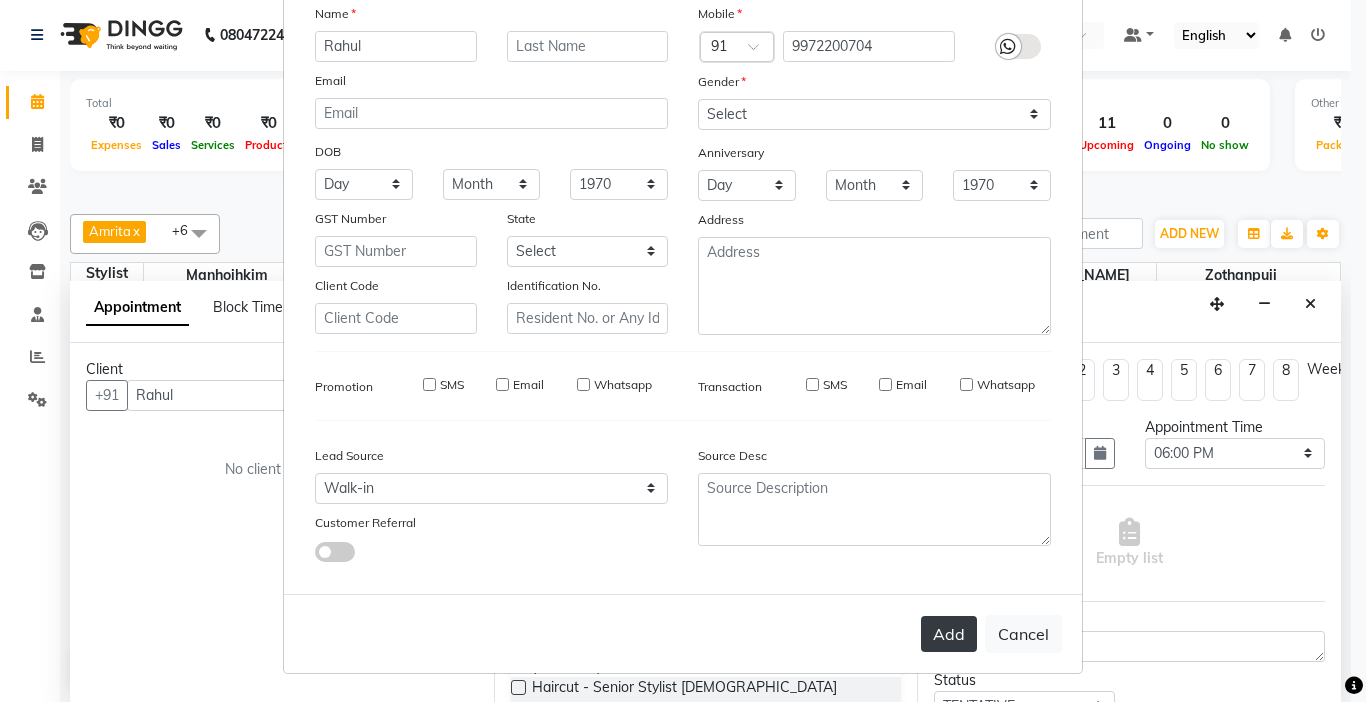 type on "99******04" 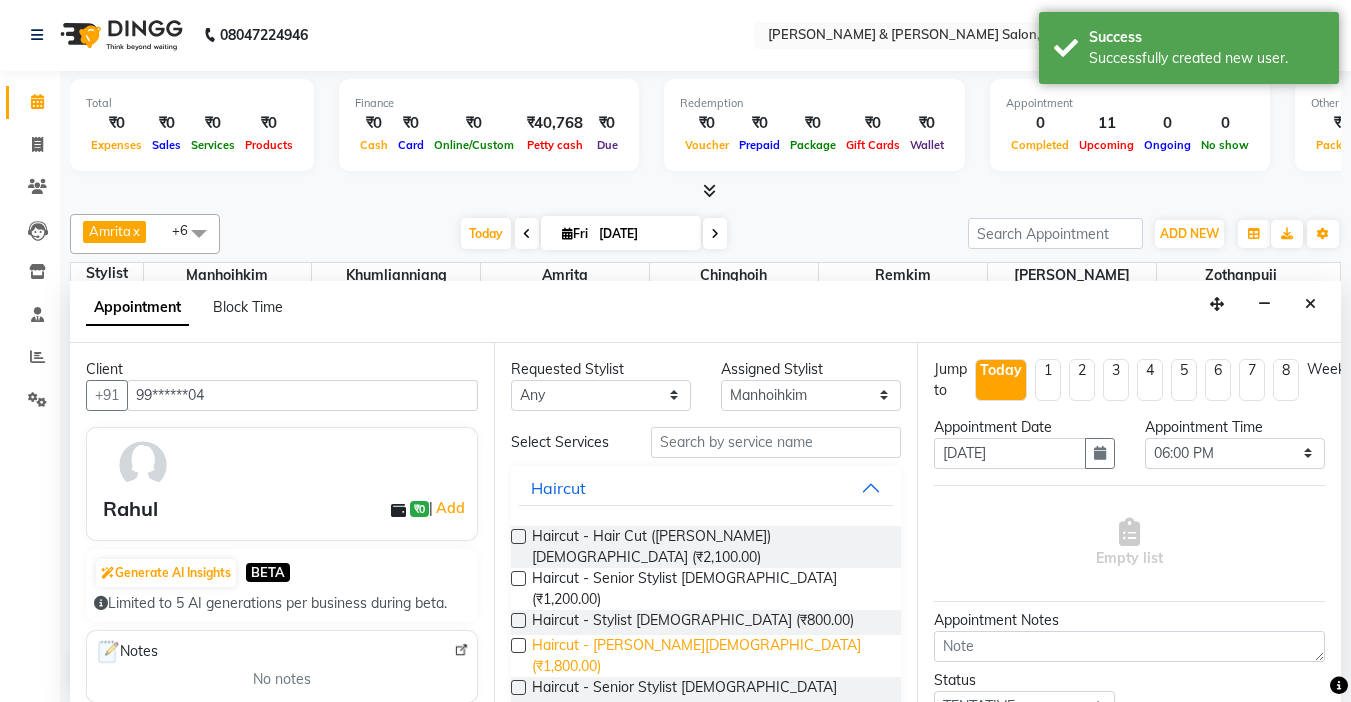 click on "Haircut - [PERSON_NAME][DEMOGRAPHIC_DATA] (₹1,800.00)" at bounding box center [709, 656] 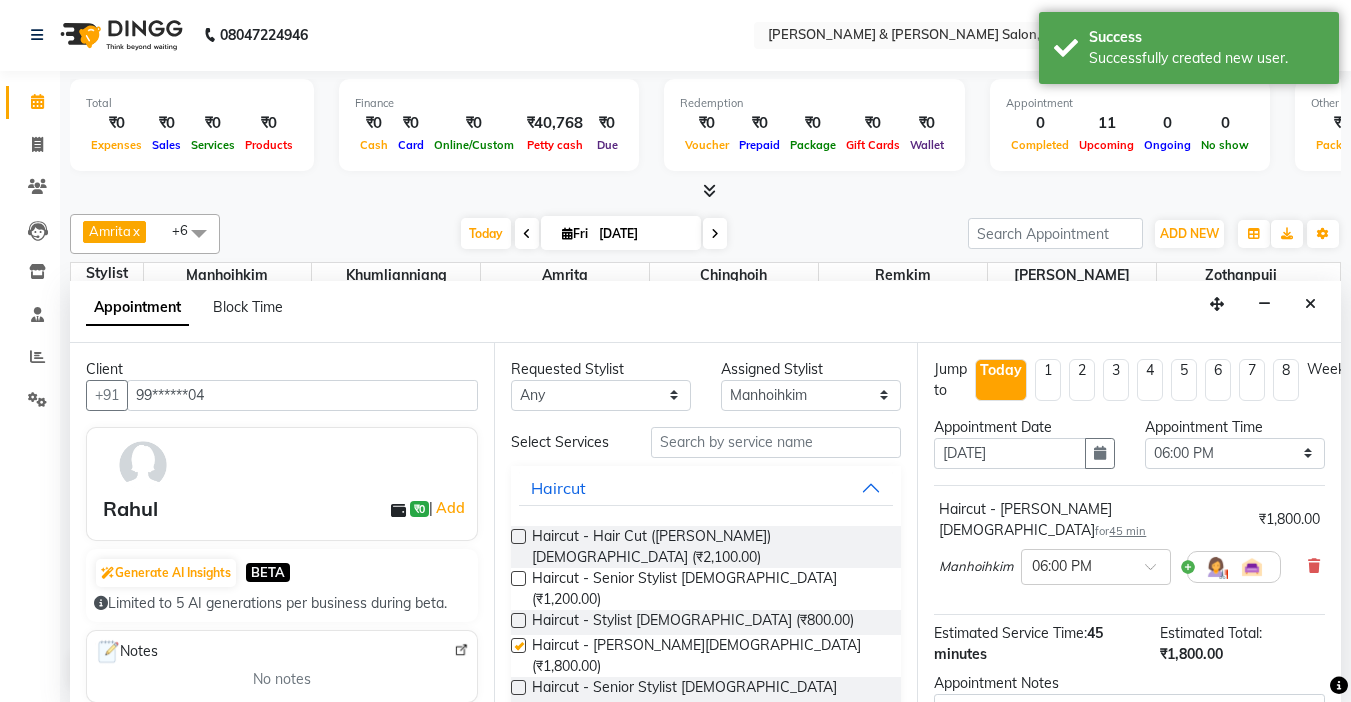 checkbox on "false" 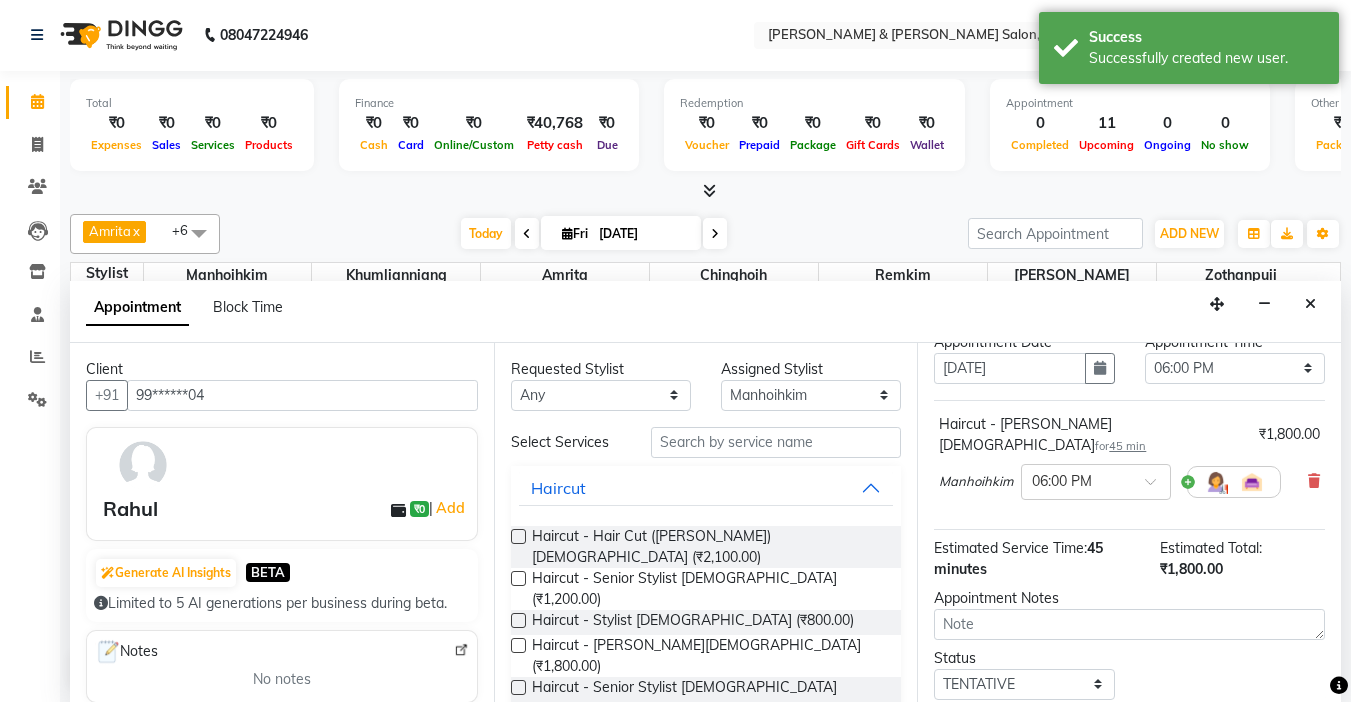 scroll, scrollTop: 203, scrollLeft: 0, axis: vertical 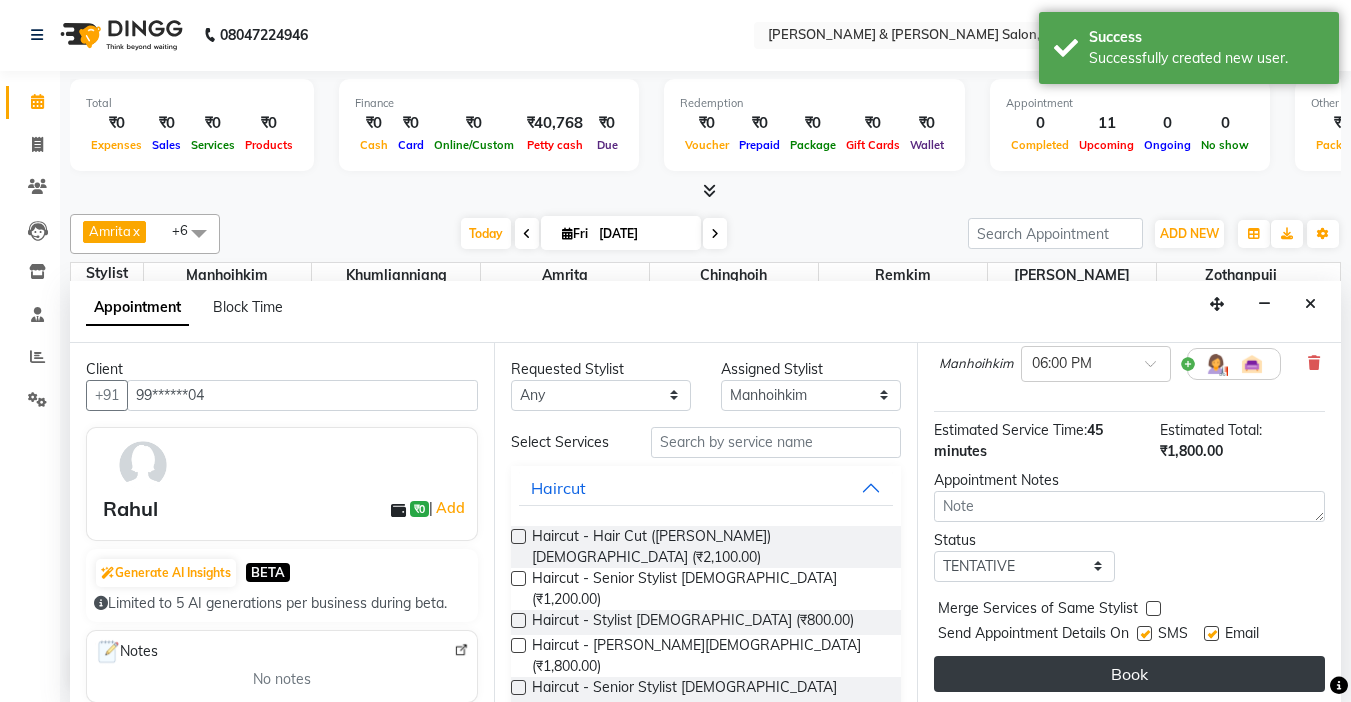 click on "Book" at bounding box center [1129, 674] 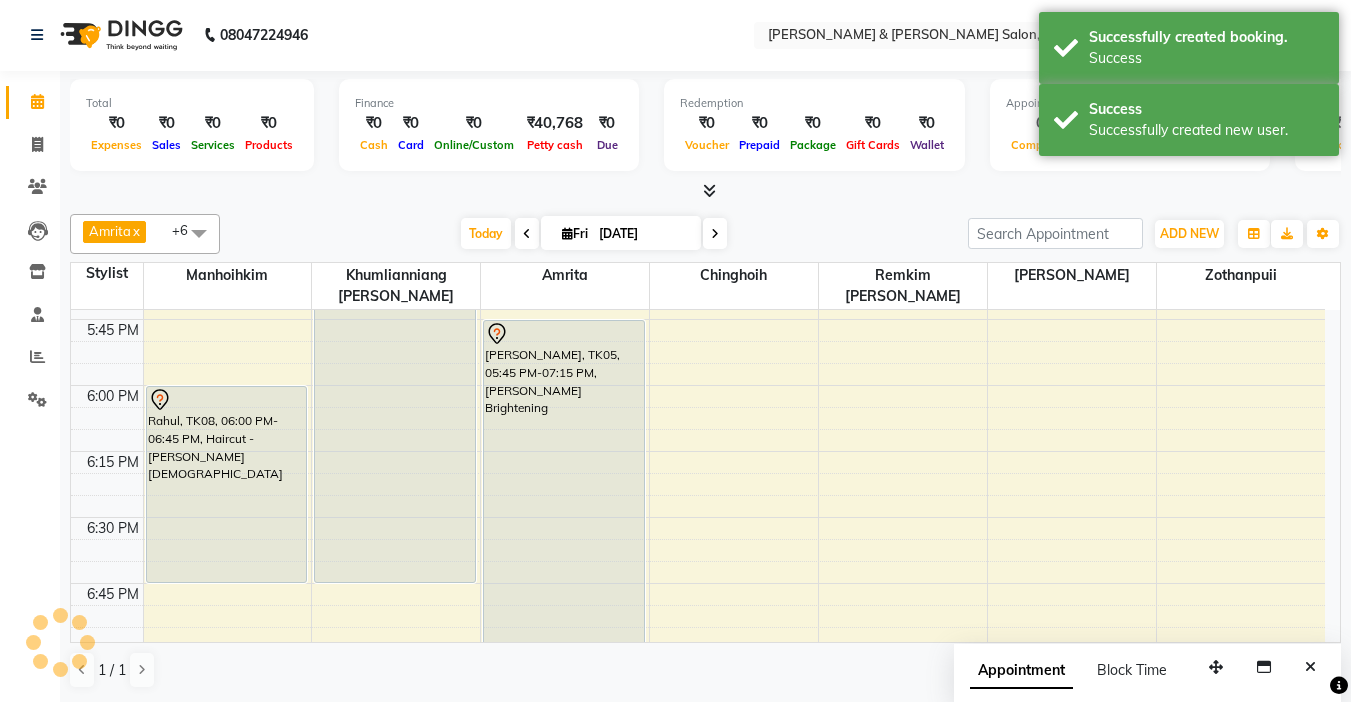 scroll, scrollTop: 0, scrollLeft: 0, axis: both 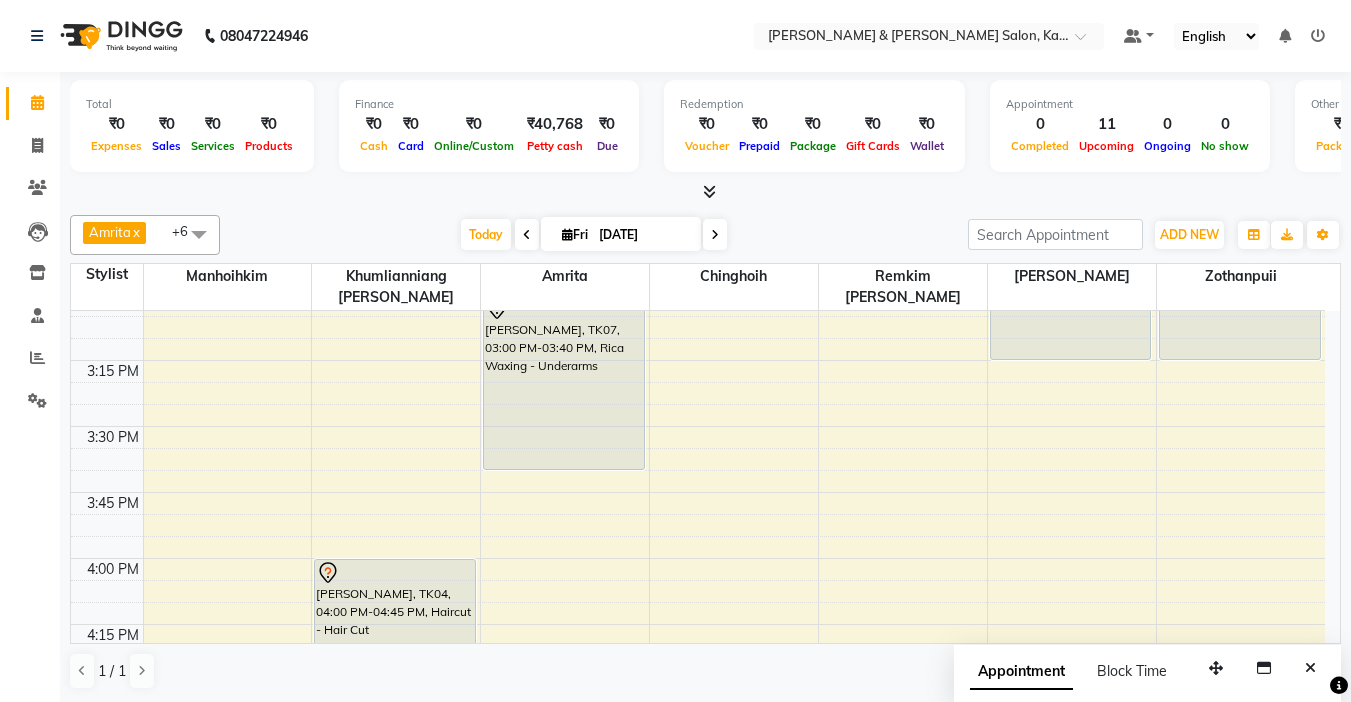 click on "Amrita  x Chinghoih  x Khumlianniang [PERSON_NAME]  x Manhoihkim  x Remkim [PERSON_NAME]  x [PERSON_NAME]   x PUII  x +6 Select All Amrita [PERSON_NAME] [PERSON_NAME] Chingmuan [PERSON_NAME] Manhoihkim [PERSON_NAME] [PERSON_NAME] .mynlyanSonangaihte Zothanpuii [DATE]  [DATE] Toggle Dropdown Add Appointment Add Invoice Add Expense Add Attendance Add Client Toggle Dropdown Add Appointment Add Invoice Add Expense Add Attendance Add Client ADD NEW Toggle Dropdown Add Appointment Add Invoice Add Expense Add Attendance Add Client Amrita  x Chinghoih  x Khumlianniang [PERSON_NAME]  x Manhoihkim  x Remkim [PERSON_NAME]  x [PERSON_NAME]   x PUII  x +6 Select All Amrita [PERSON_NAME] [PERSON_NAME] [PERSON_NAME] [PERSON_NAME] [PERSON_NAME] .mynlyanSonangaihte Zothanpuii Group By  Staff View   Room View  View as Vertical  Vertical - Week View  Horizontal  Horizontal - Week View  List  Toggle Dropdown Calendar Settings Manage Tags   Arrange Stylists   Reset Stylists  11" at bounding box center [705, 235] 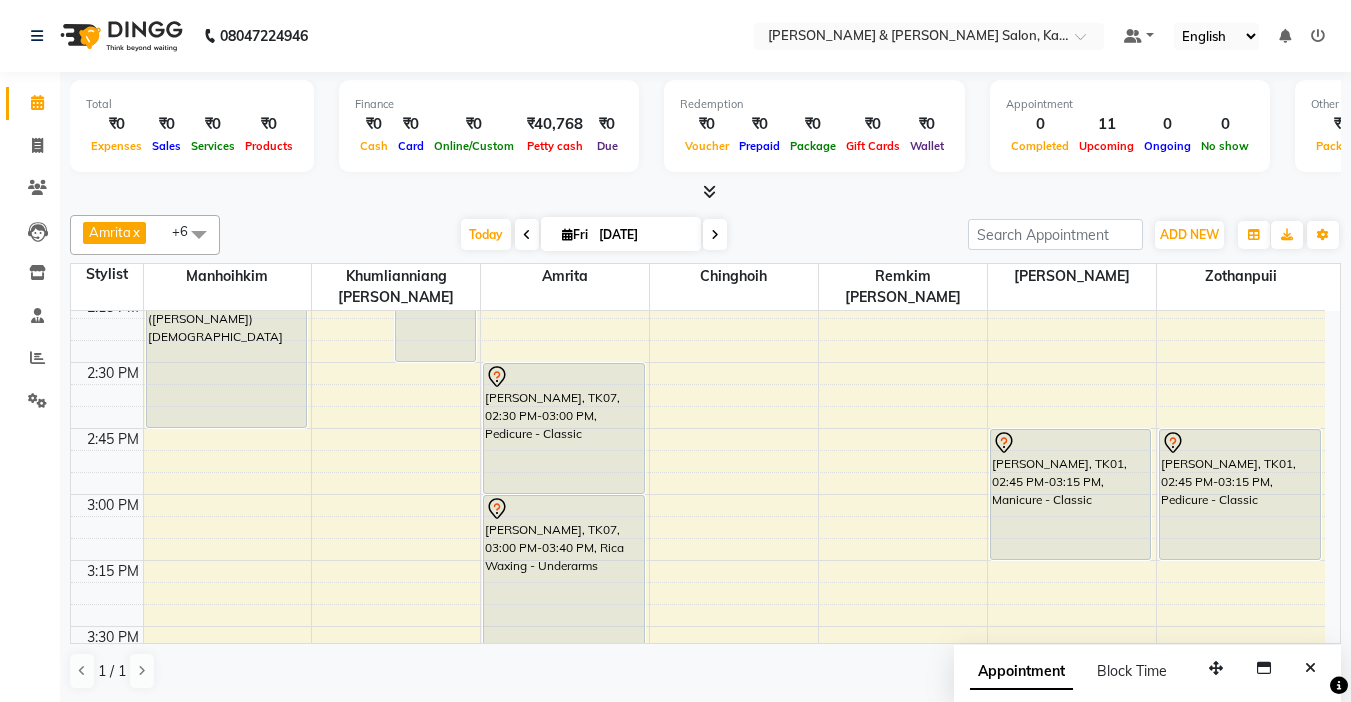 click on "9:00 AM 9:15 AM 9:30 AM 9:45 AM 10:00 AM 10:15 AM 10:30 AM 10:45 AM 11:00 AM 11:15 AM 11:30 AM 11:45 AM 12:00 PM 12:15 PM 12:30 PM 12:45 PM 1:00 PM 1:15 PM 1:30 PM 1:45 PM 2:00 PM 2:15 PM 2:30 PM 2:45 PM 3:00 PM 3:15 PM 3:30 PM 3:45 PM 4:00 PM 4:15 PM 4:30 PM 4:45 PM 5:00 PM 5:15 PM 5:30 PM 5:45 PM 6:00 PM 6:15 PM 6:30 PM 6:45 PM 7:00 PM 7:15 PM 7:30 PM 7:45 PM 8:00 PM 8:15 PM 8:30 PM 8:45 PM 9:00 PM 9:15 PM 9:30 PM 9:45 PM             [PERSON_NAME], TK01, 02:00 PM-02:45 PM, Haircut - Hair Cut ([PERSON_NAME]) [DEMOGRAPHIC_DATA]             Rahul, TK08, 06:00 PM-06:45 PM, Haircut - [PERSON_NAME] [DEMOGRAPHIC_DATA]             [PERSON_NAME], TK03, 10:30 AM-12:45 PM, Colour Treatment - Root Touch Up [PERSON_NAME] or [PERSON_NAME], TK02, 12:30 PM-02:30 PM, Colour Treatment - Absolute Colour Short - Thick             [PERSON_NAME], TK04, 04:00 PM-04:45 PM, Haircut - Hair Cut ([PERSON_NAME]) [DEMOGRAPHIC_DATA]             [PERSON_NAME], TK04, 04:45 PM-06:45 PM, Colour Treatment - Highlights  Medium             [PERSON_NAME], TK07, 02:30 PM-03:00 PM, Pedicure - Classic" at bounding box center [698, 626] 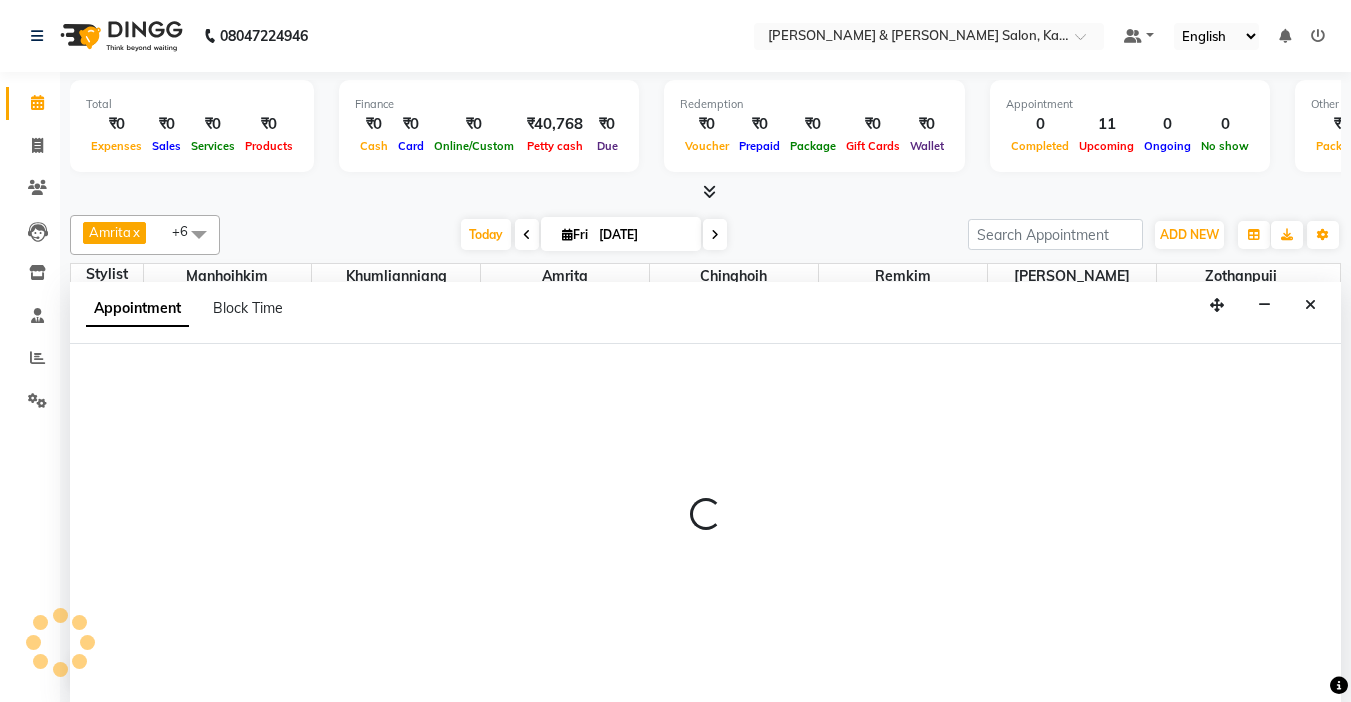 select on "70736" 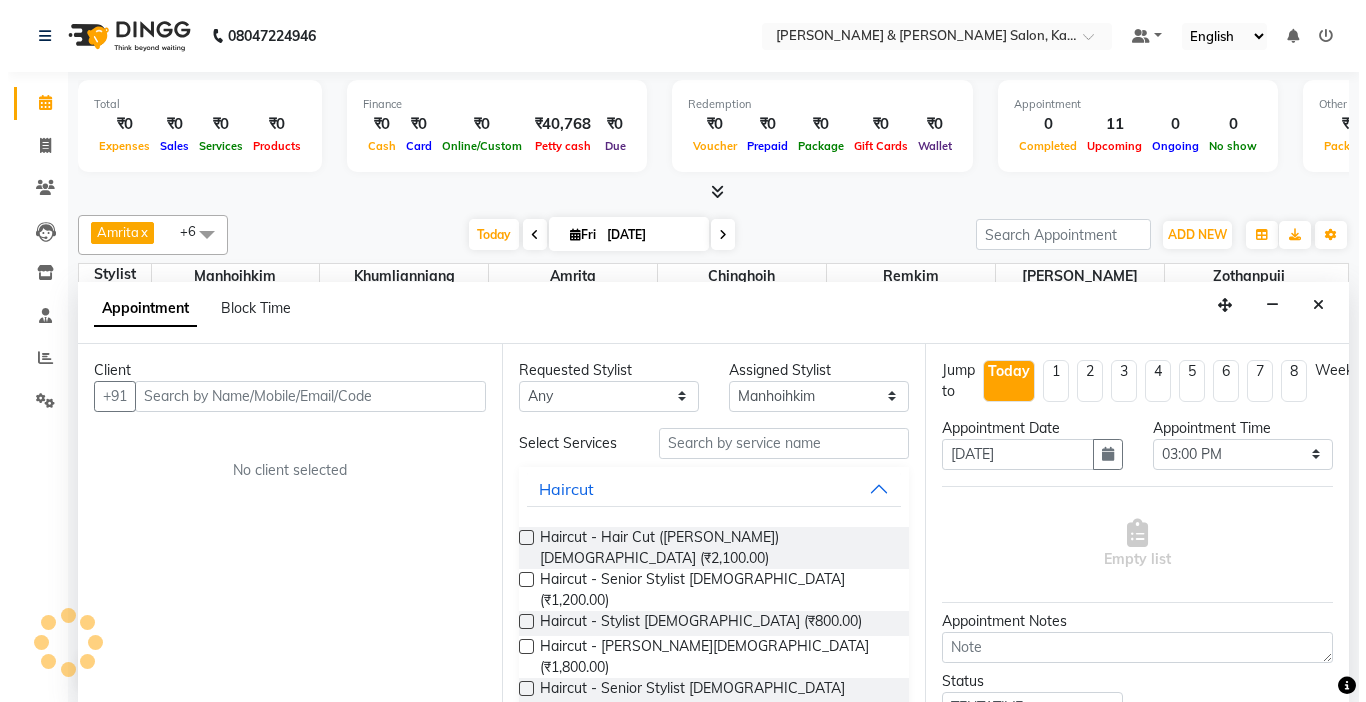 scroll, scrollTop: 1, scrollLeft: 0, axis: vertical 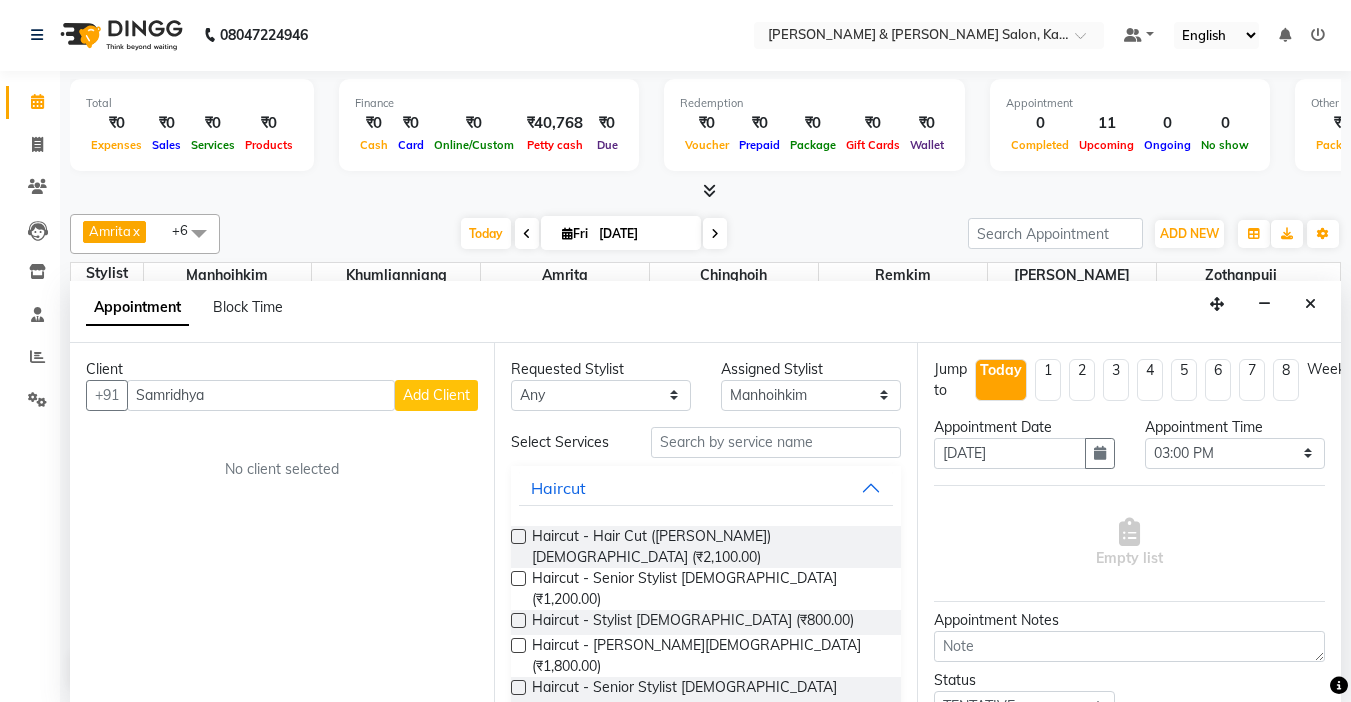 type on "Samridhya" 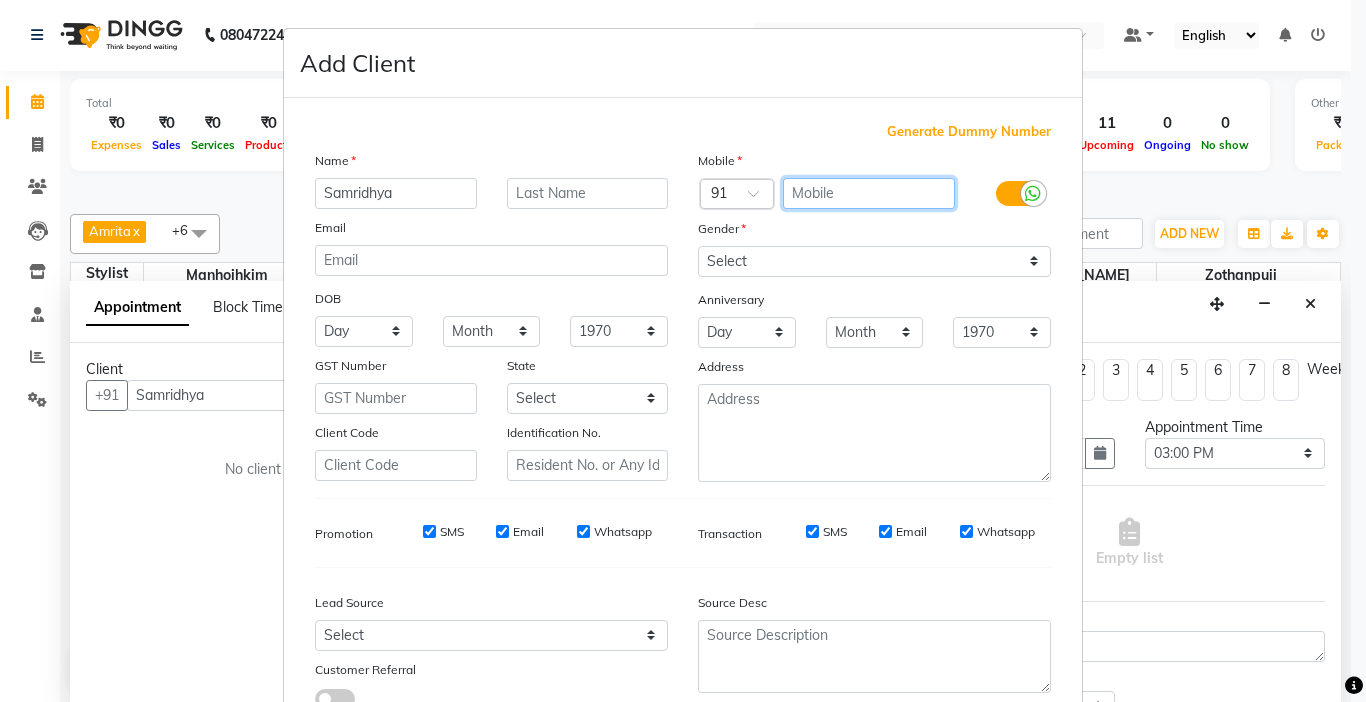 click at bounding box center (869, 193) 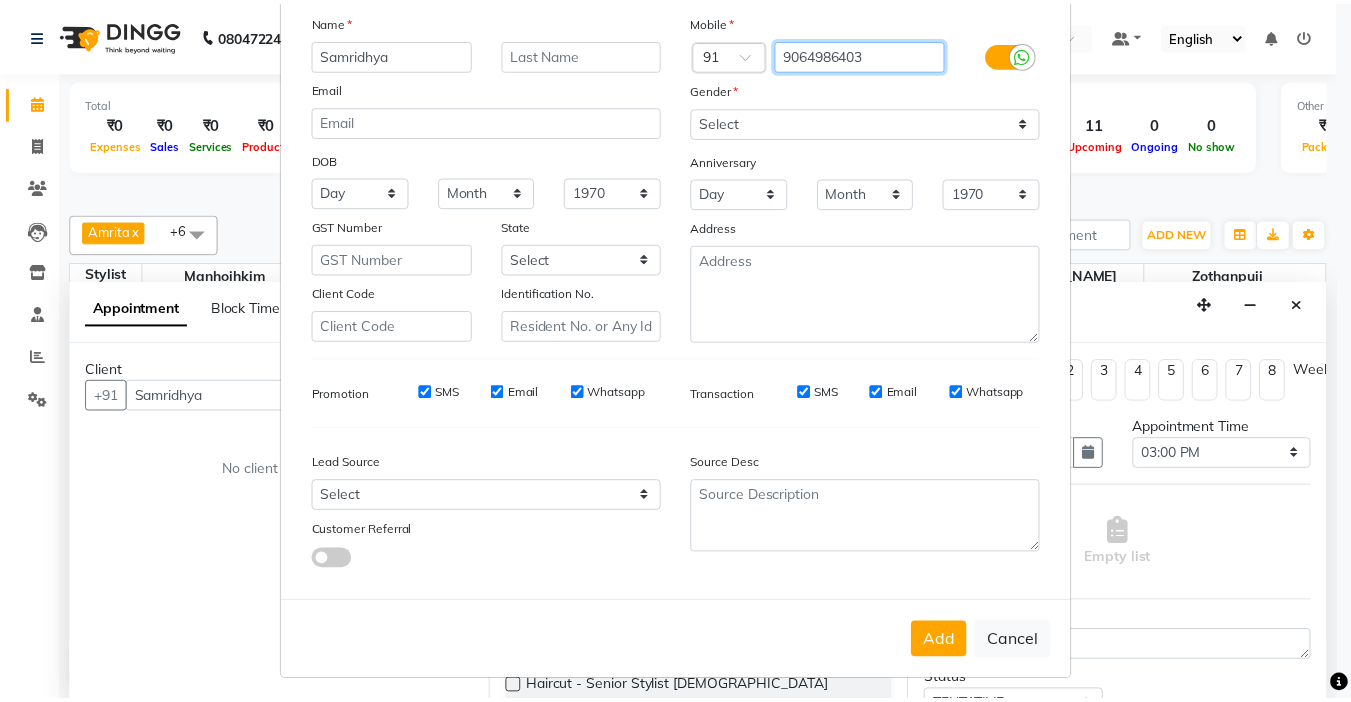 scroll, scrollTop: 147, scrollLeft: 0, axis: vertical 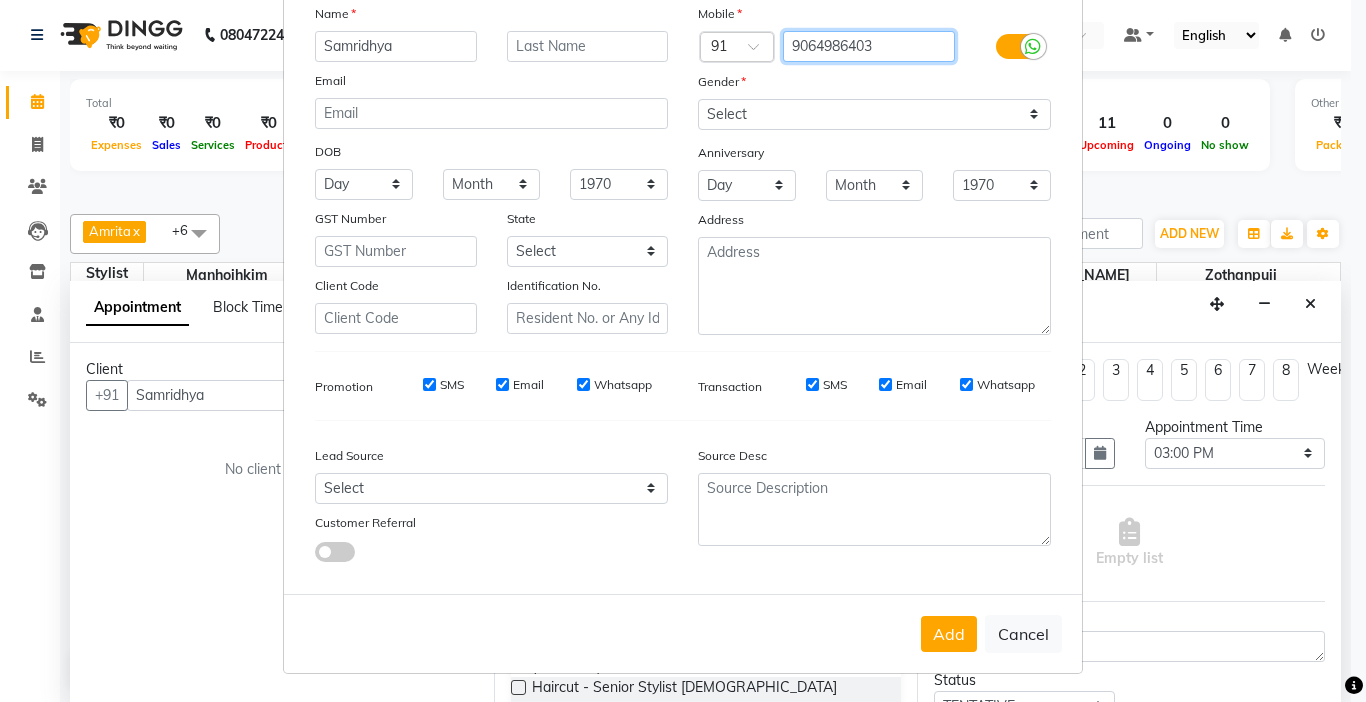 type on "9064986403" 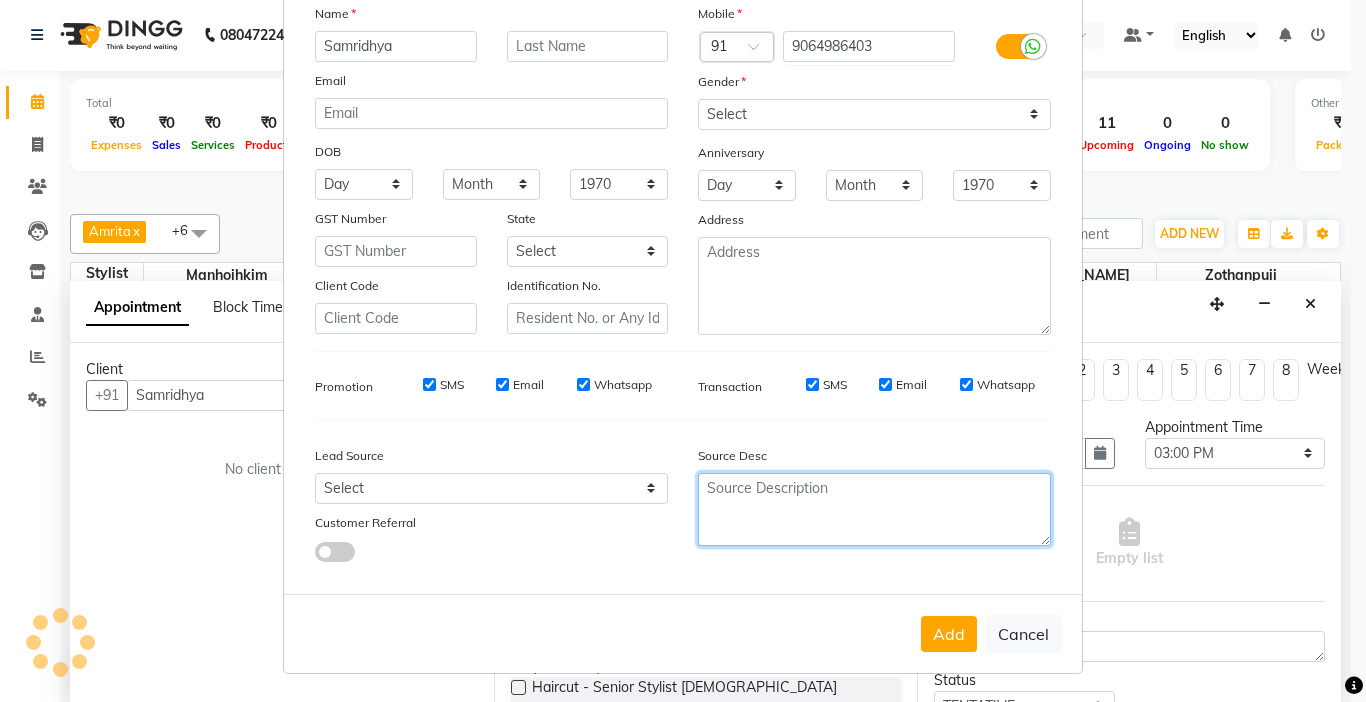 click at bounding box center (874, 509) 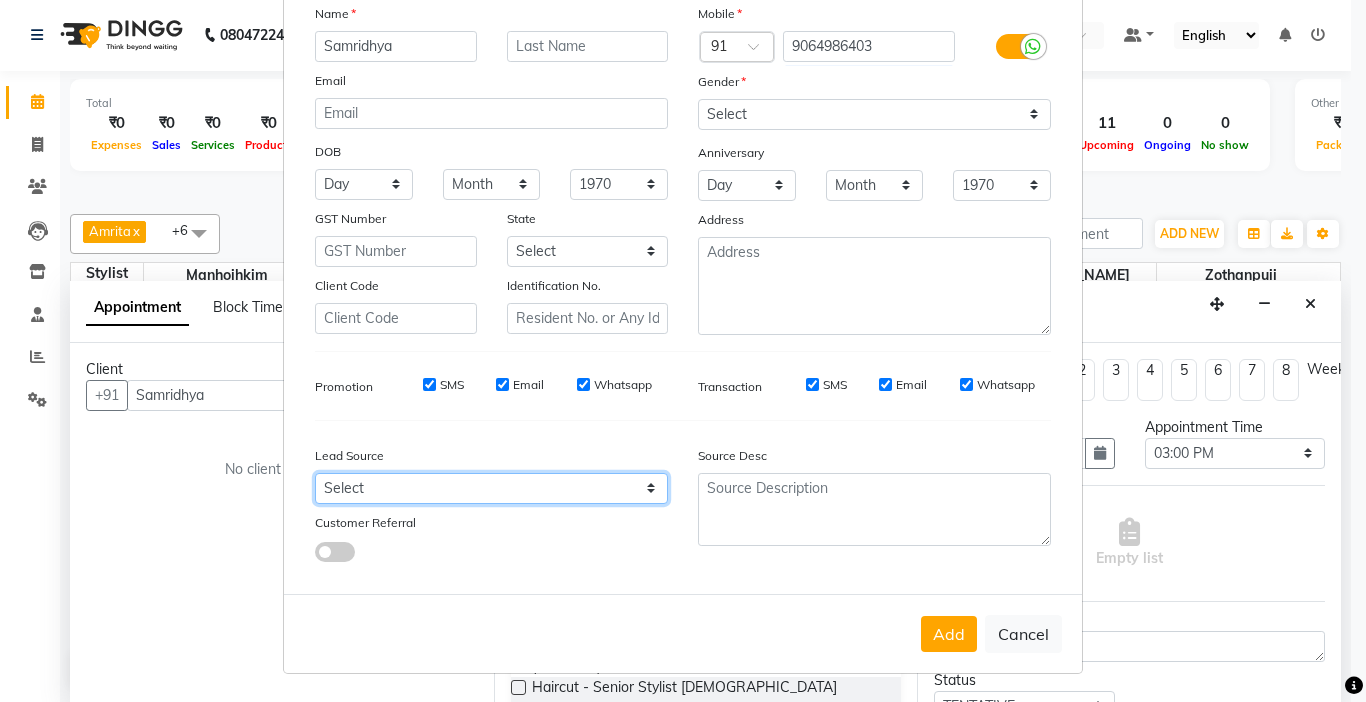 click on "Select Walk-in Referral Internet Friend Word of Mouth Advertisement Facebook JustDial Google Other" at bounding box center [491, 488] 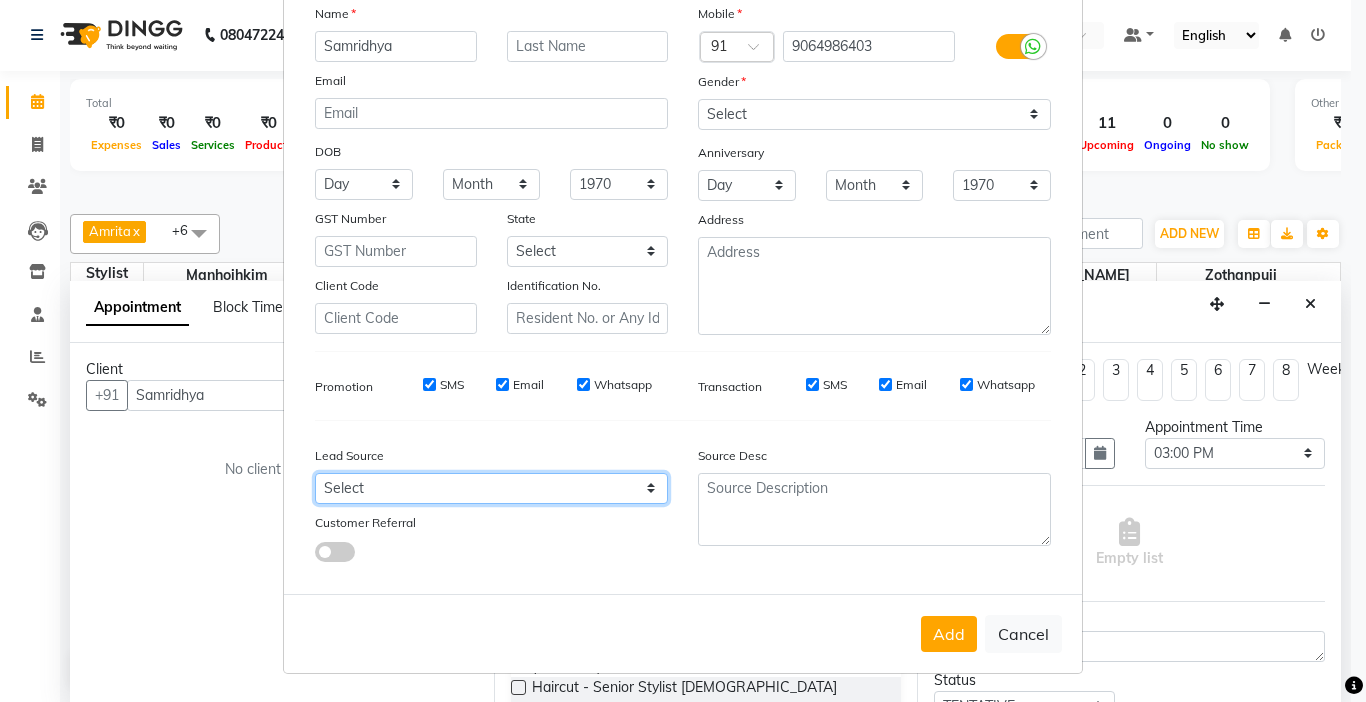 select on "52191" 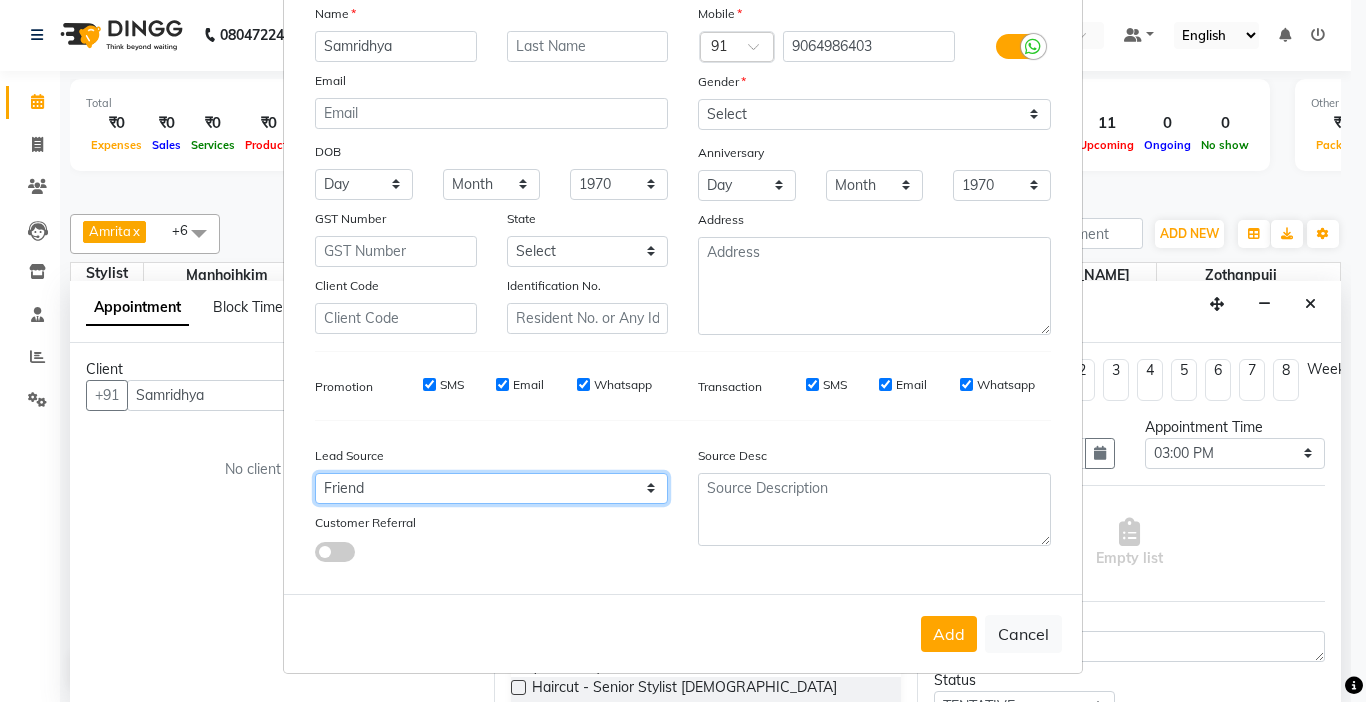 click on "Select Walk-in Referral Internet Friend Word of Mouth Advertisement Facebook JustDial Google Other" at bounding box center [491, 488] 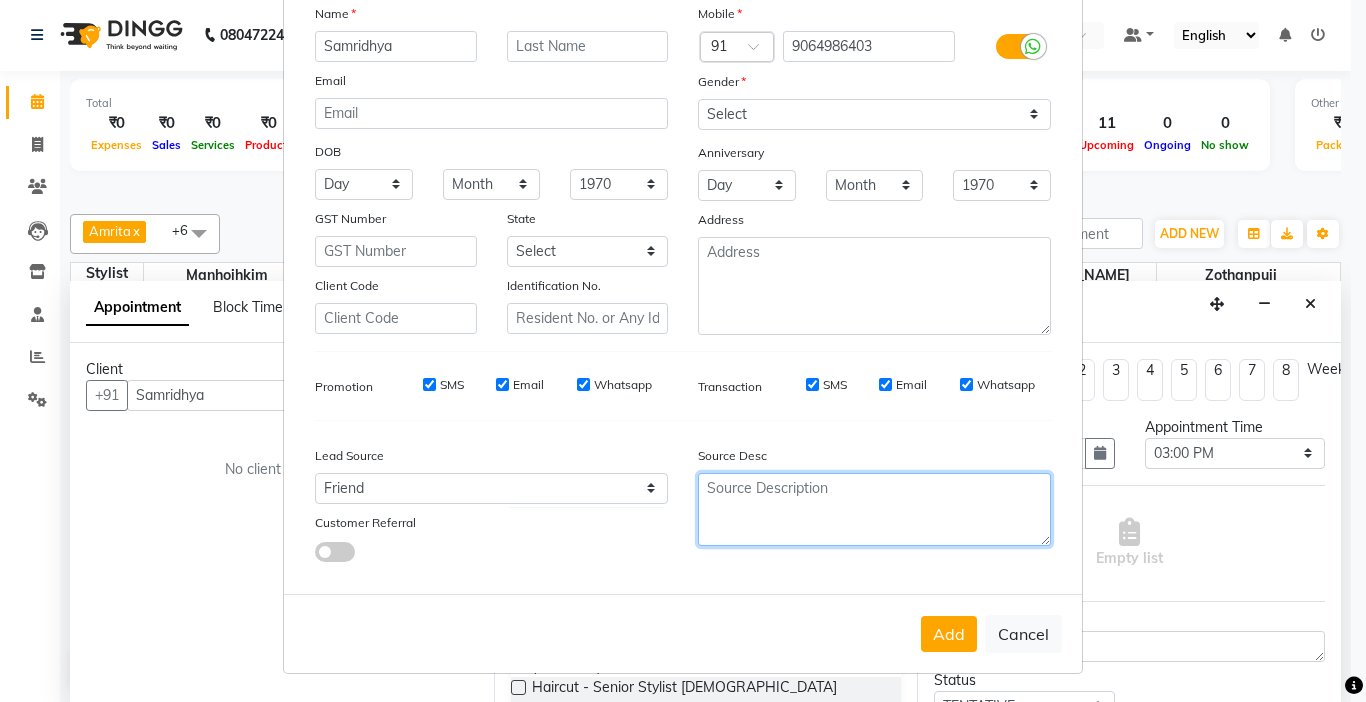 click at bounding box center [874, 509] 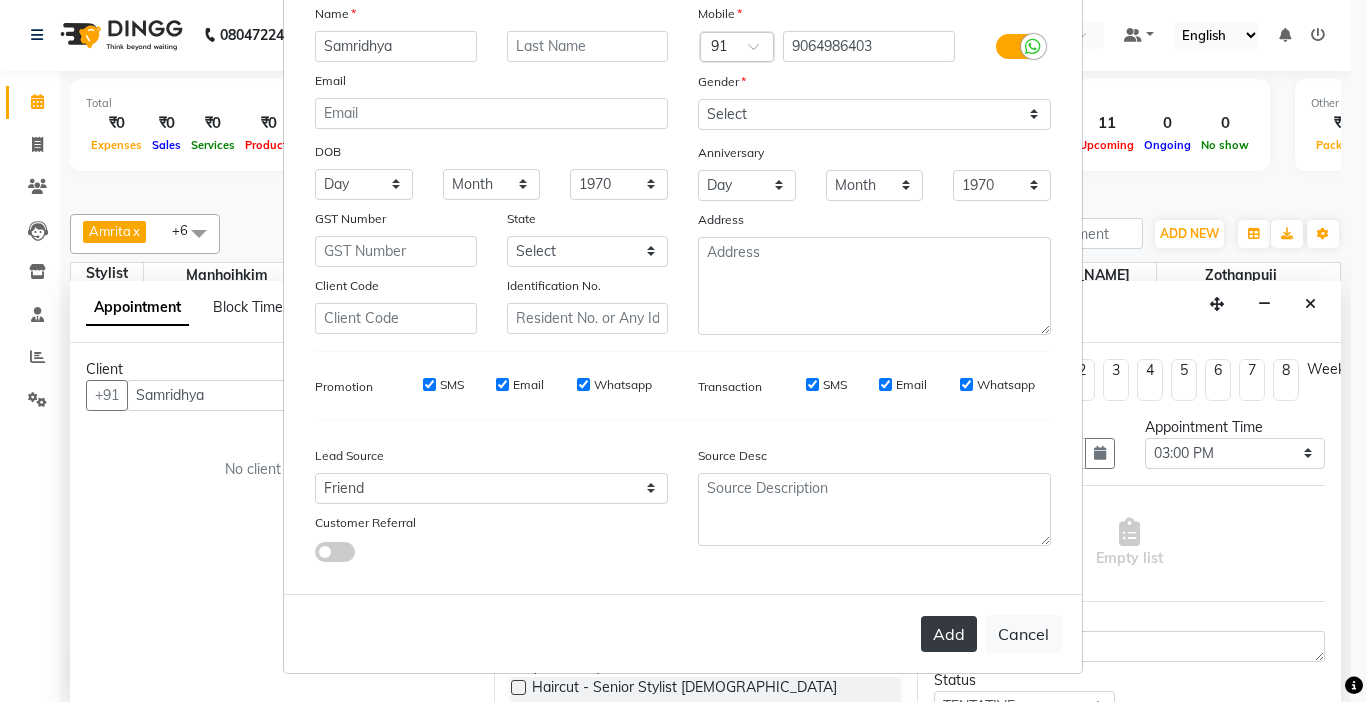 click on "Add" at bounding box center [949, 634] 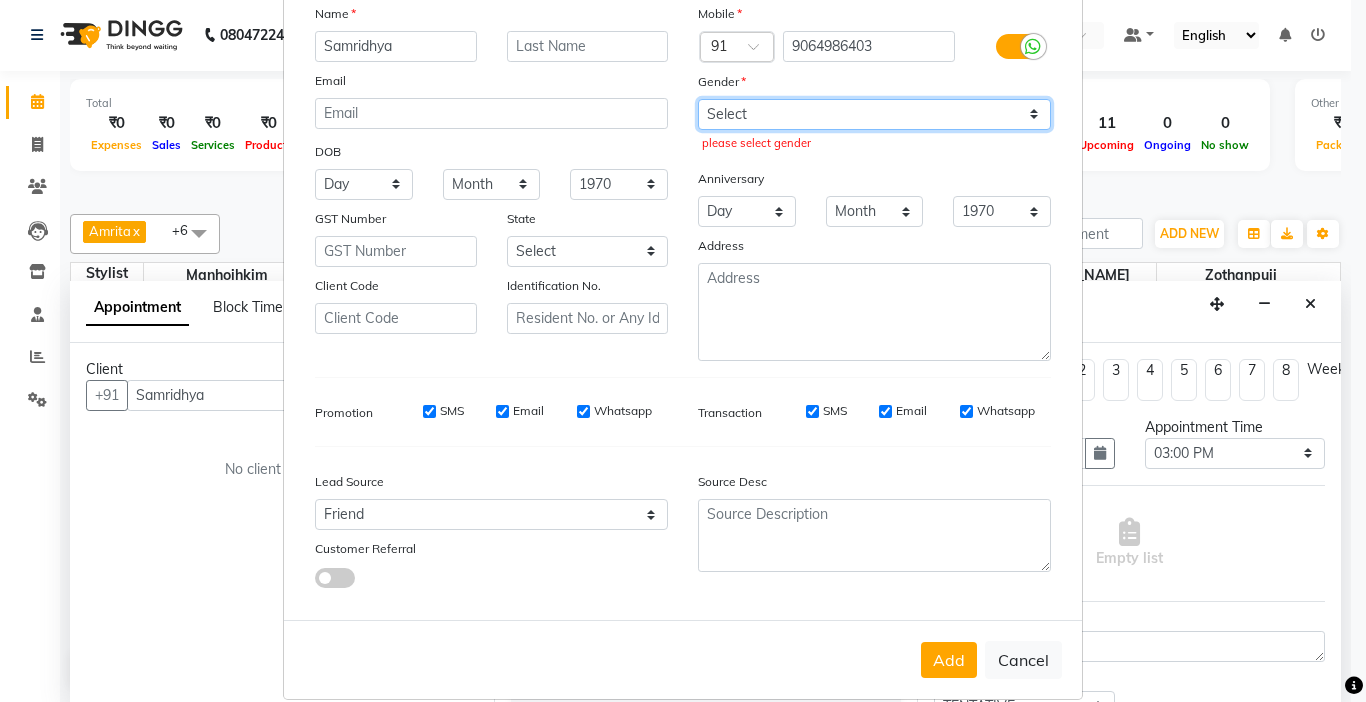 click on "Select [DEMOGRAPHIC_DATA] [DEMOGRAPHIC_DATA] Other Prefer Not To Say" at bounding box center [874, 114] 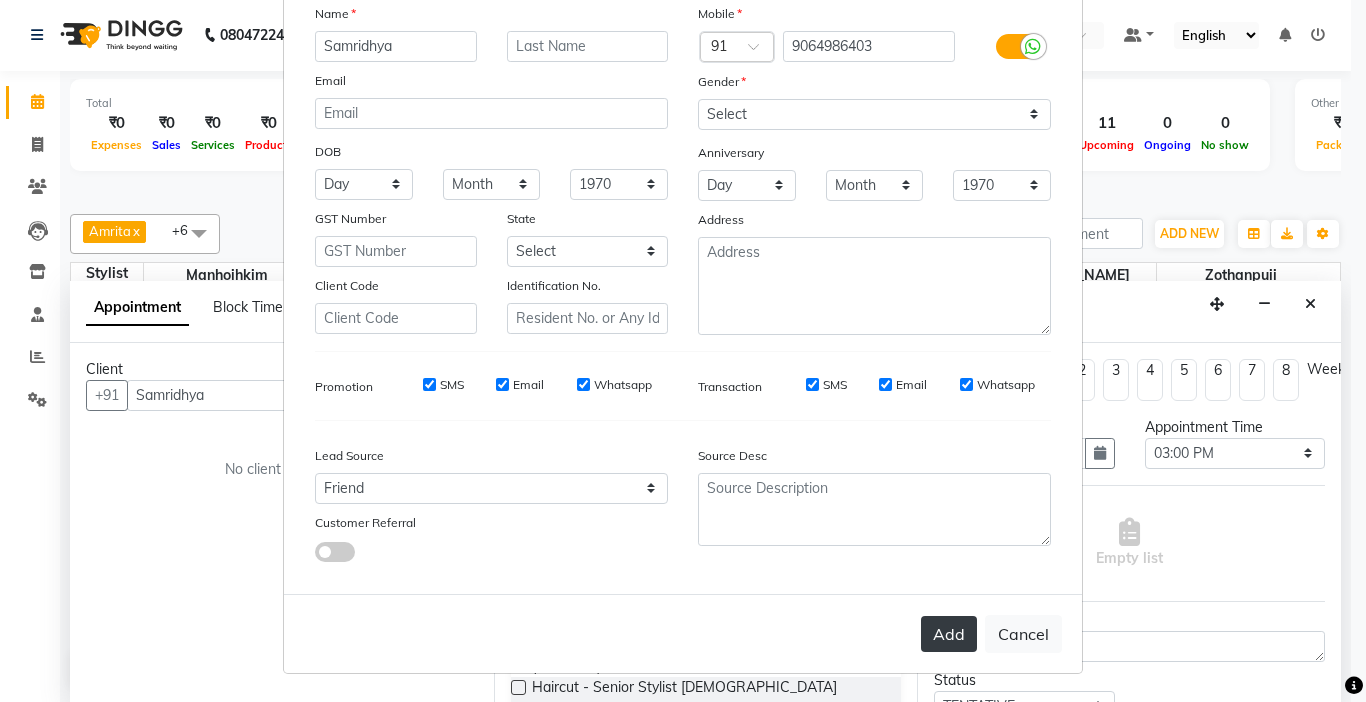 click on "Add" at bounding box center (949, 634) 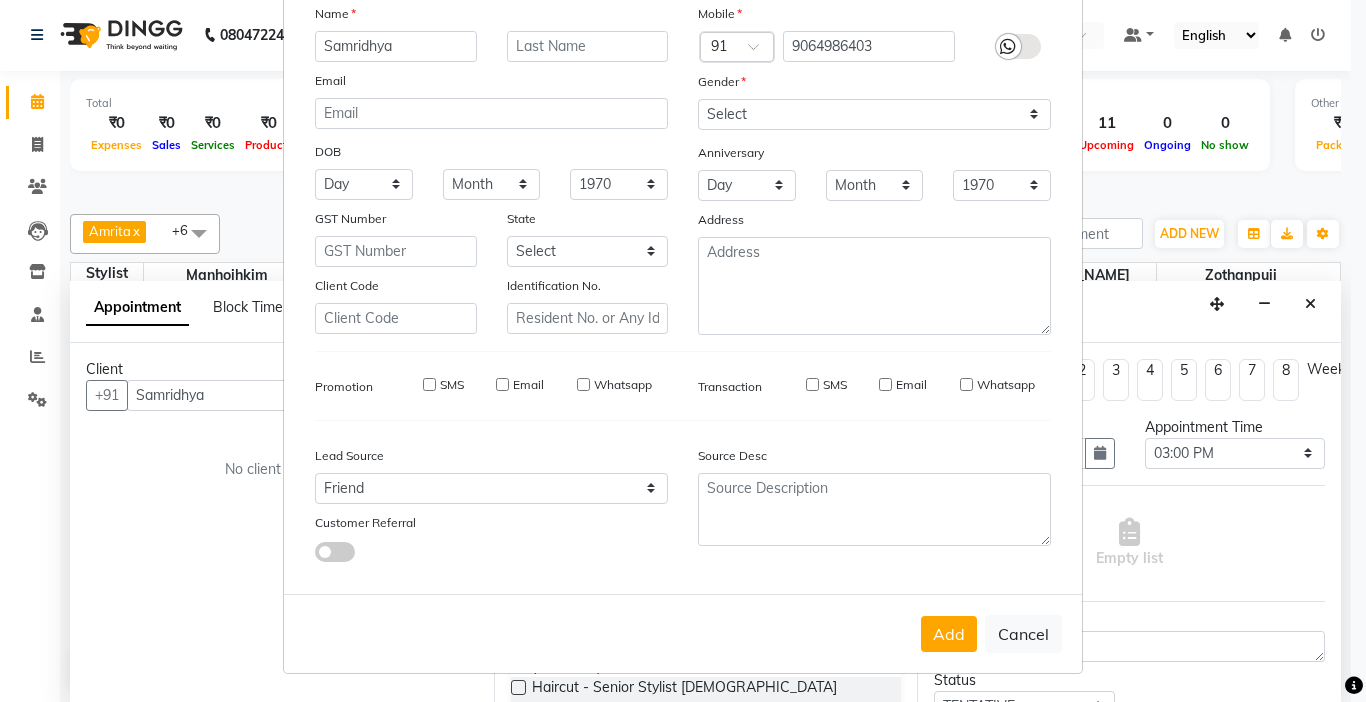 type on "90******03" 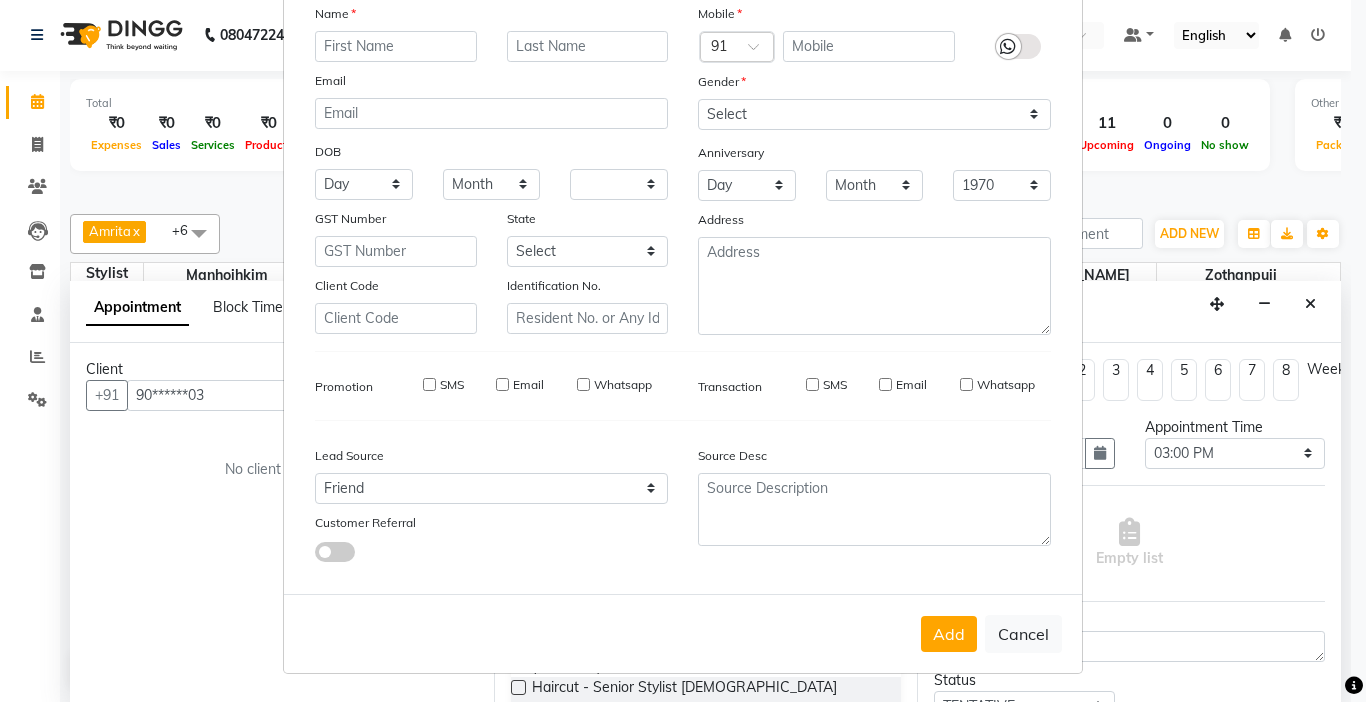 select 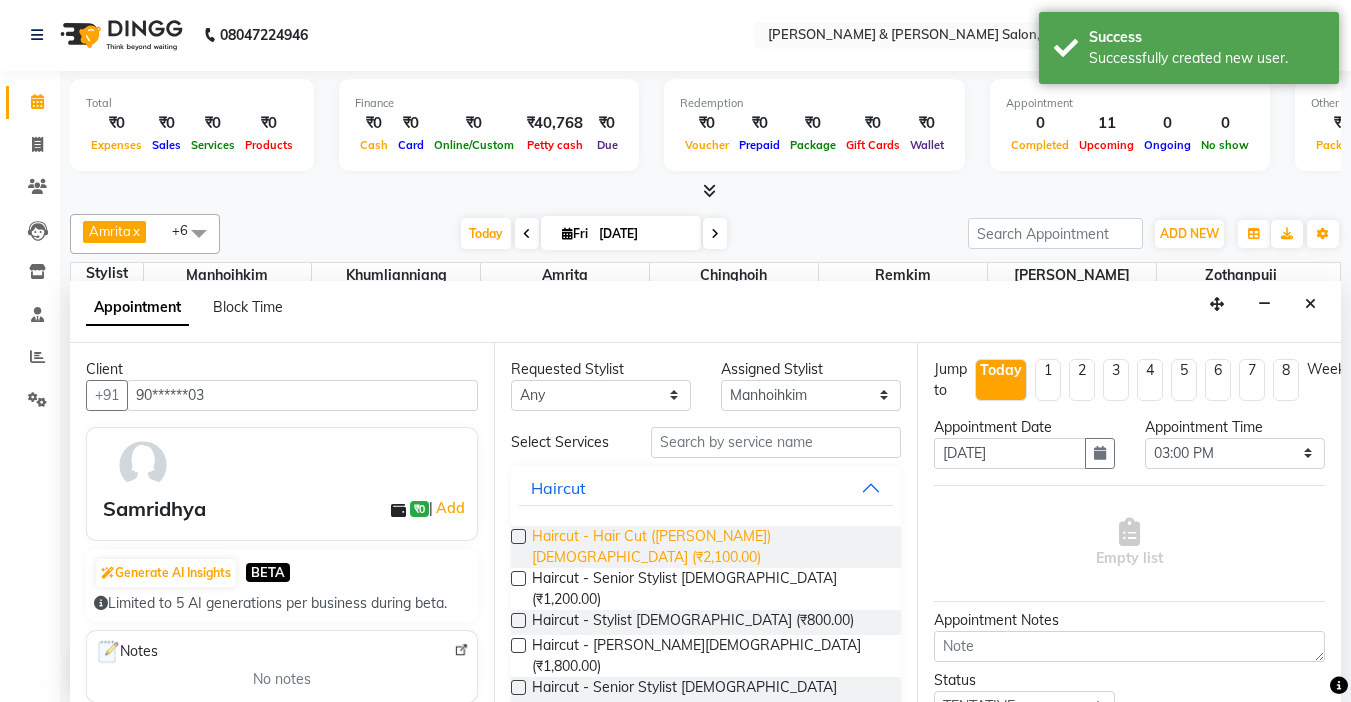 click on "Haircut - Hair Cut ([PERSON_NAME]) [DEMOGRAPHIC_DATA] (₹2,100.00)" at bounding box center [709, 547] 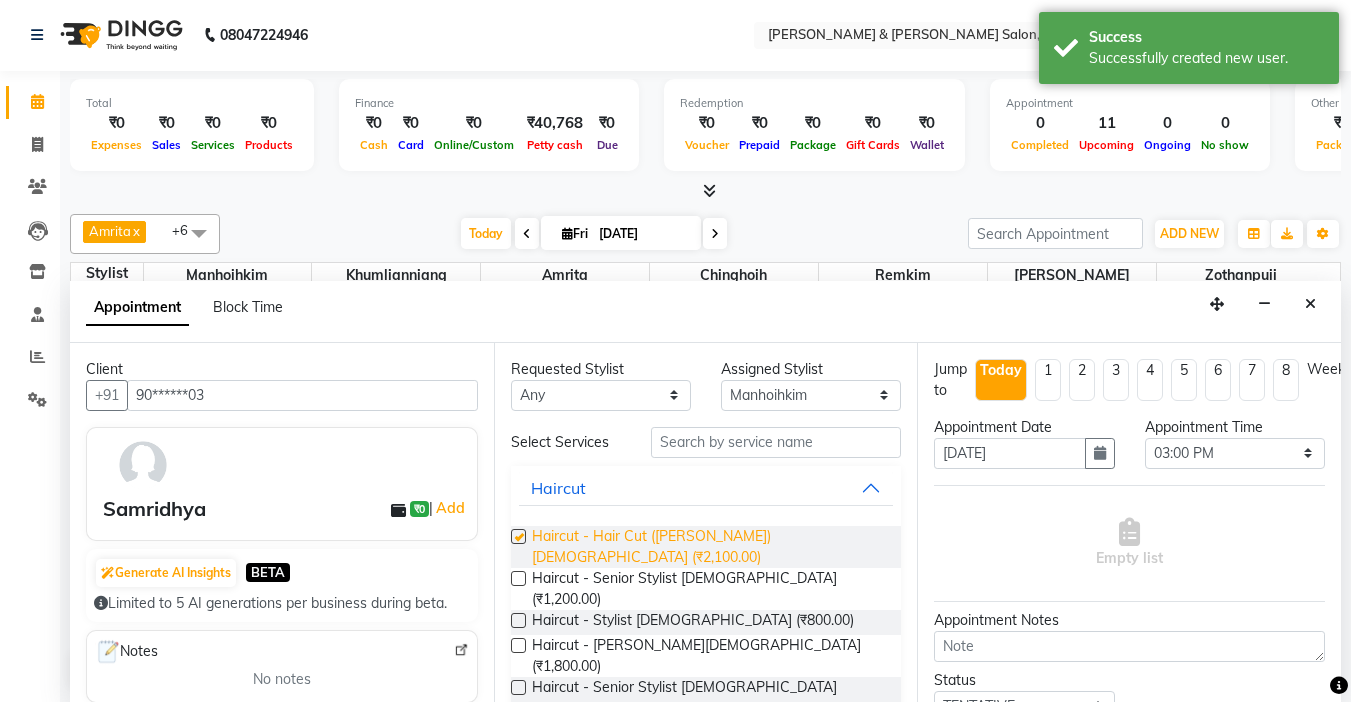 checkbox on "false" 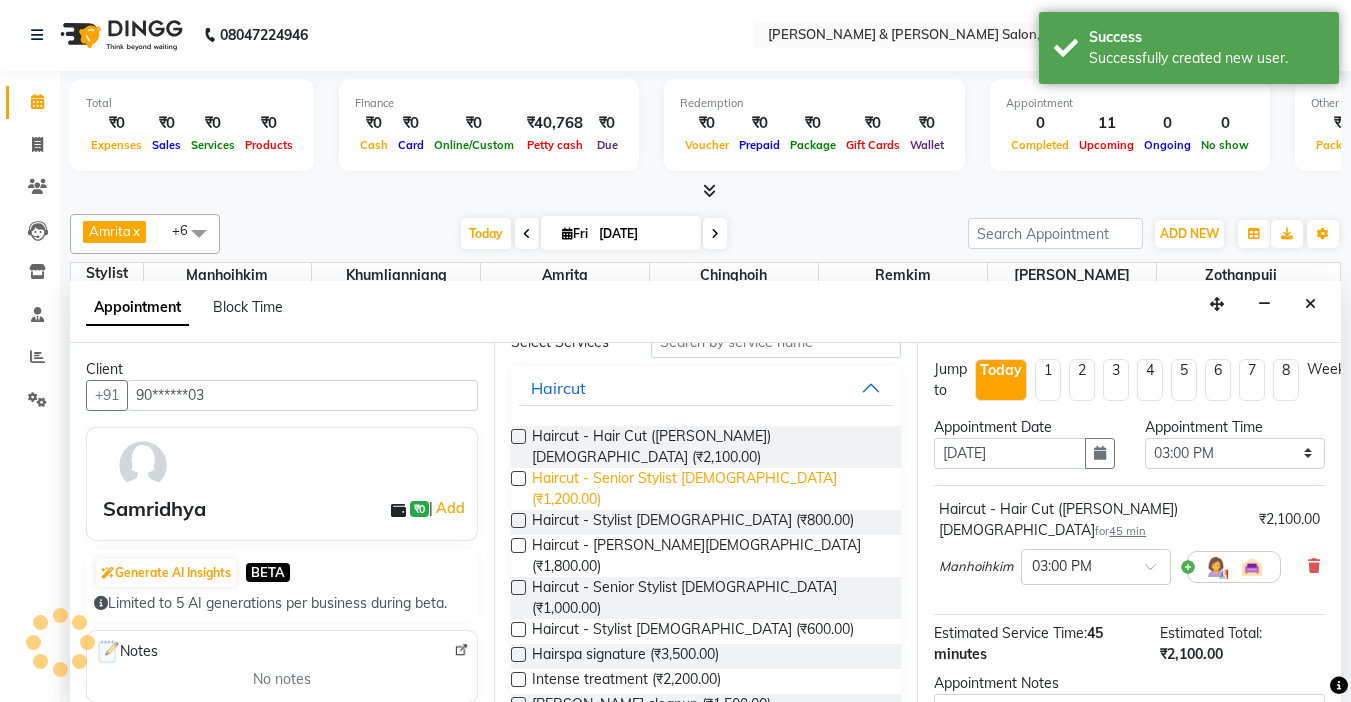 scroll, scrollTop: 0, scrollLeft: 0, axis: both 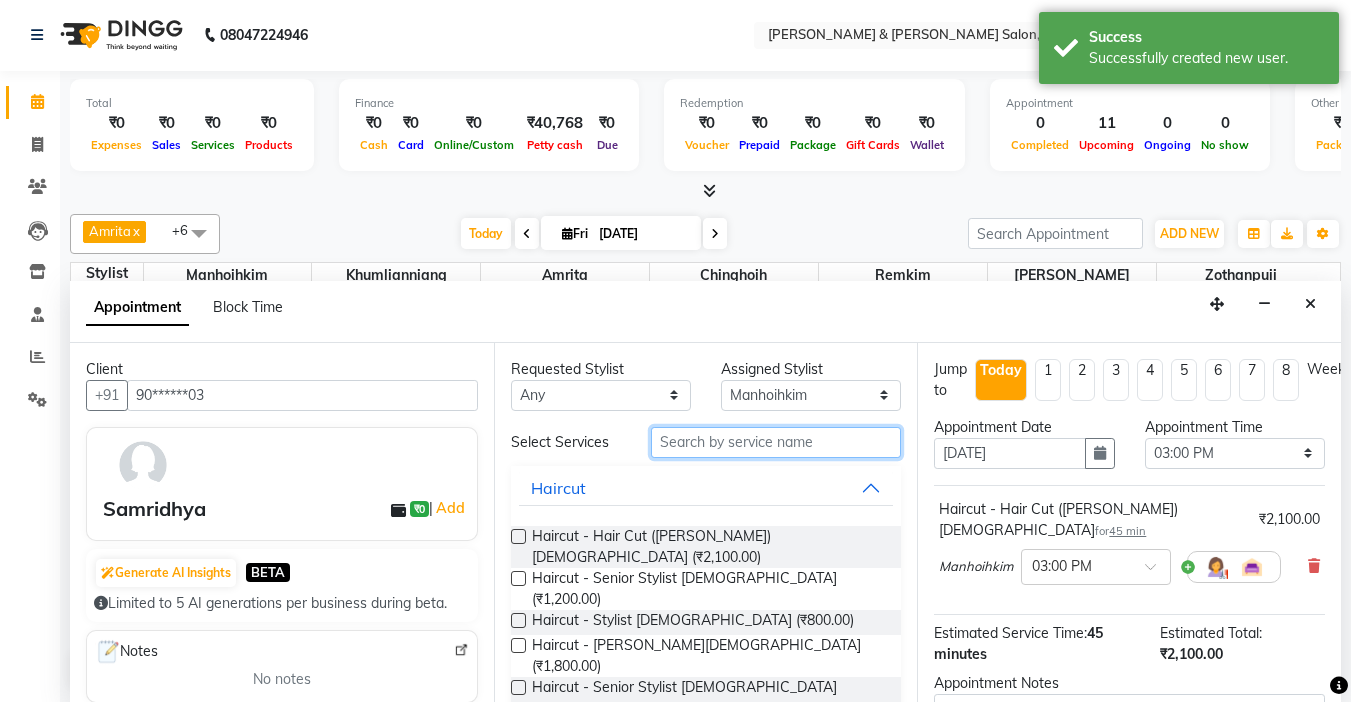 click at bounding box center (776, 442) 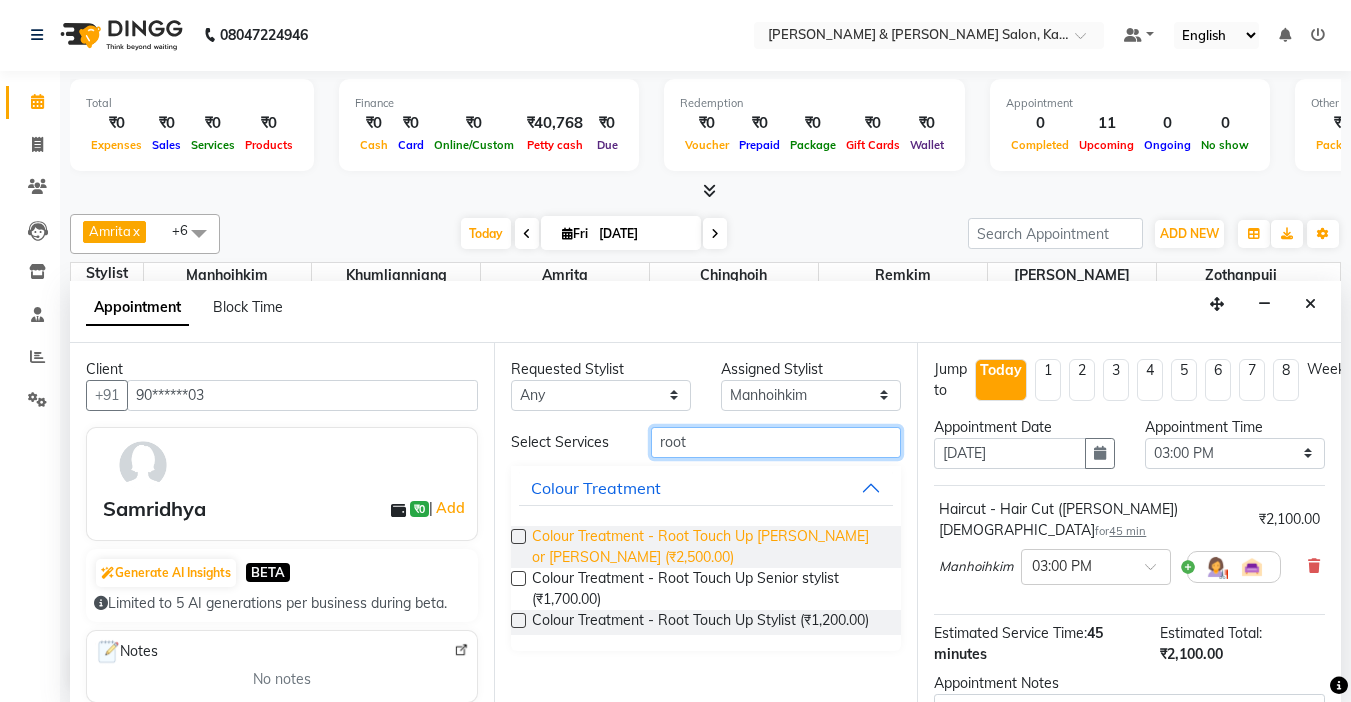 type on "root" 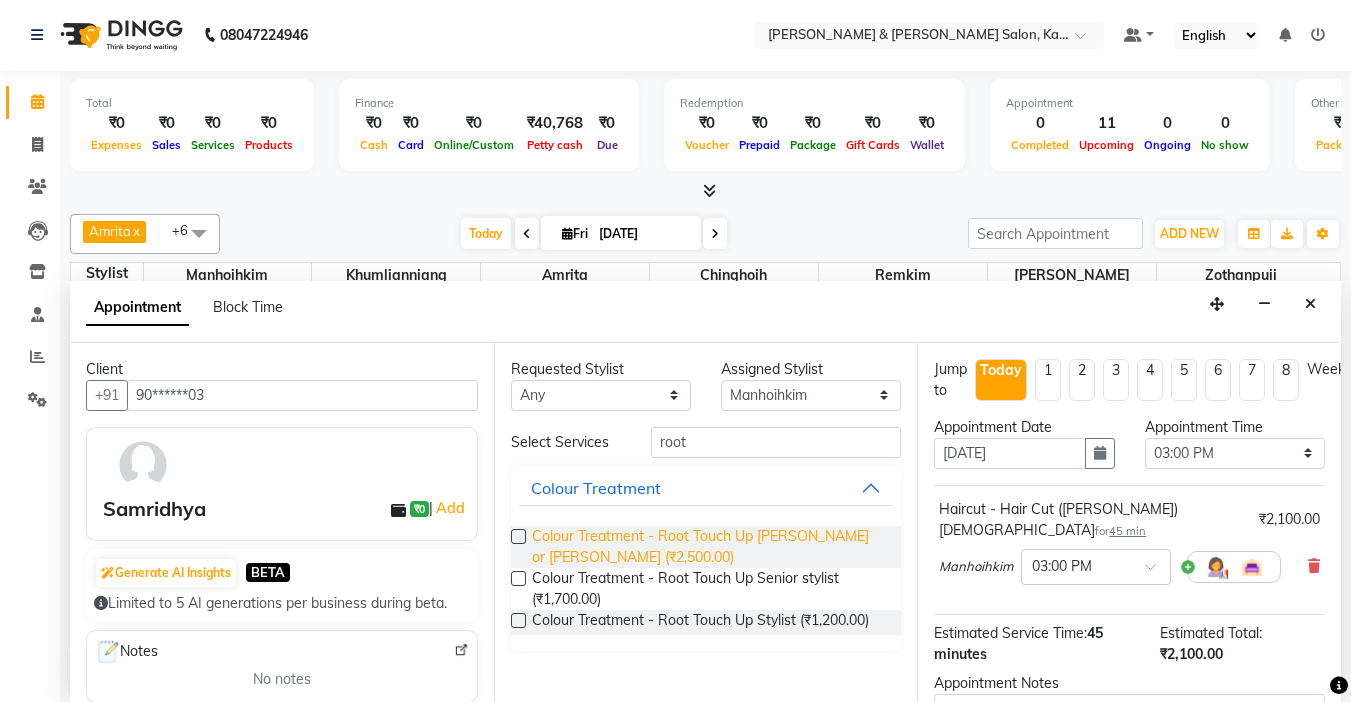 click on "Colour Treatment - Root Touch Up [PERSON_NAME] or [PERSON_NAME] (₹2,500.00)" at bounding box center [709, 547] 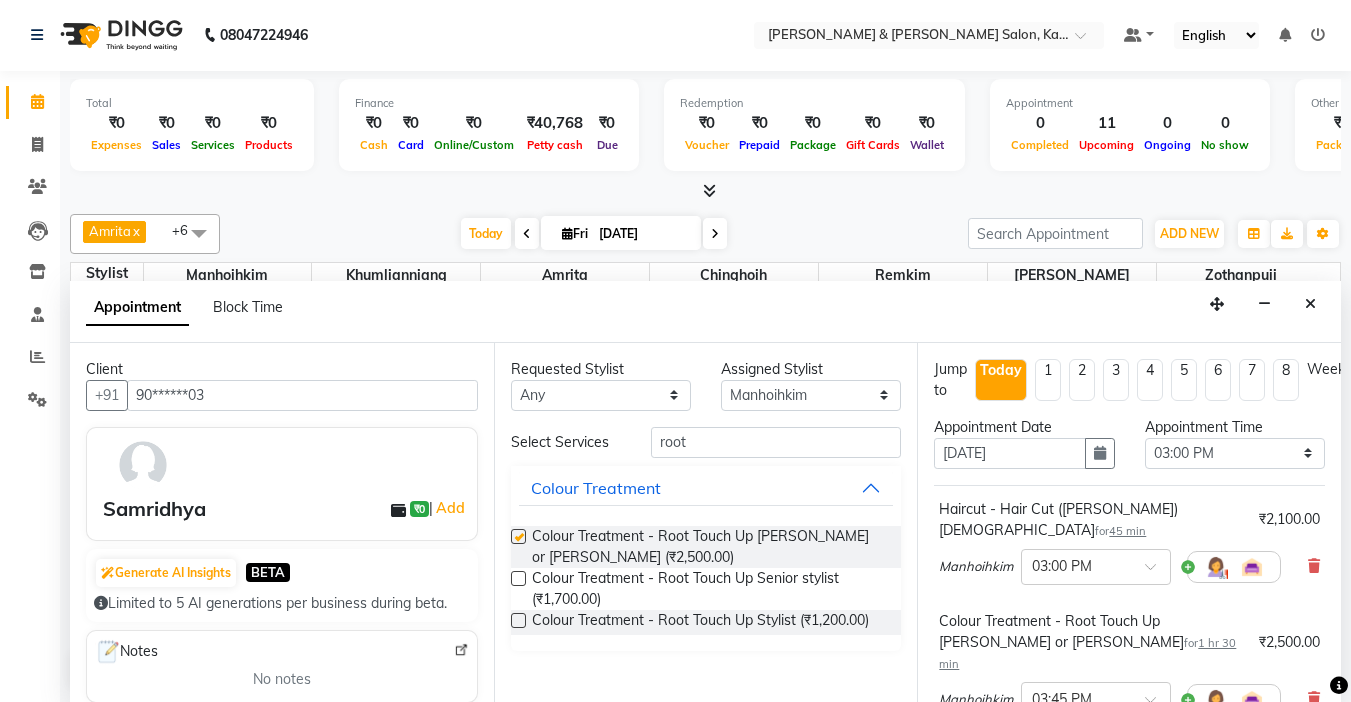 checkbox on "false" 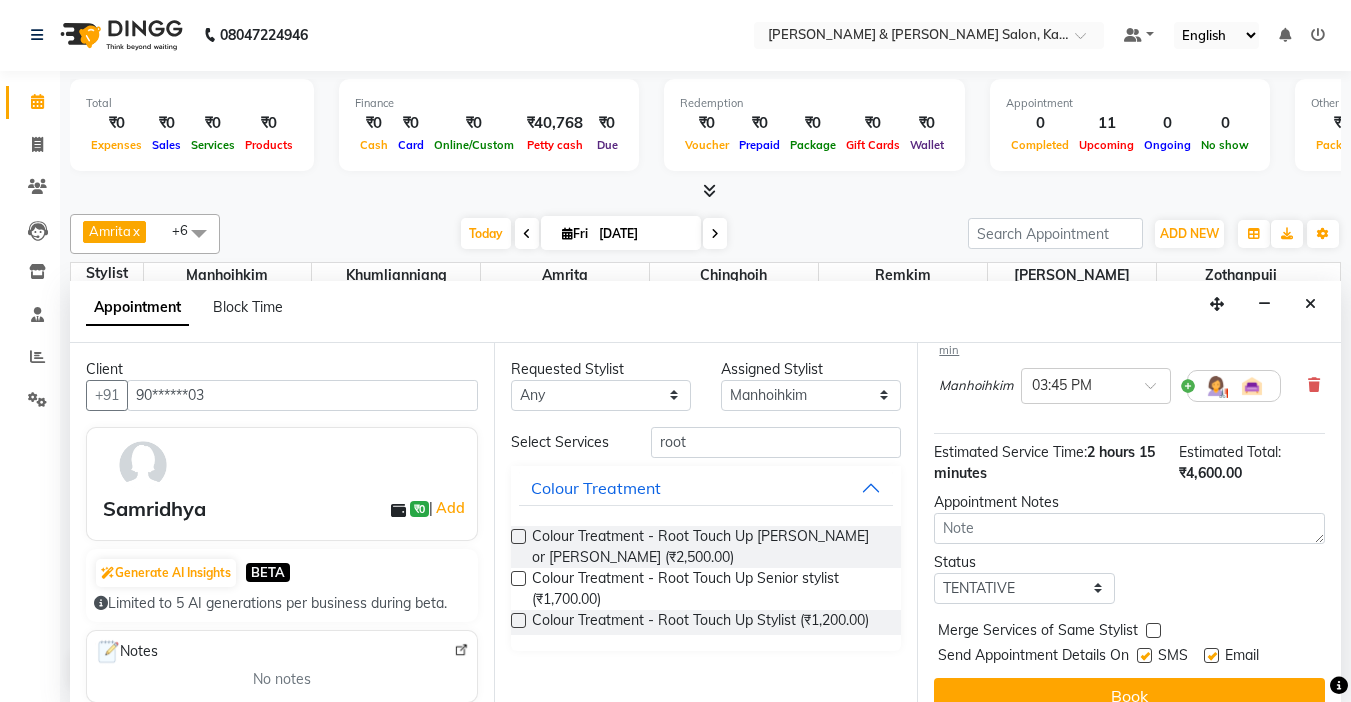 scroll, scrollTop: 315, scrollLeft: 0, axis: vertical 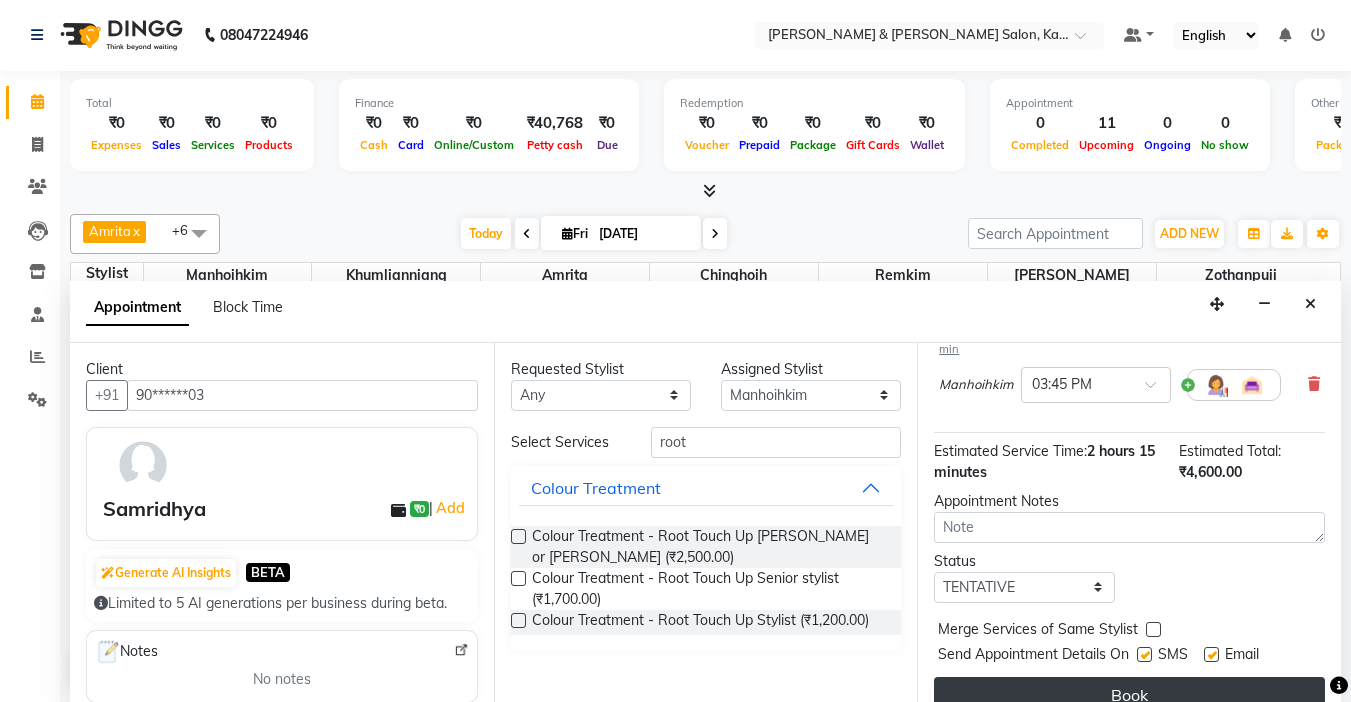 click on "Book" at bounding box center (1129, 695) 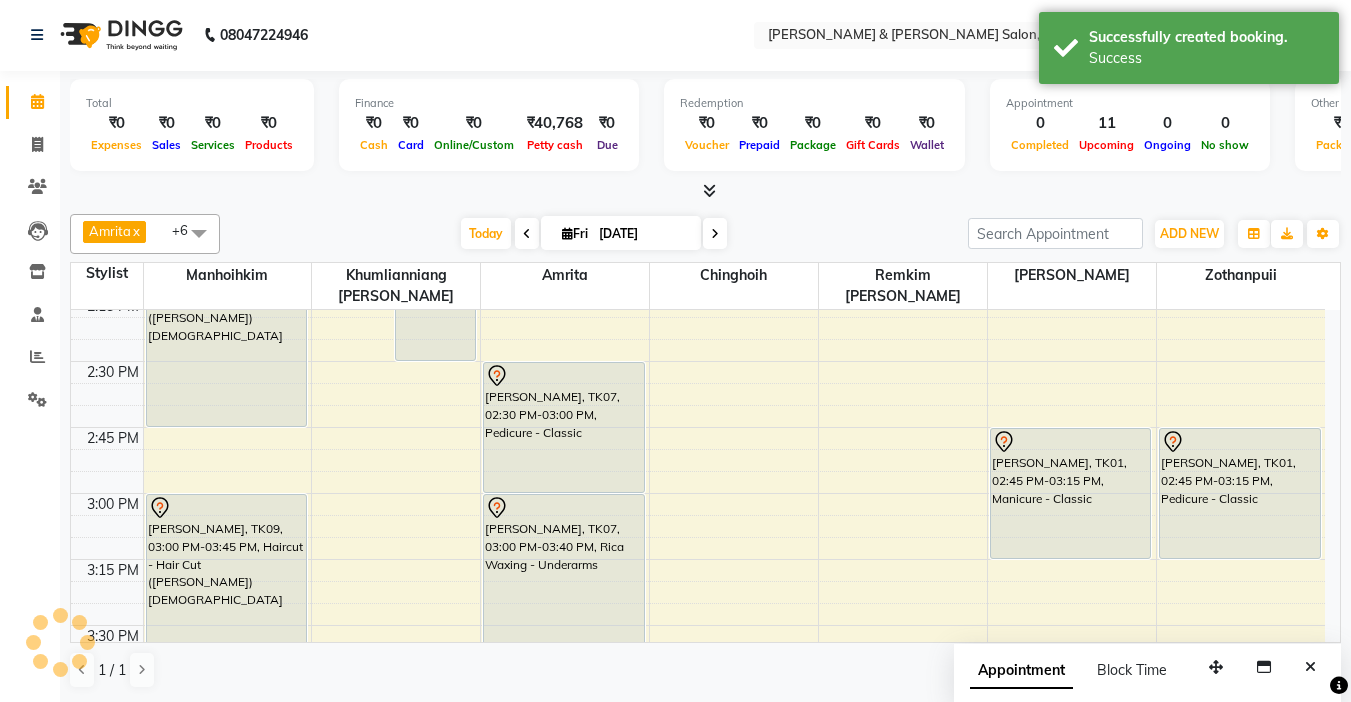 scroll, scrollTop: 0, scrollLeft: 0, axis: both 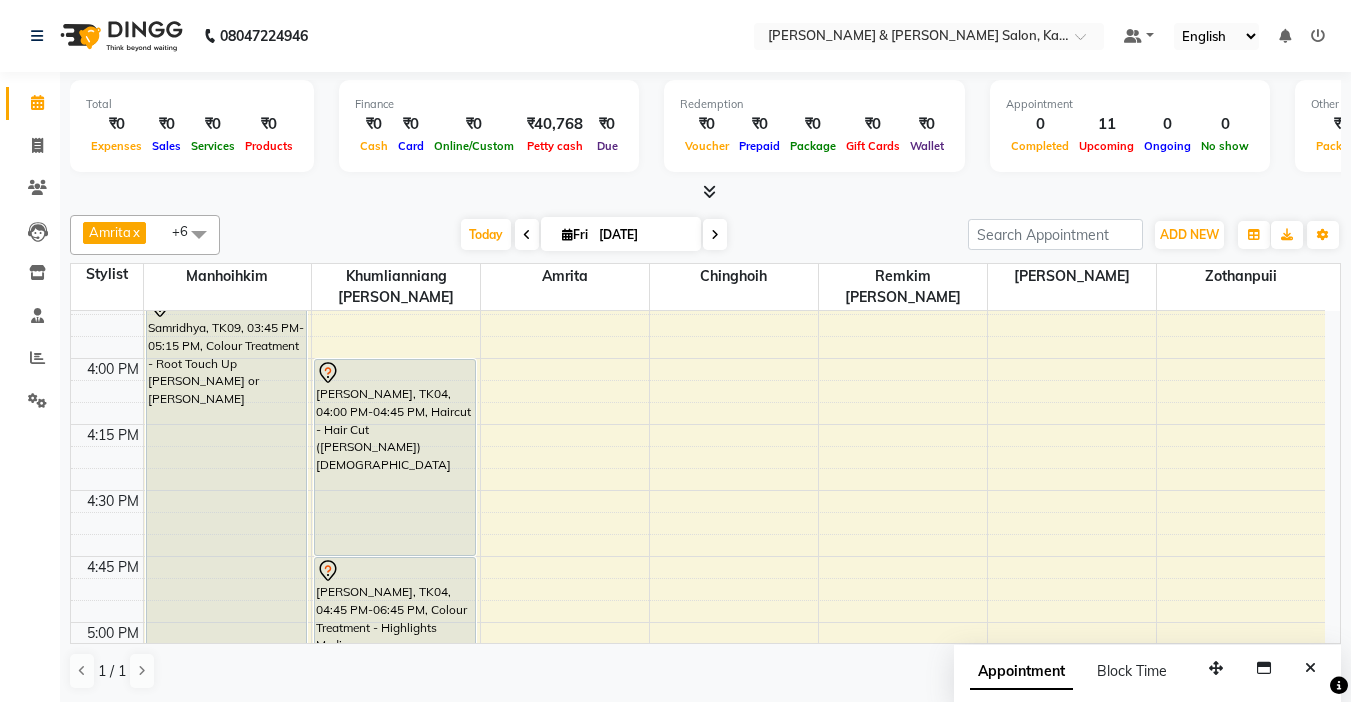 drag, startPoint x: 804, startPoint y: 527, endPoint x: 353, endPoint y: 194, distance: 560.6157 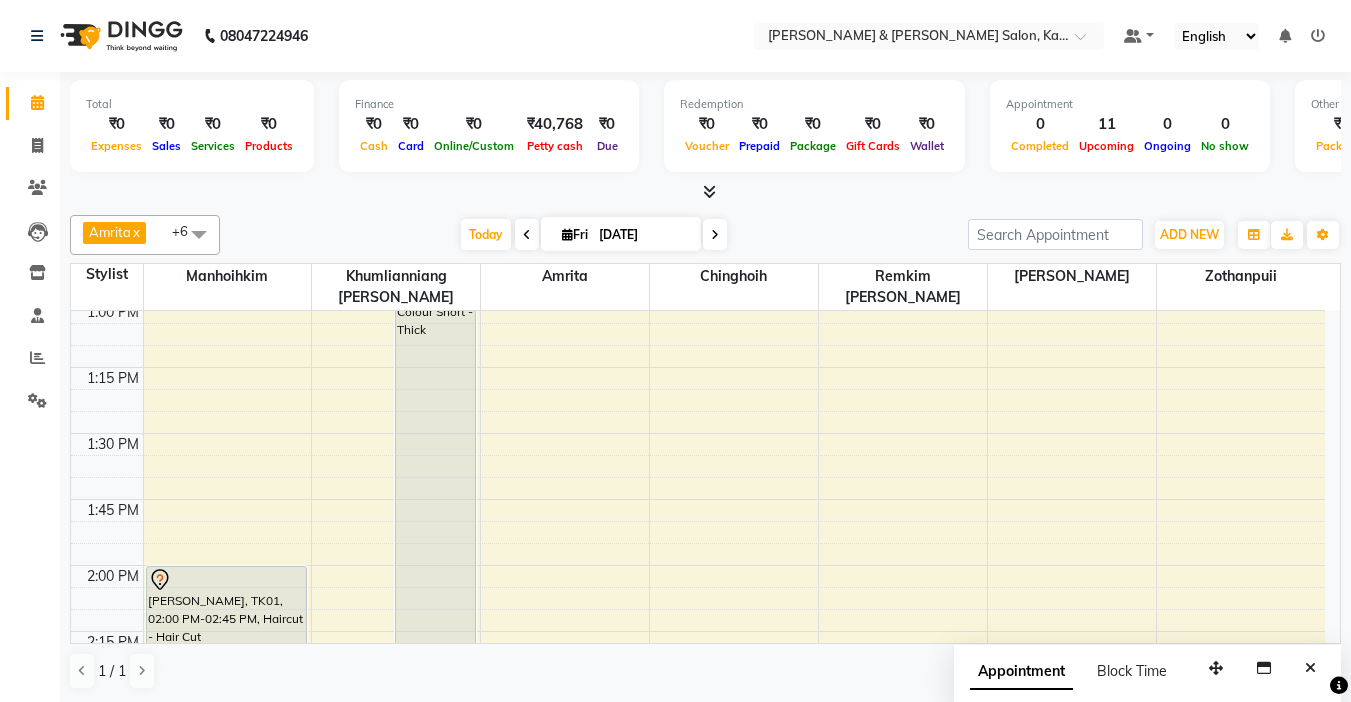 scroll, scrollTop: 1100, scrollLeft: 0, axis: vertical 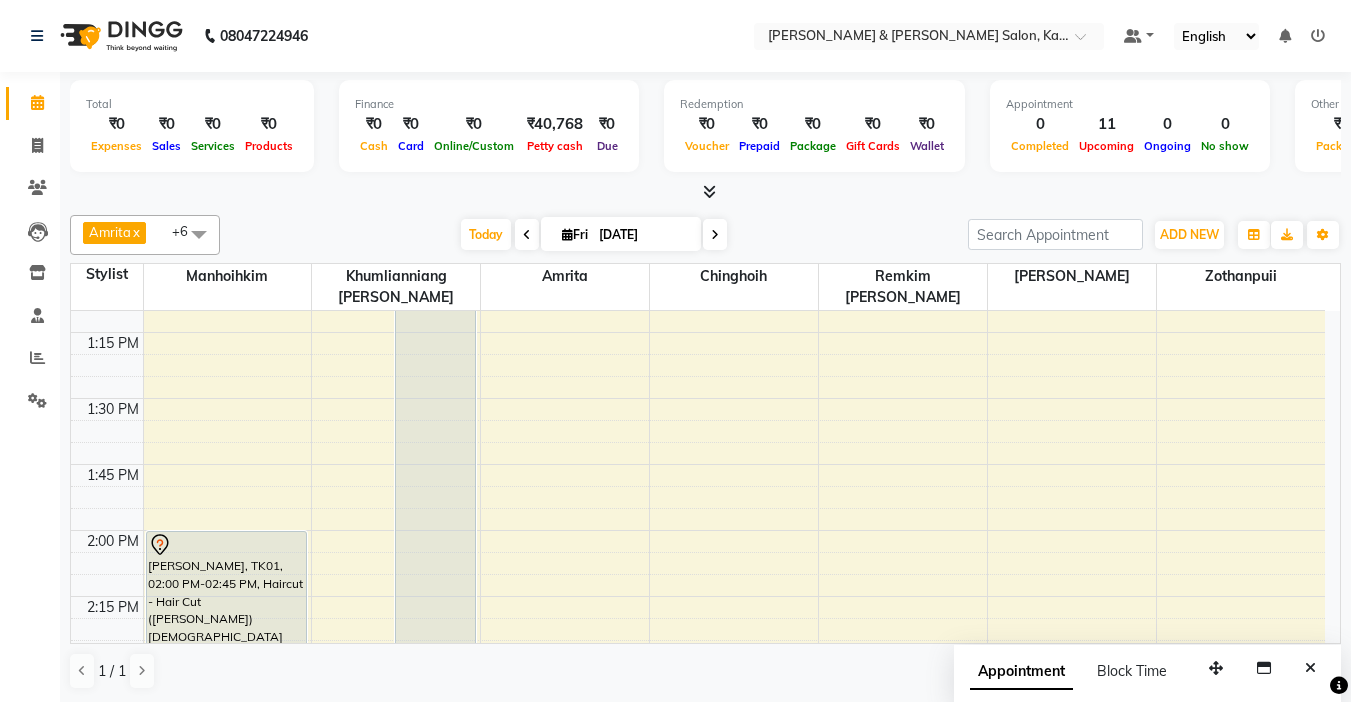 click at bounding box center (715, 234) 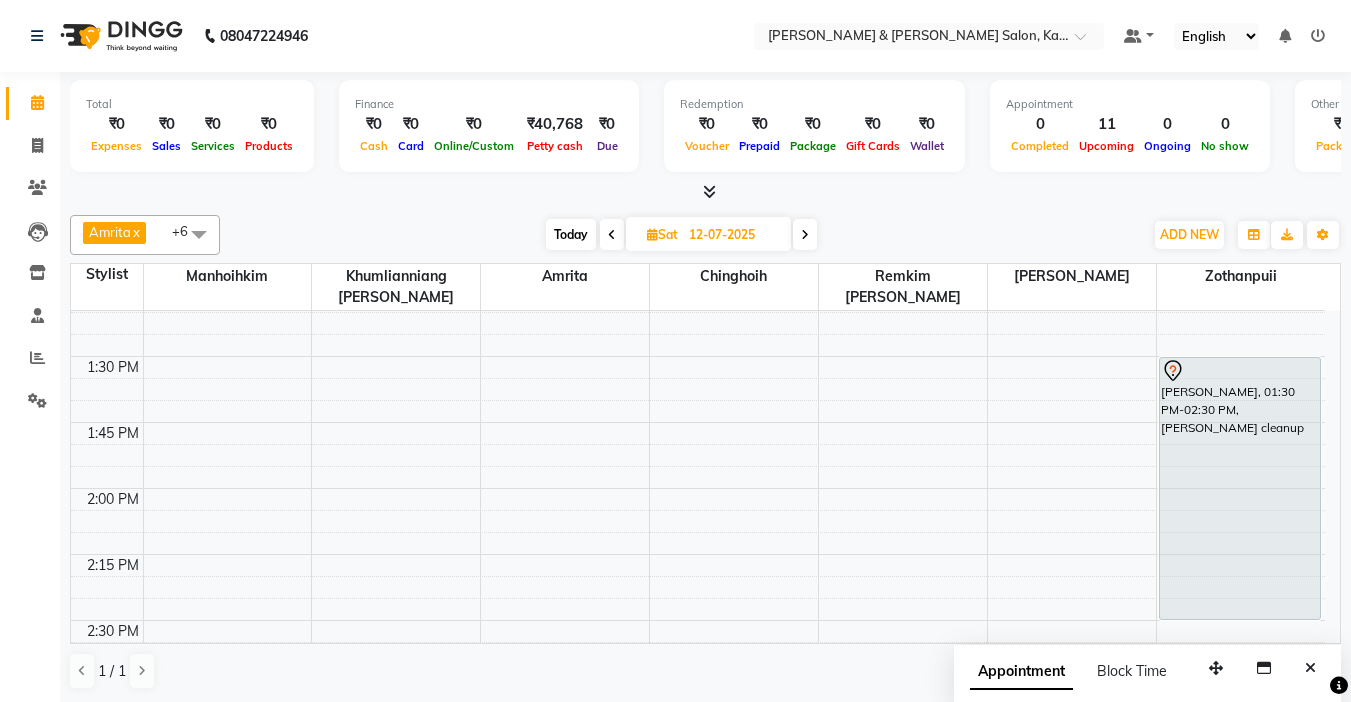 scroll, scrollTop: 1200, scrollLeft: 0, axis: vertical 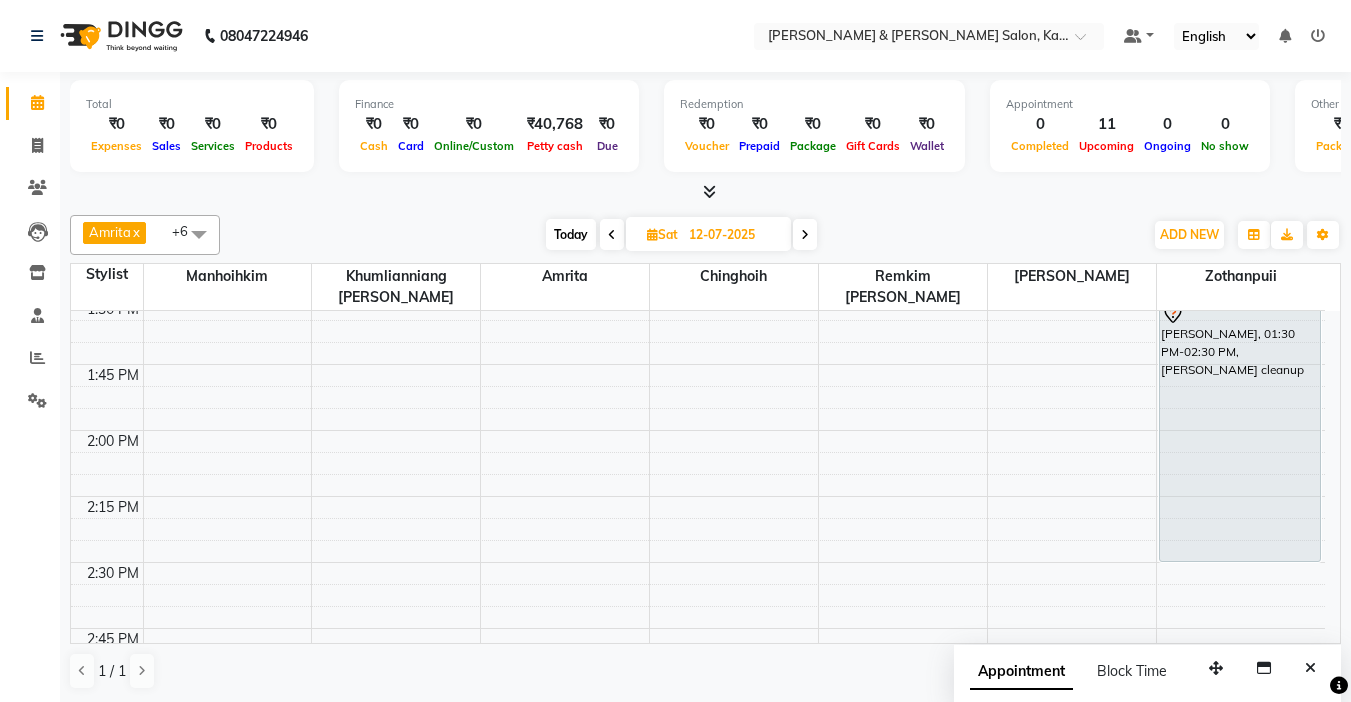 click on "Today" at bounding box center [571, 234] 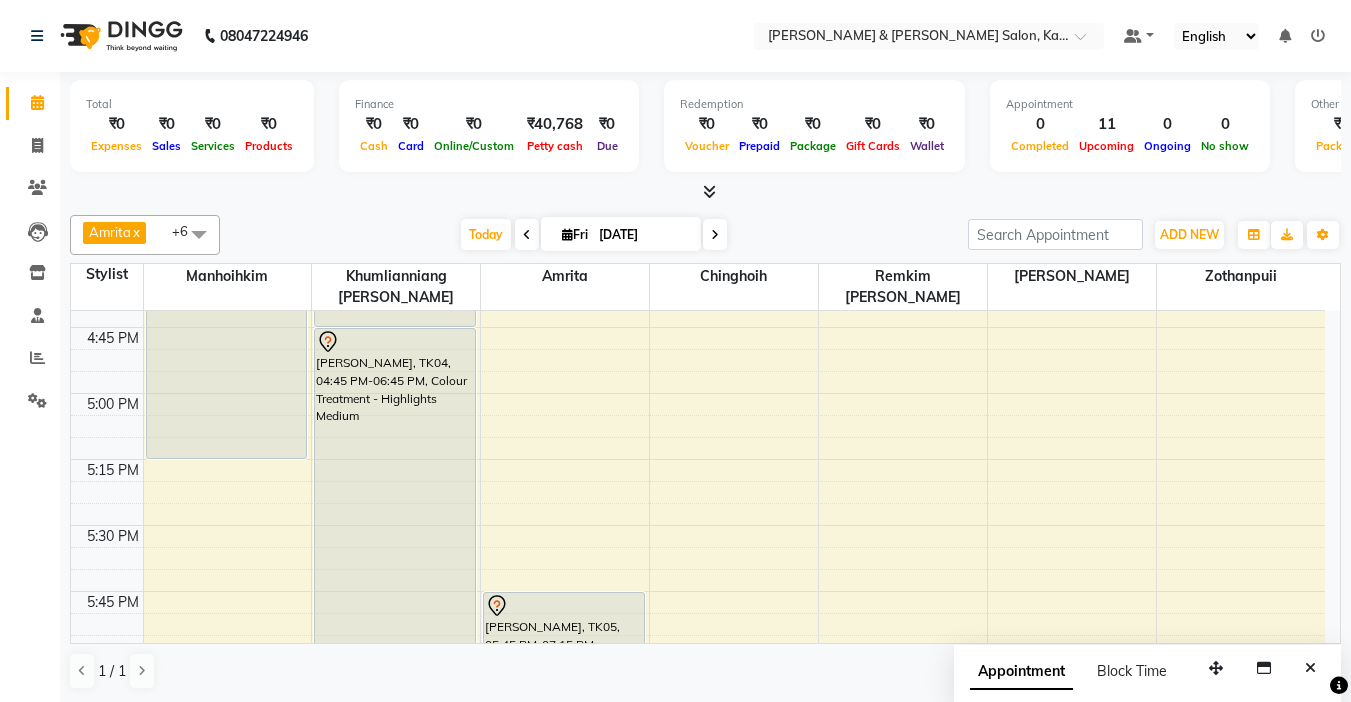 scroll, scrollTop: 2065, scrollLeft: 0, axis: vertical 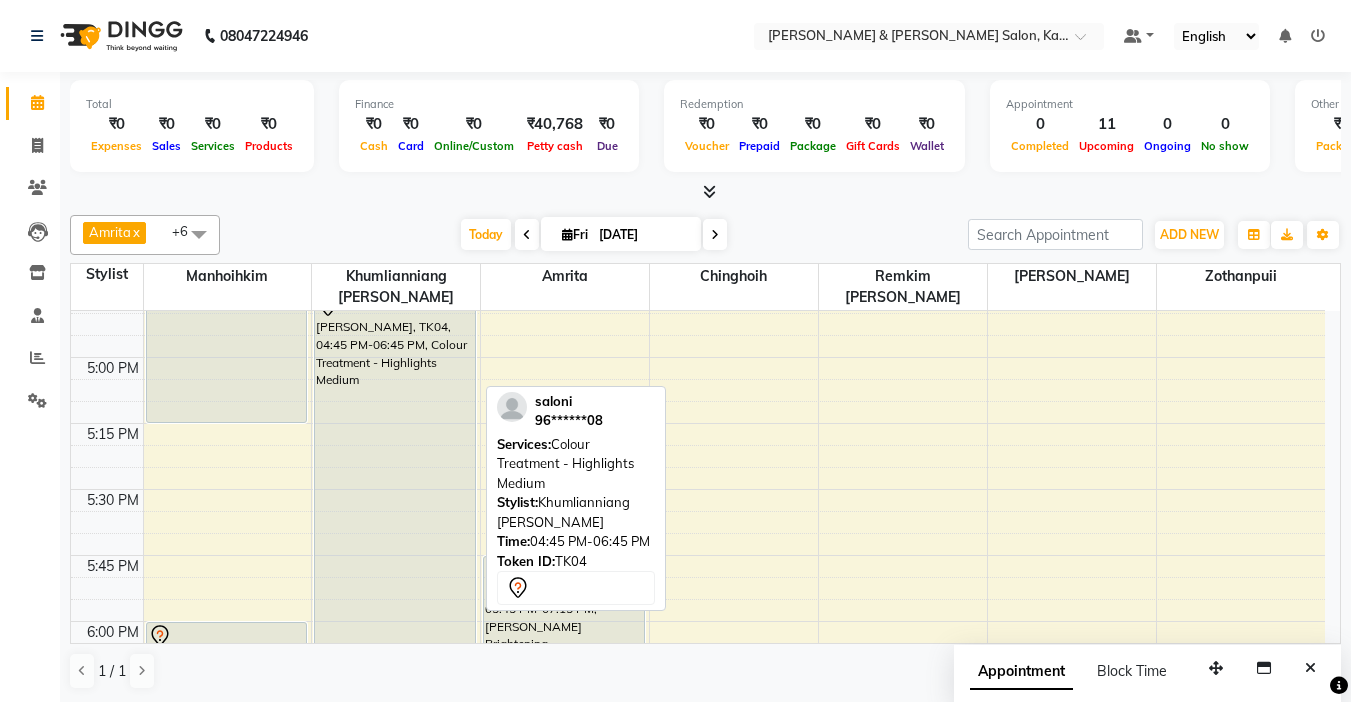 click on "[PERSON_NAME], TK04, 04:45 PM-06:45 PM, Colour Treatment - Highlights  Medium" at bounding box center (395, 555) 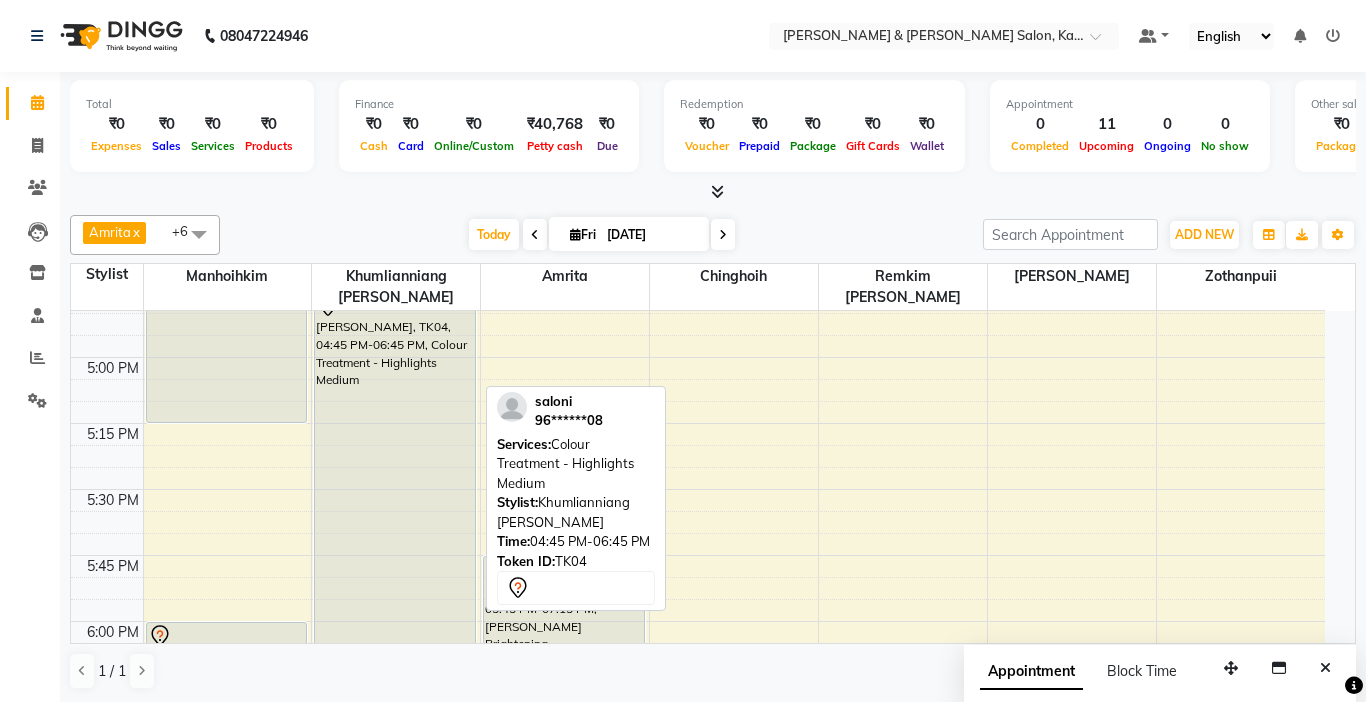 select on "7" 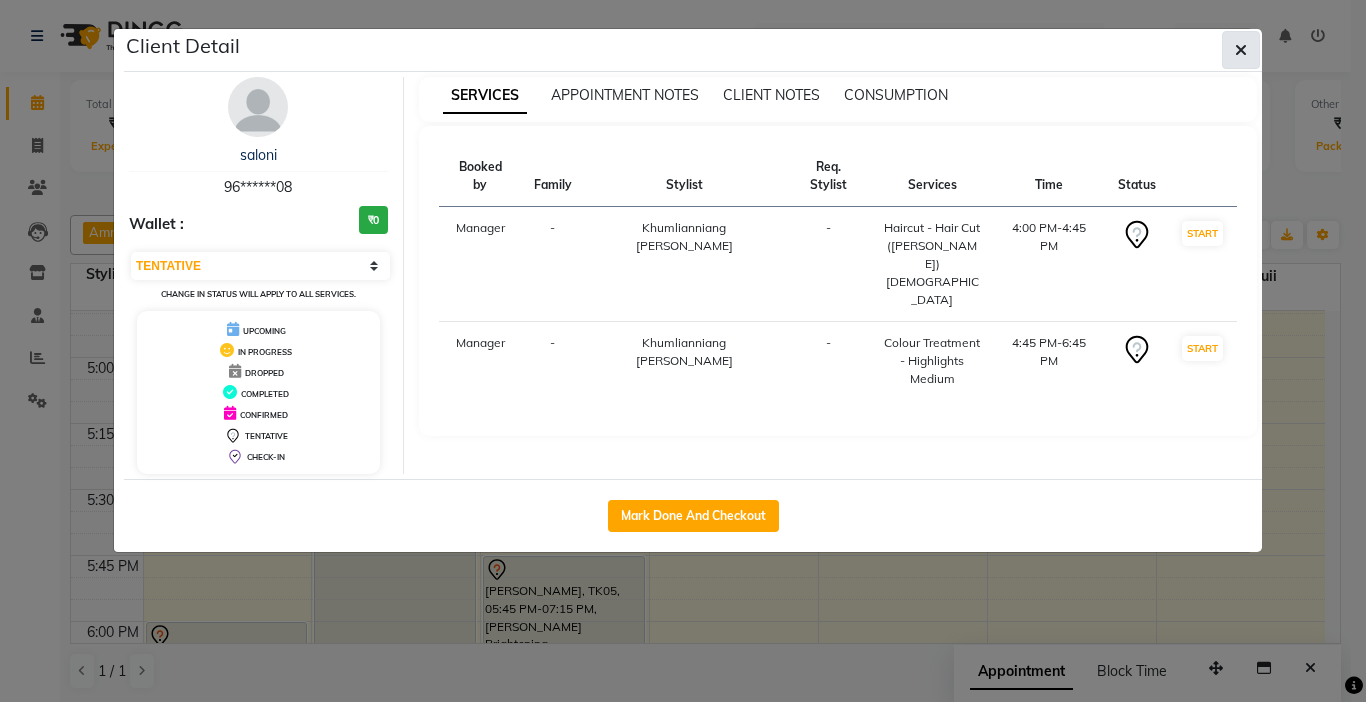 click 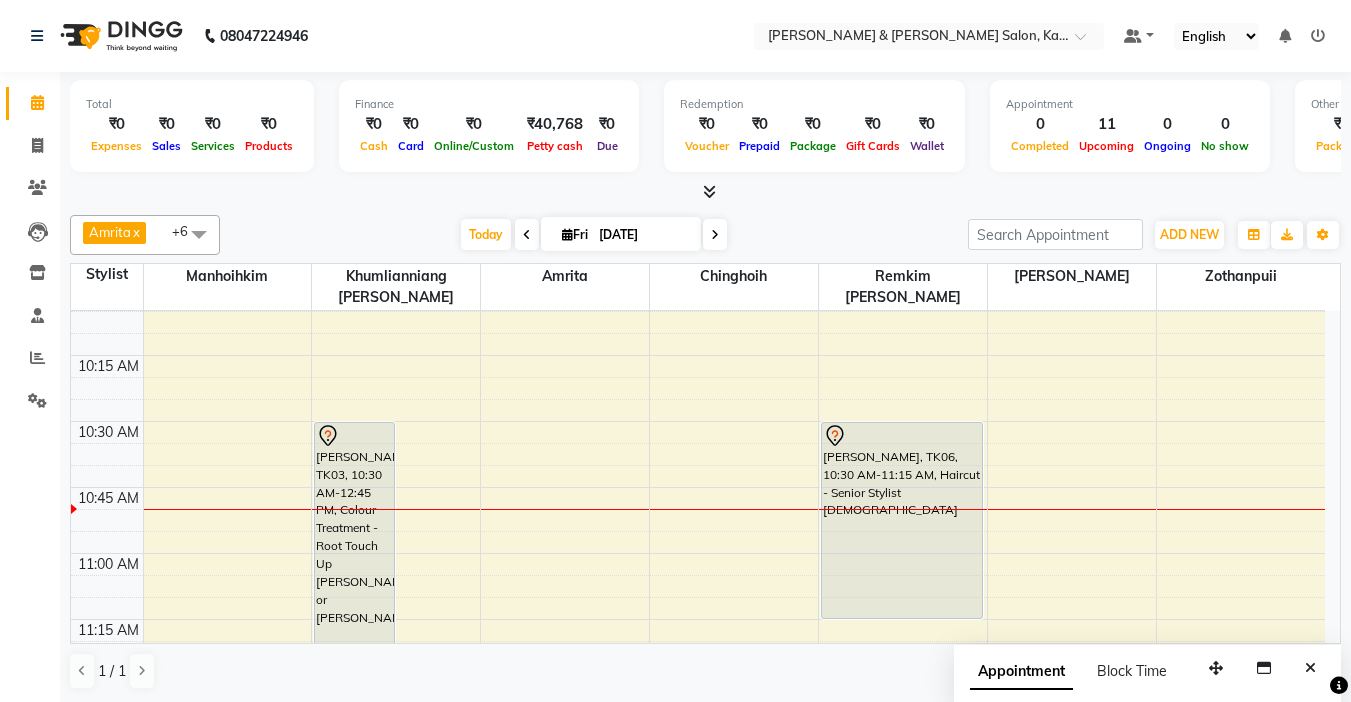 scroll, scrollTop: 465, scrollLeft: 0, axis: vertical 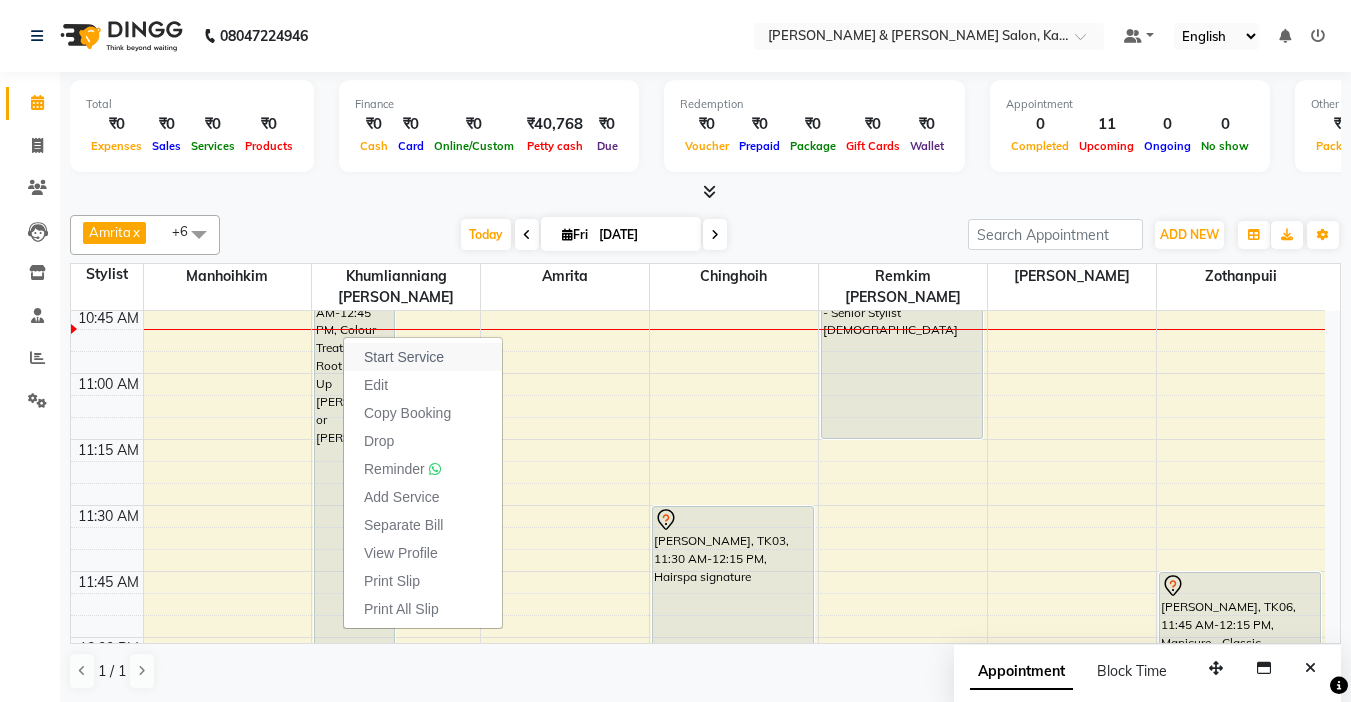 click on "Start Service" at bounding box center [404, 357] 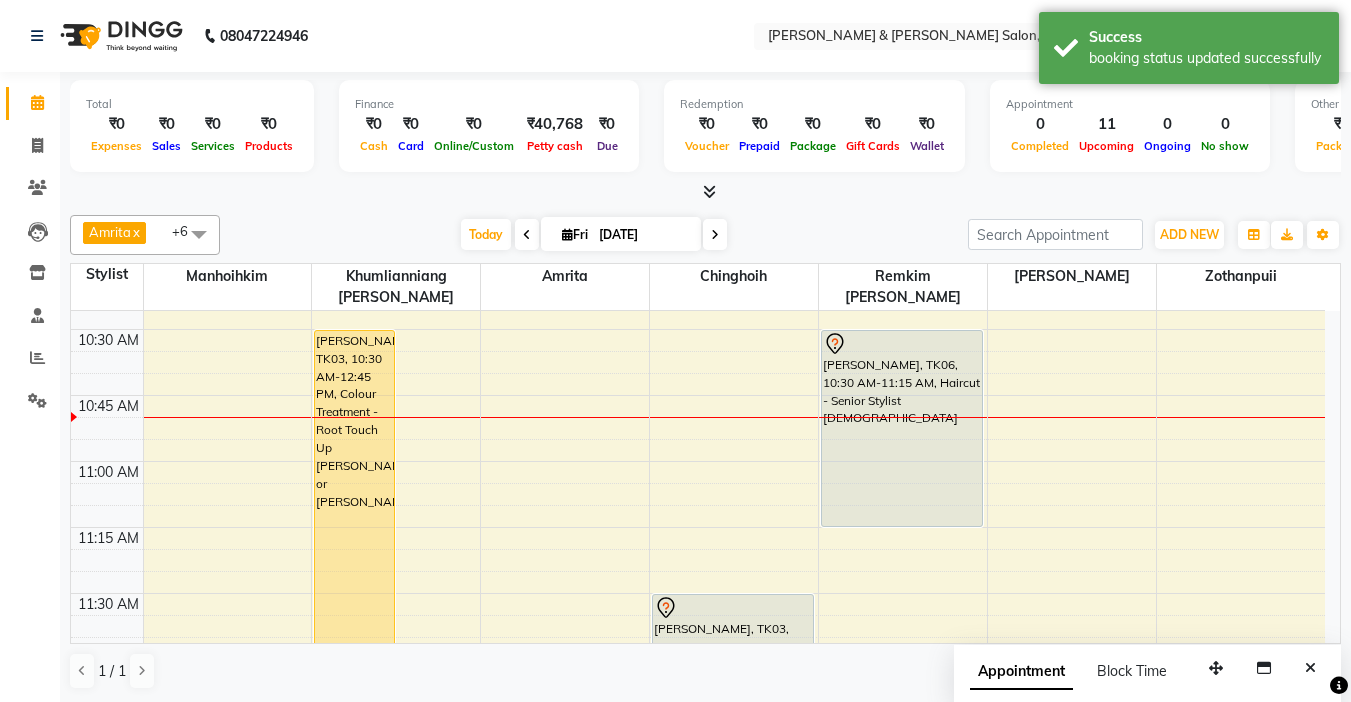 scroll, scrollTop: 265, scrollLeft: 0, axis: vertical 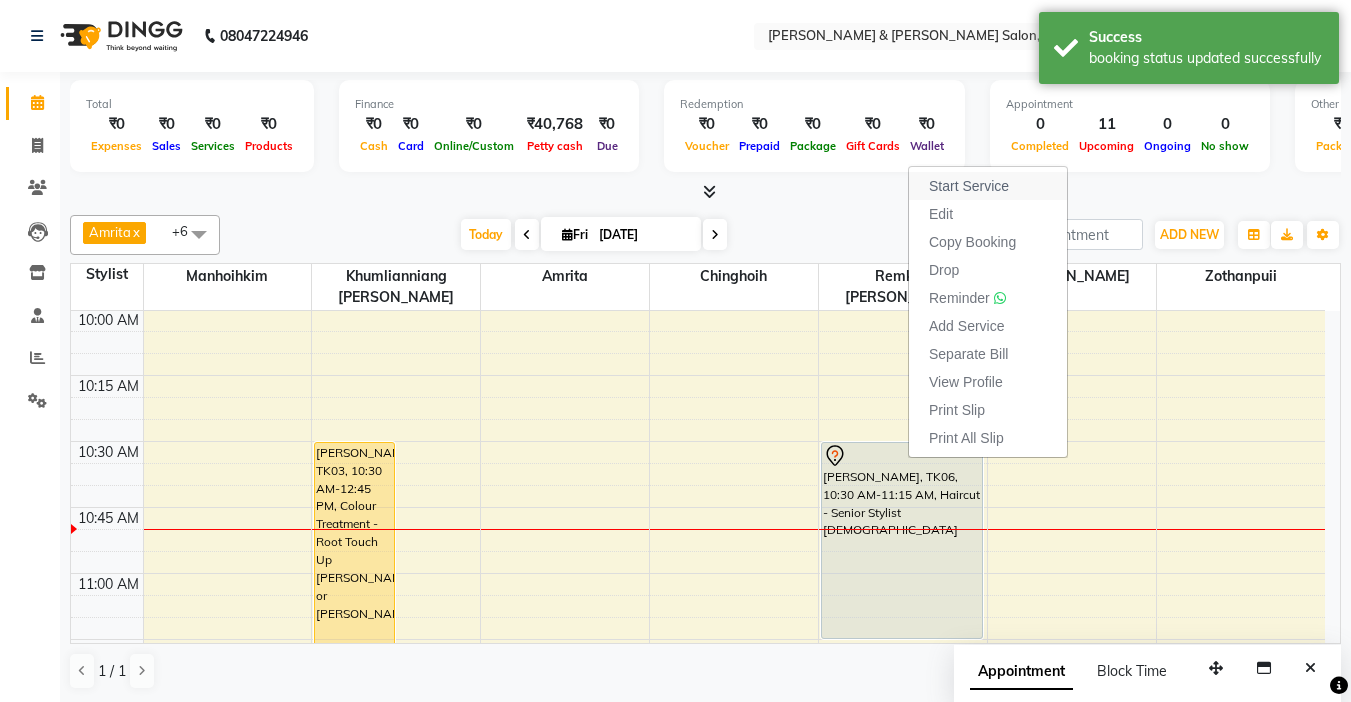 click on "Start Service" at bounding box center (969, 186) 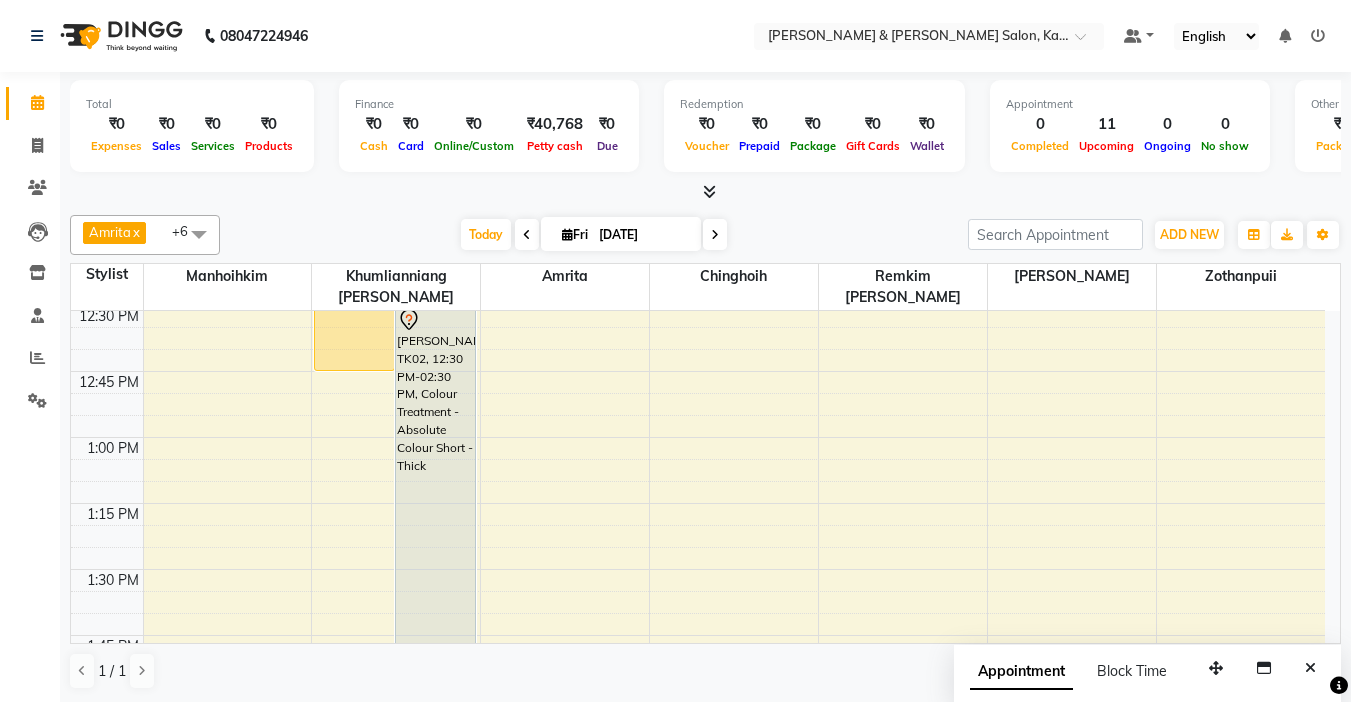 scroll, scrollTop: 965, scrollLeft: 0, axis: vertical 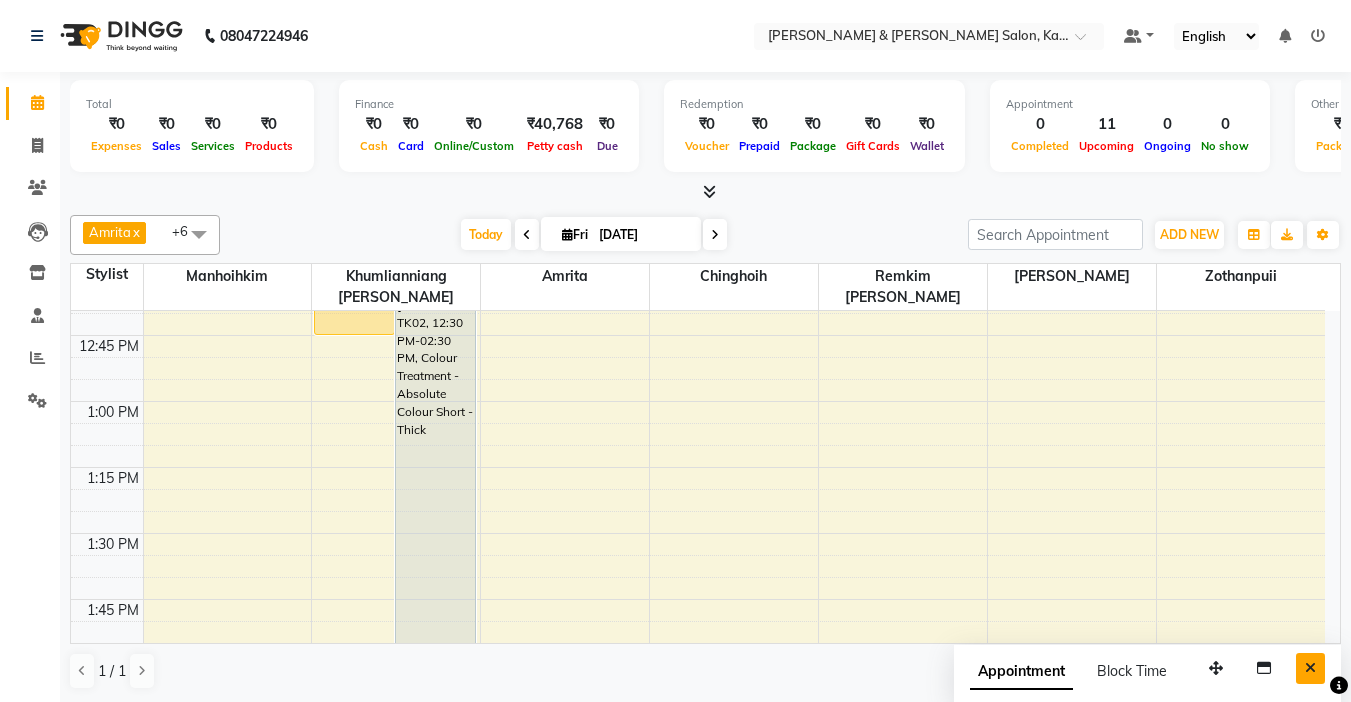 click at bounding box center (1310, 668) 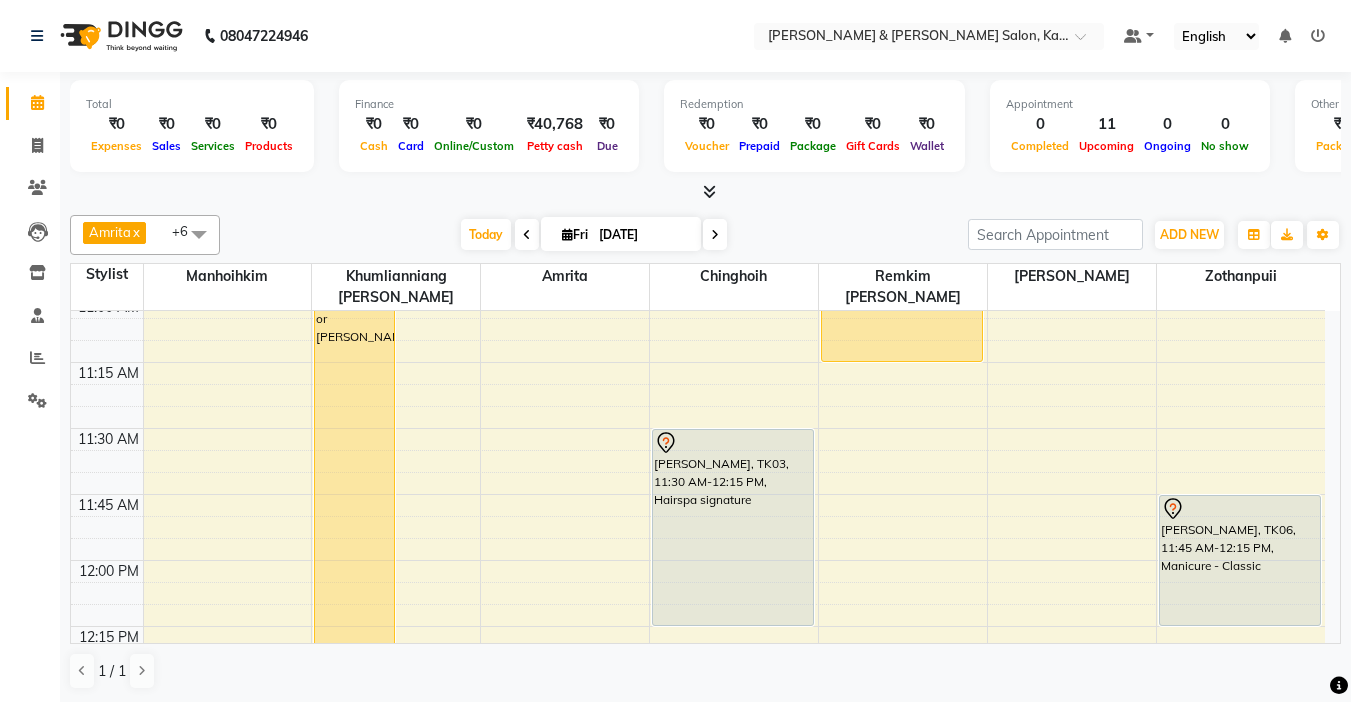 scroll, scrollTop: 565, scrollLeft: 0, axis: vertical 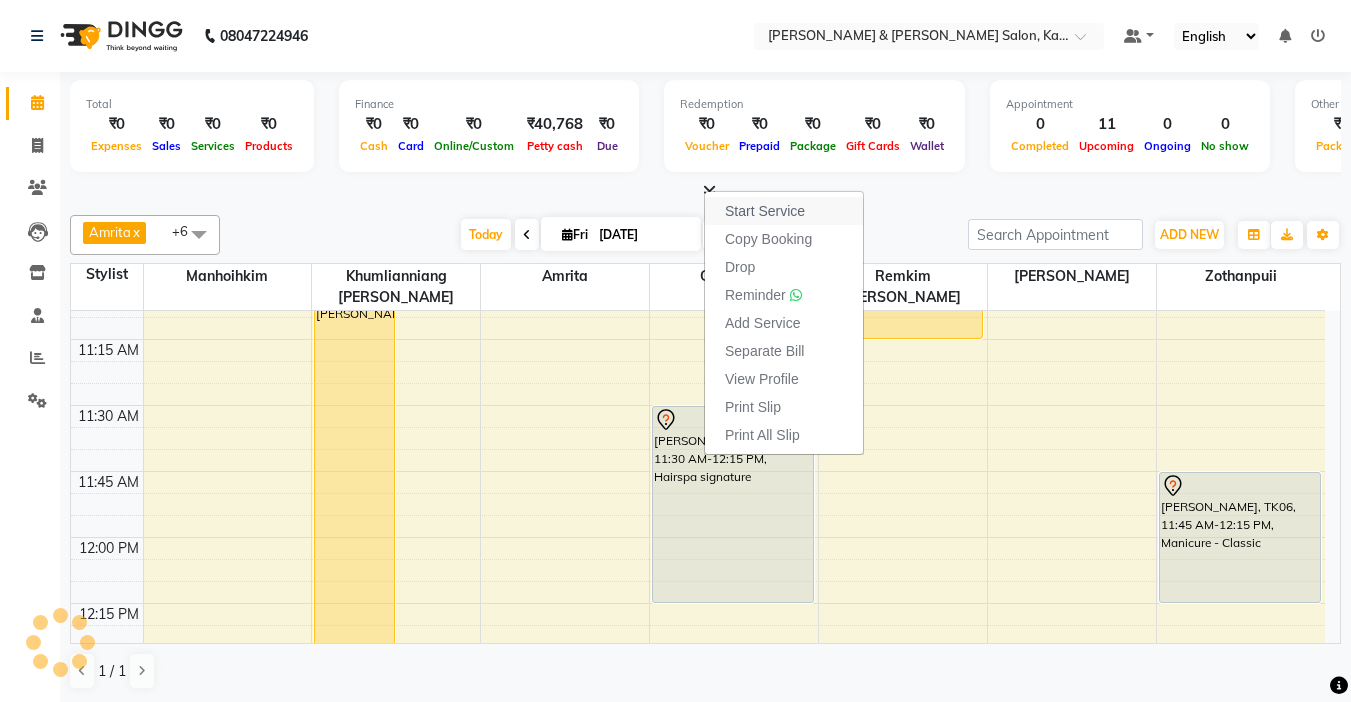 click on "Start Service" at bounding box center [765, 211] 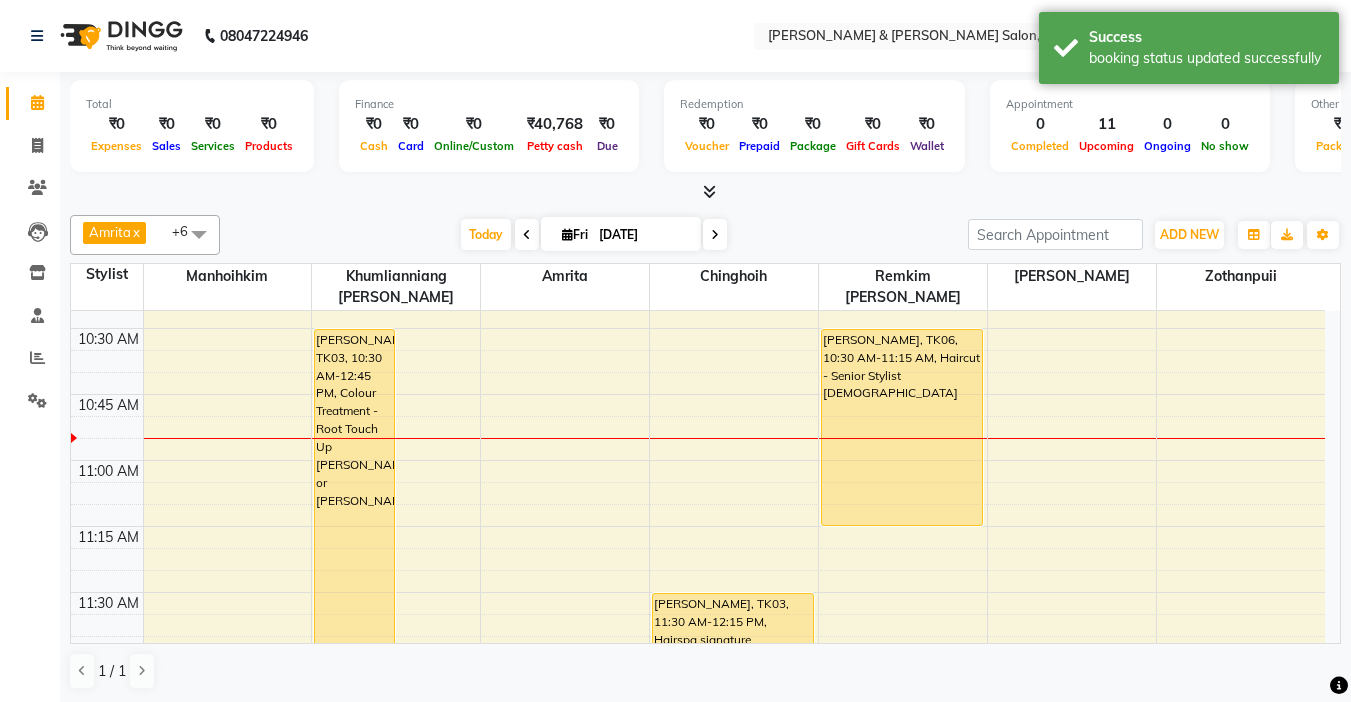 scroll, scrollTop: 365, scrollLeft: 0, axis: vertical 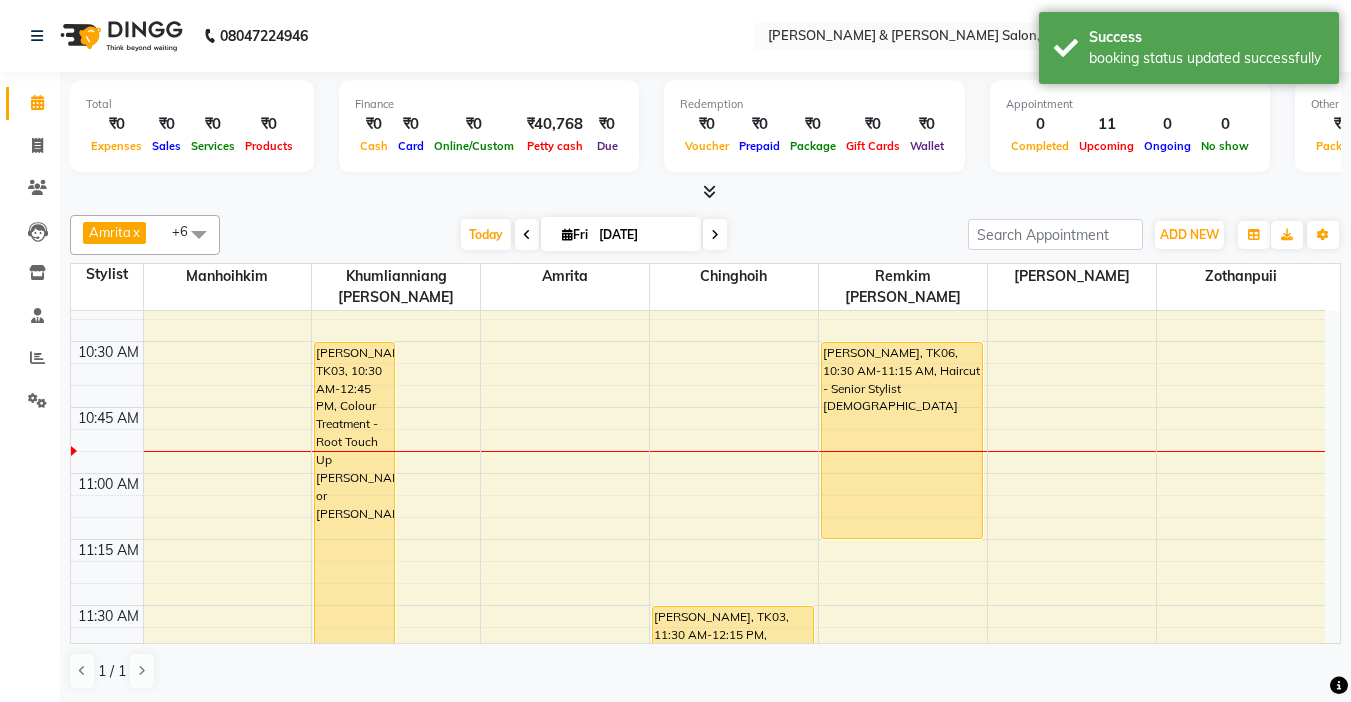 click on "9:00 AM 9:15 AM 9:30 AM 9:45 AM 10:00 AM 10:15 AM 10:30 AM 10:45 AM 11:00 AM 11:15 AM 11:30 AM 11:45 AM 12:00 PM 12:15 PM 12:30 PM 12:45 PM 1:00 PM 1:15 PM 1:30 PM 1:45 PM 2:00 PM 2:15 PM 2:30 PM 2:45 PM 3:00 PM 3:15 PM 3:30 PM 3:45 PM 4:00 PM 4:15 PM 4:30 PM 4:45 PM 5:00 PM 5:15 PM 5:30 PM 5:45 PM 6:00 PM 6:15 PM 6:30 PM 6:45 PM 7:00 PM 7:15 PM 7:30 PM 7:45 PM 8:00 PM 8:15 PM 8:30 PM 8:45 PM 9:00 PM 9:15 PM 9:30 PM 9:45 PM             [PERSON_NAME], TK01, 02:00 PM-02:45 PM, Haircut - Hair Cut ([PERSON_NAME]) [DEMOGRAPHIC_DATA]             Samridhya, TK09, 03:00 PM-03:45 PM, Haircut - Hair Cut ([PERSON_NAME]) [DEMOGRAPHIC_DATA]             Samridhya, TK09, 03:45 PM-05:15 PM, Colour Treatment - Root Touch Up [PERSON_NAME] or [PERSON_NAME], TK08, 06:00 PM-06:45 PM, Haircut - [PERSON_NAME] [DEMOGRAPHIC_DATA]    [PERSON_NAME], TK03, 10:30 AM-12:45 PM, Colour Treatment - Root Touch Up [PERSON_NAME] or [PERSON_NAME], TK02, 12:30 PM-02:30 PM, Colour Treatment - Absolute Colour Short - Thick             [PERSON_NAME], TK04, 04:00 PM-04:45 PM, Haircut - Hair Cut ([PERSON_NAME]) [DEMOGRAPHIC_DATA]" at bounding box center [698, 1661] 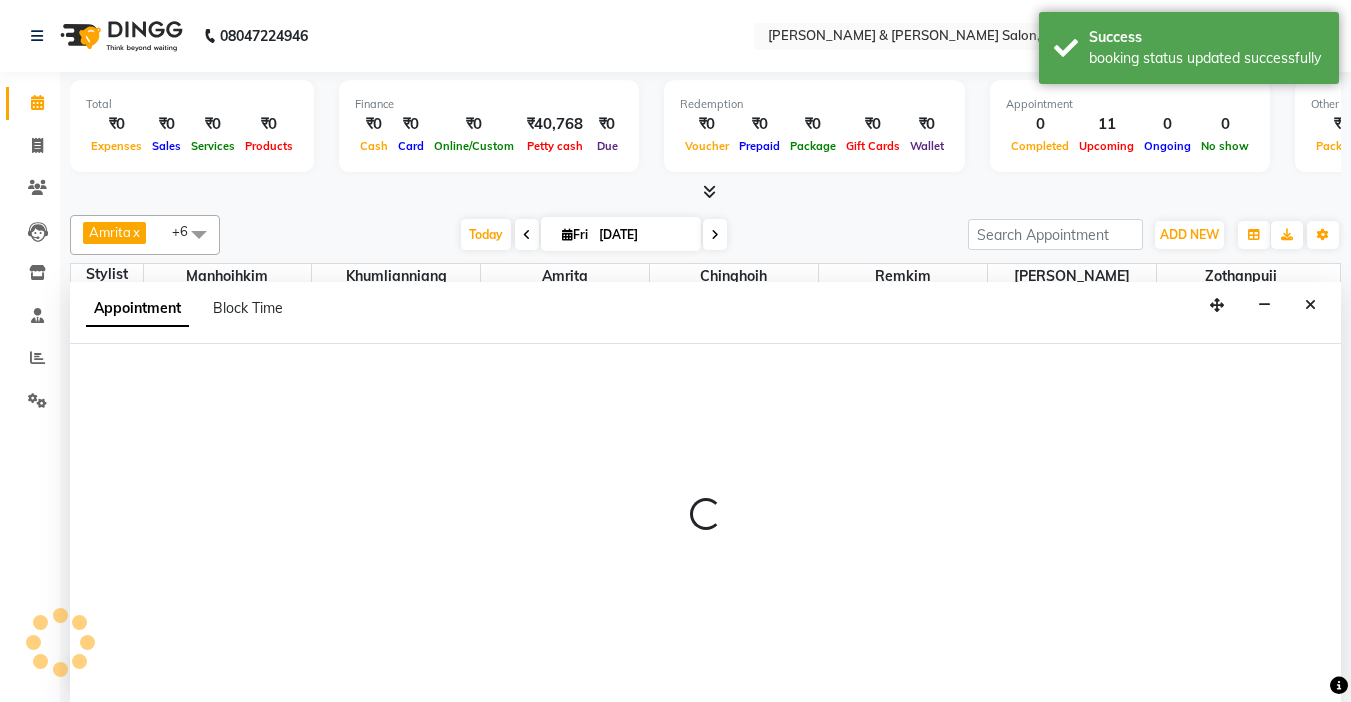 scroll, scrollTop: 1, scrollLeft: 0, axis: vertical 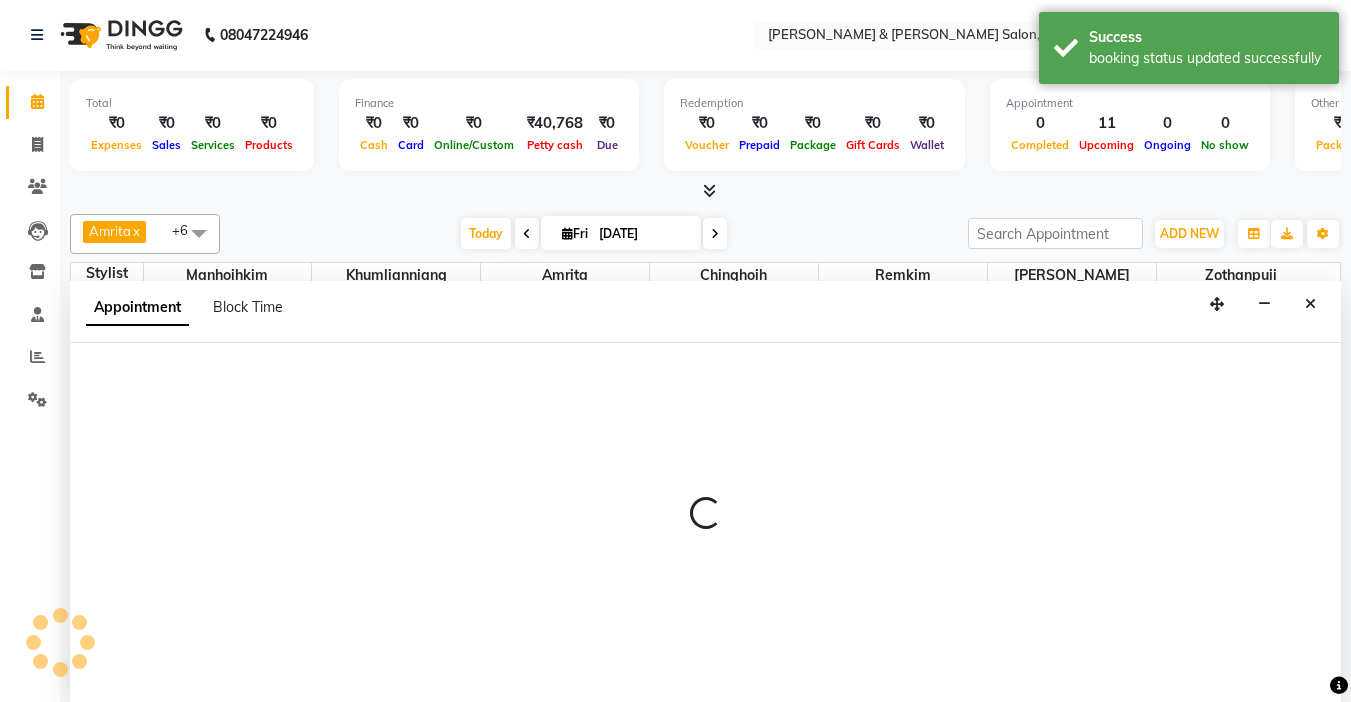 select on "77123" 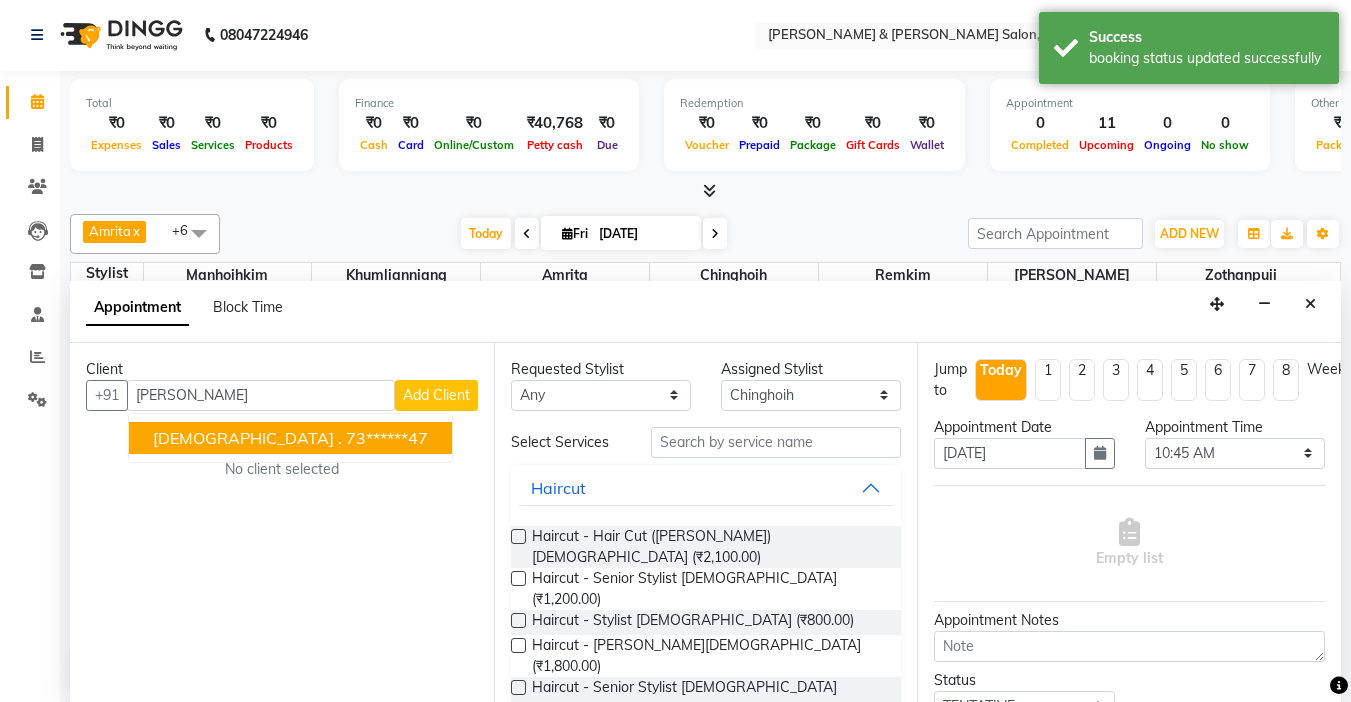 click on "[PERSON_NAME] .  73******47" at bounding box center (290, 438) 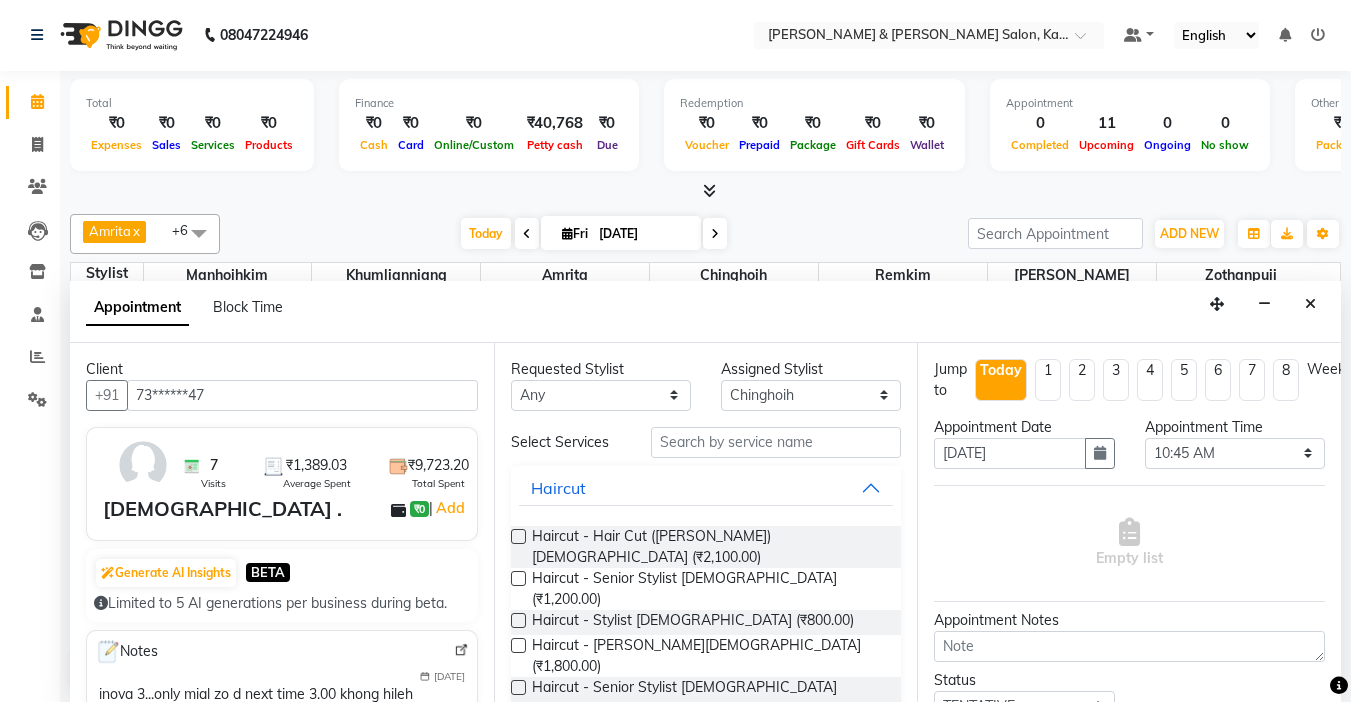 type on "73******47" 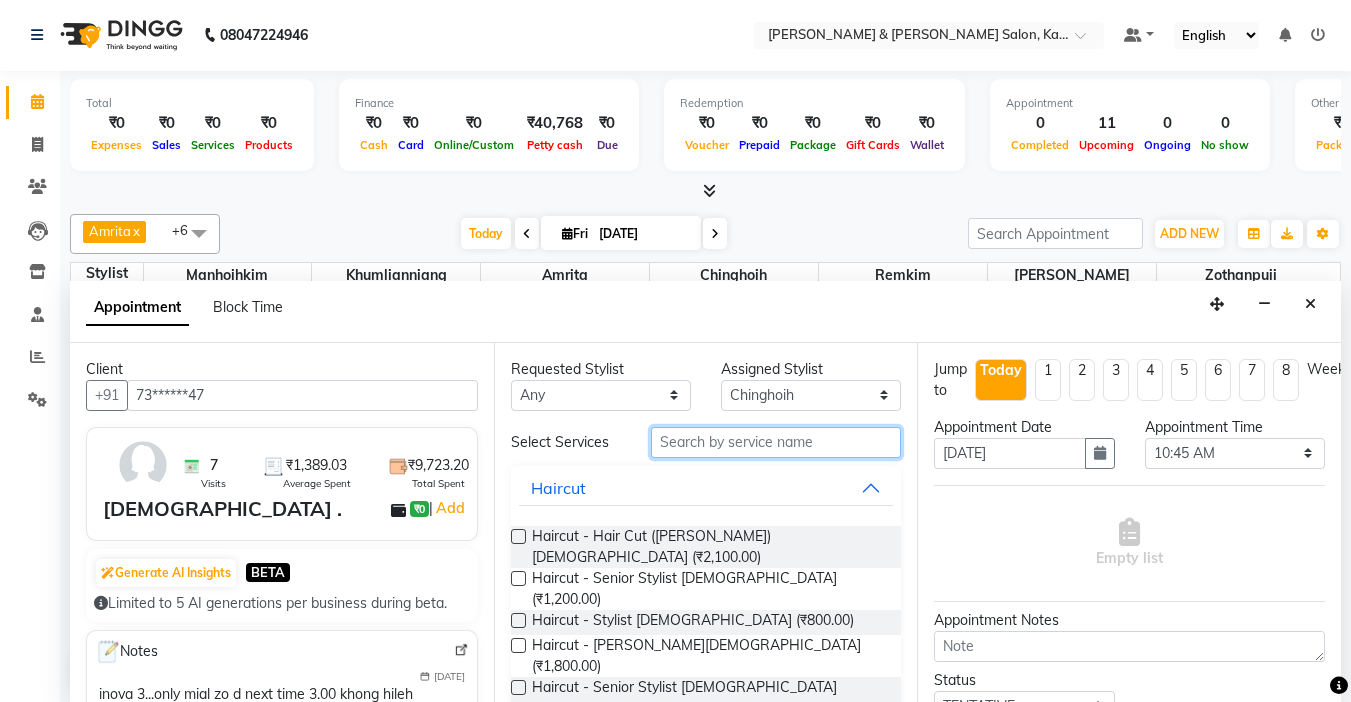 click at bounding box center (776, 442) 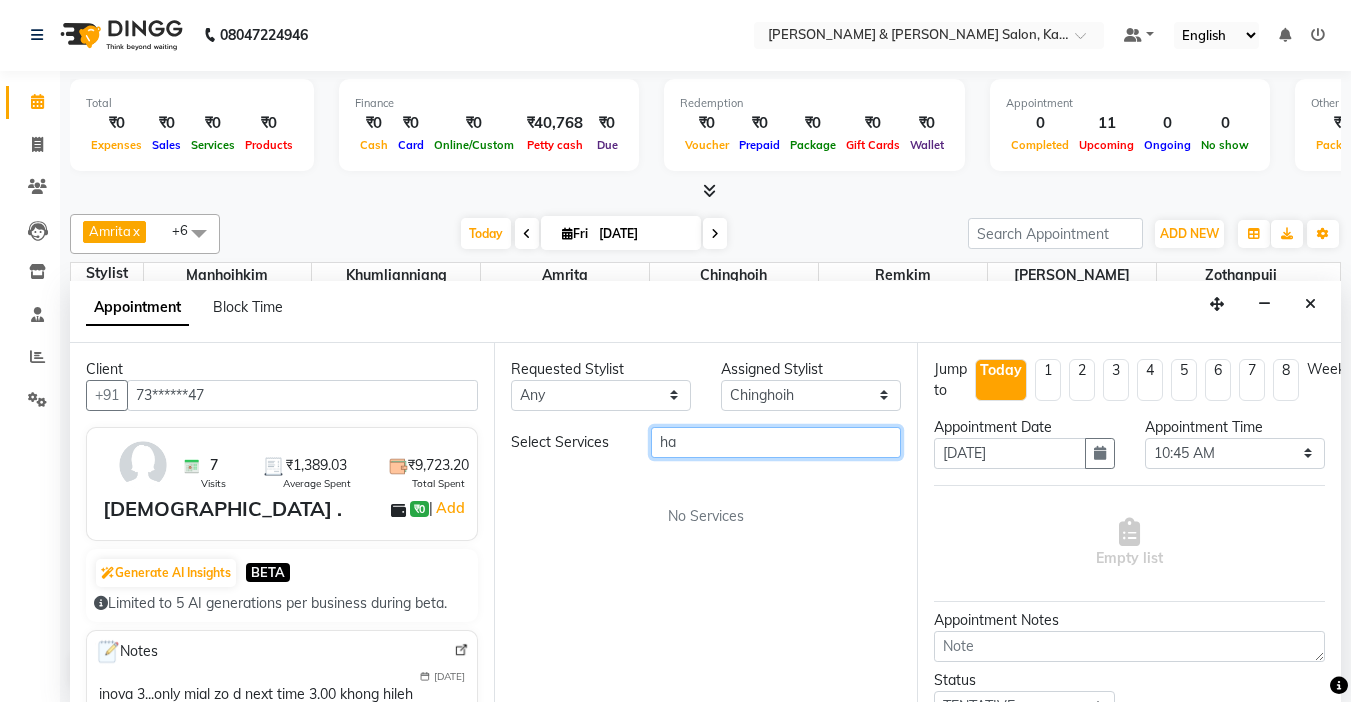 type on "h" 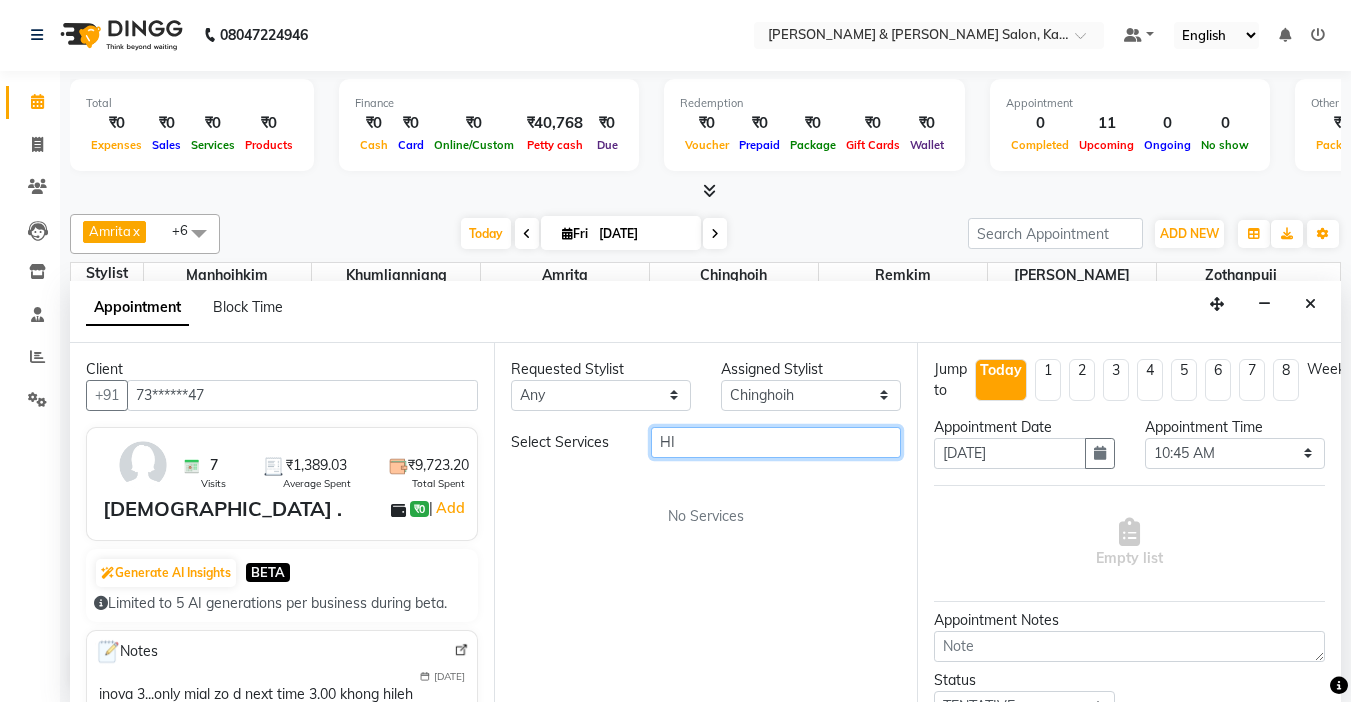 type on "H" 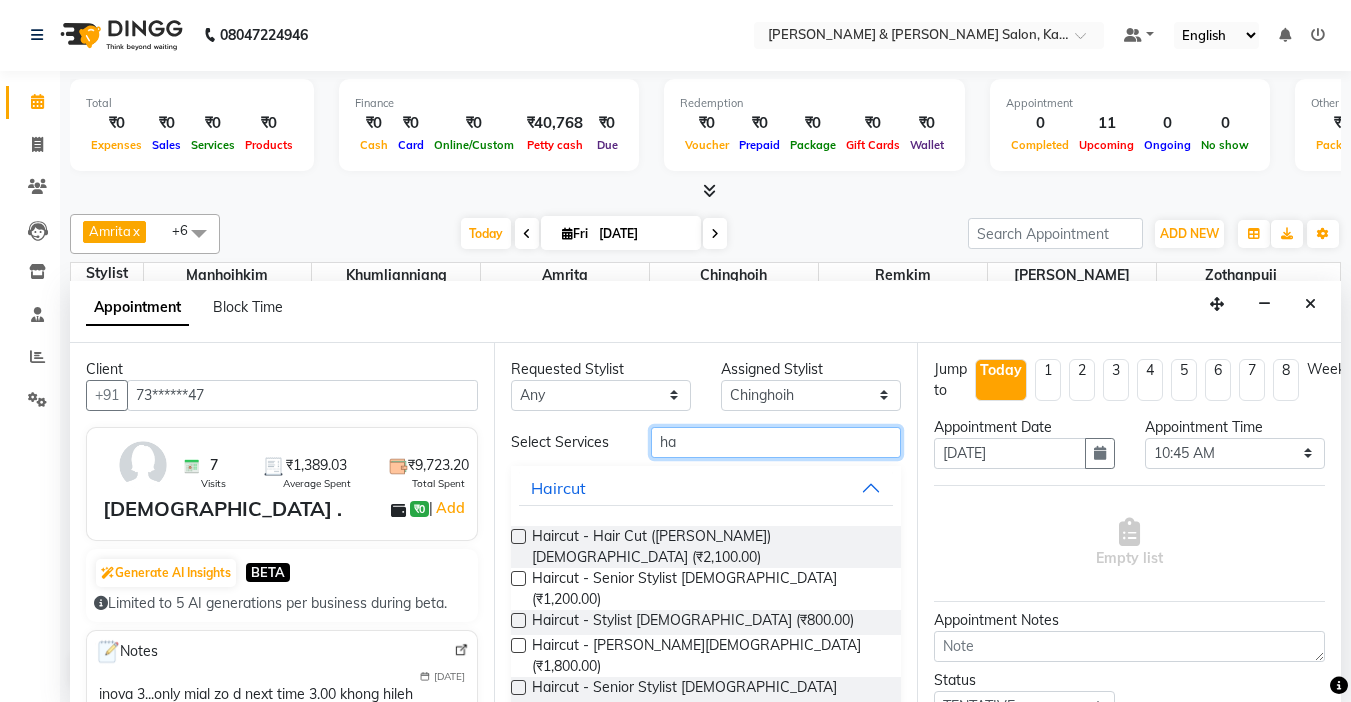 type on "h" 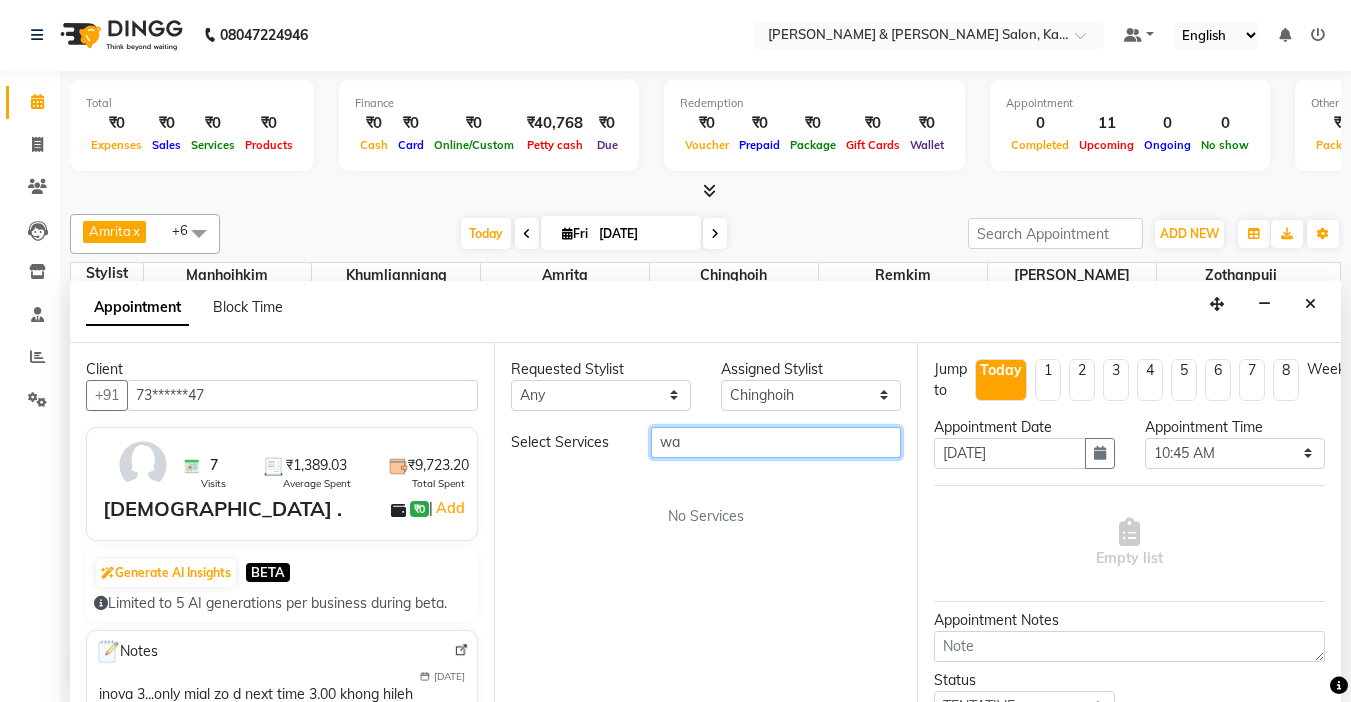 type on "w" 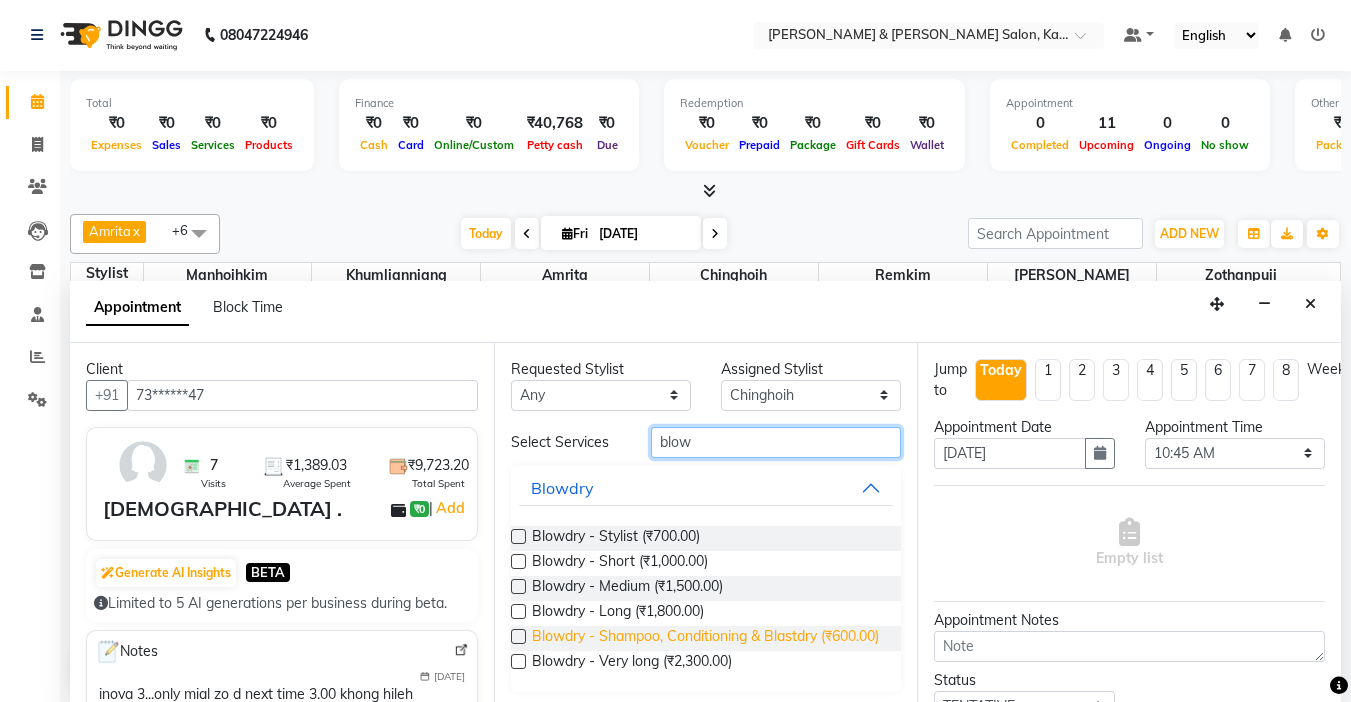 type on "blow" 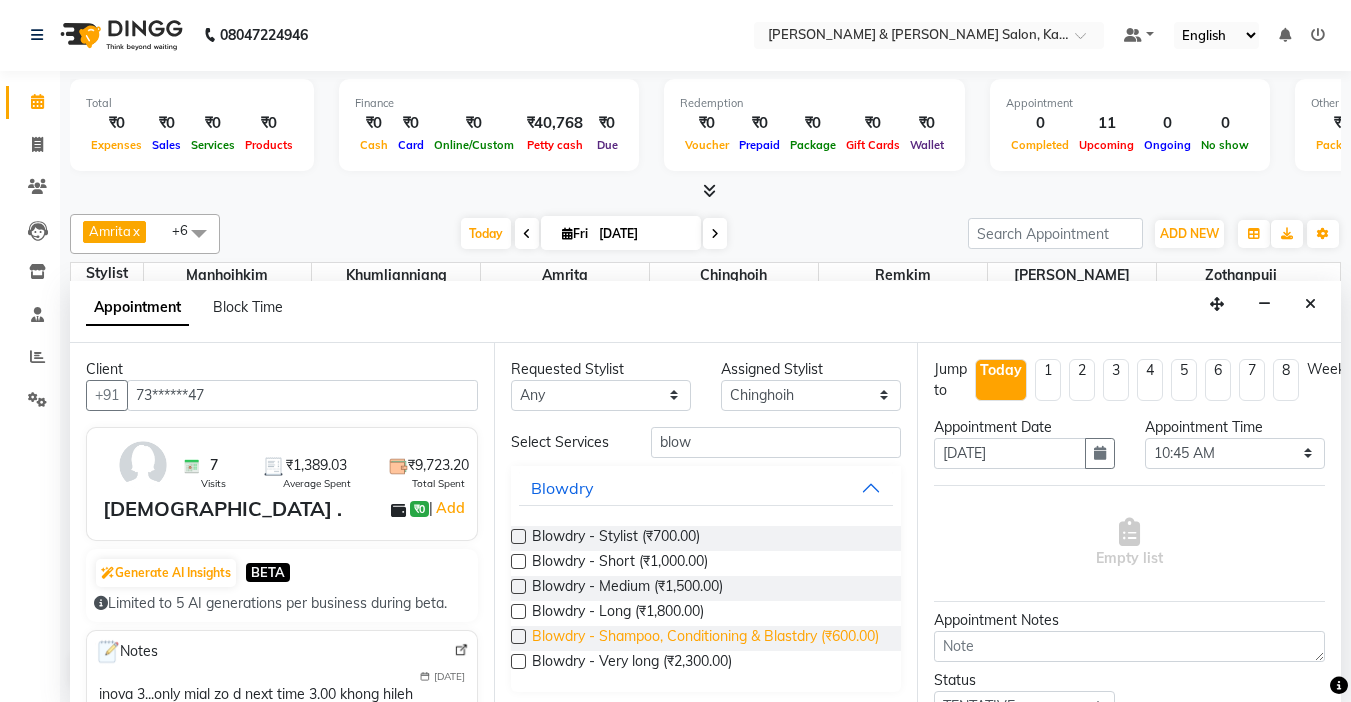 click on "Blowdry - Shampoo, Conditioning & Blastdry (₹600.00)" at bounding box center [705, 638] 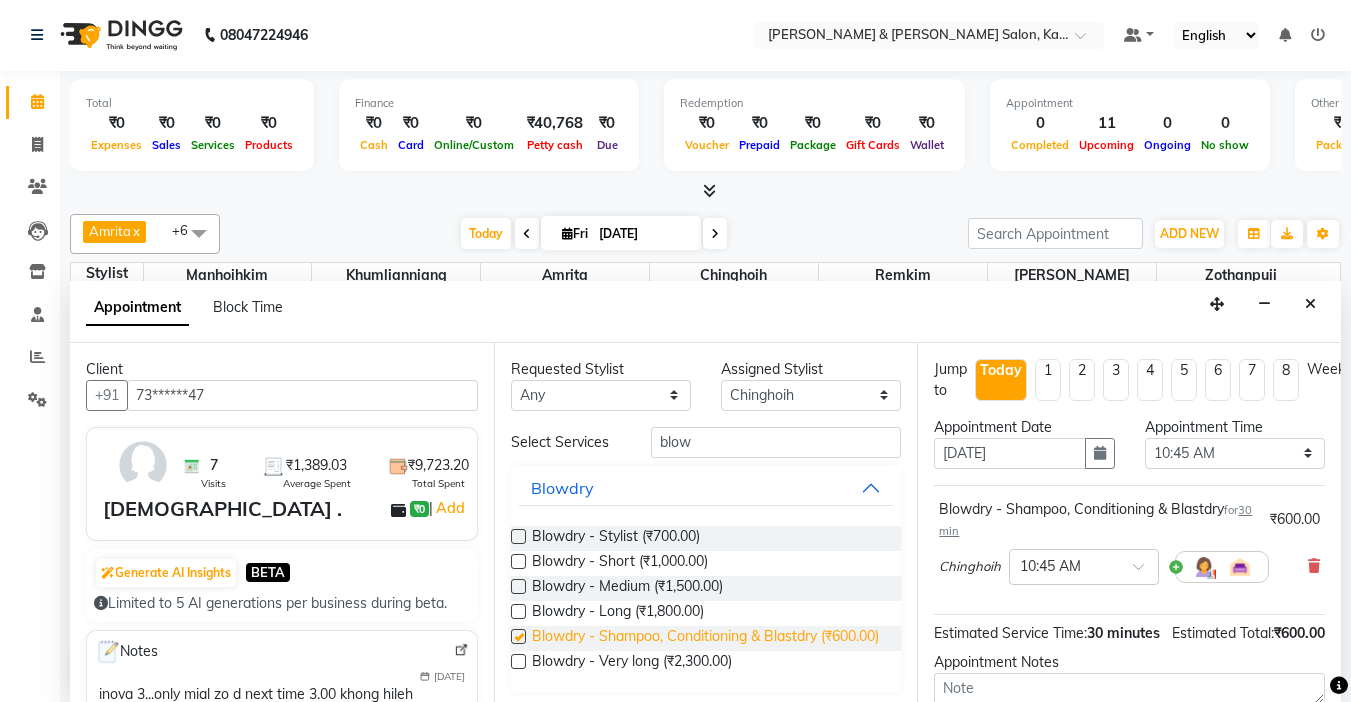 checkbox on "false" 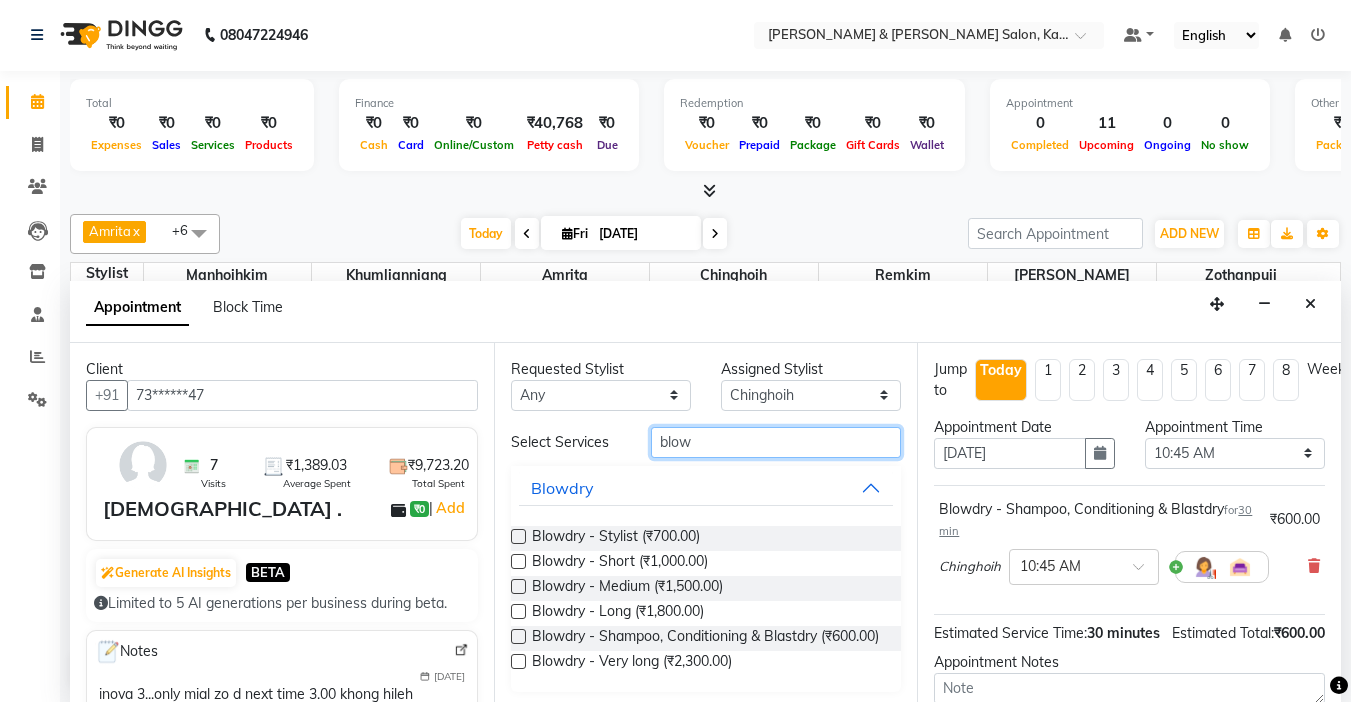click on "blow" at bounding box center (776, 442) 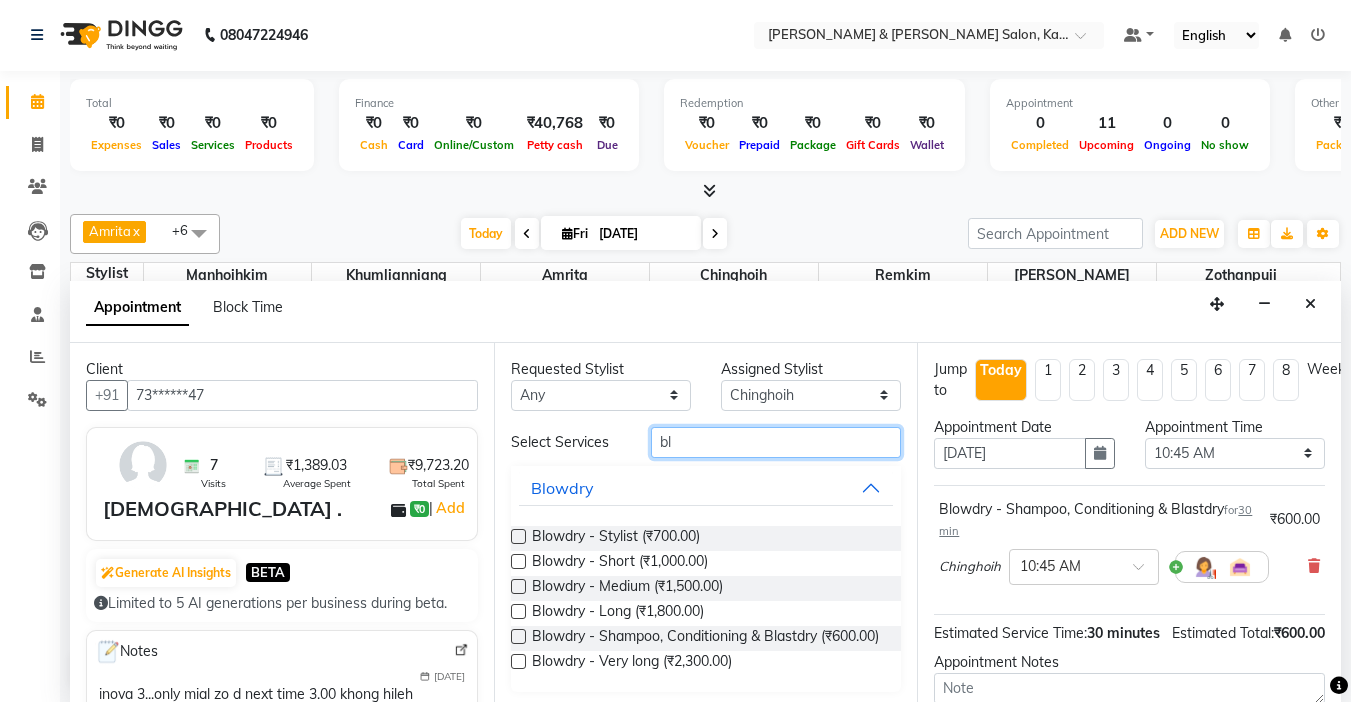 type on "b" 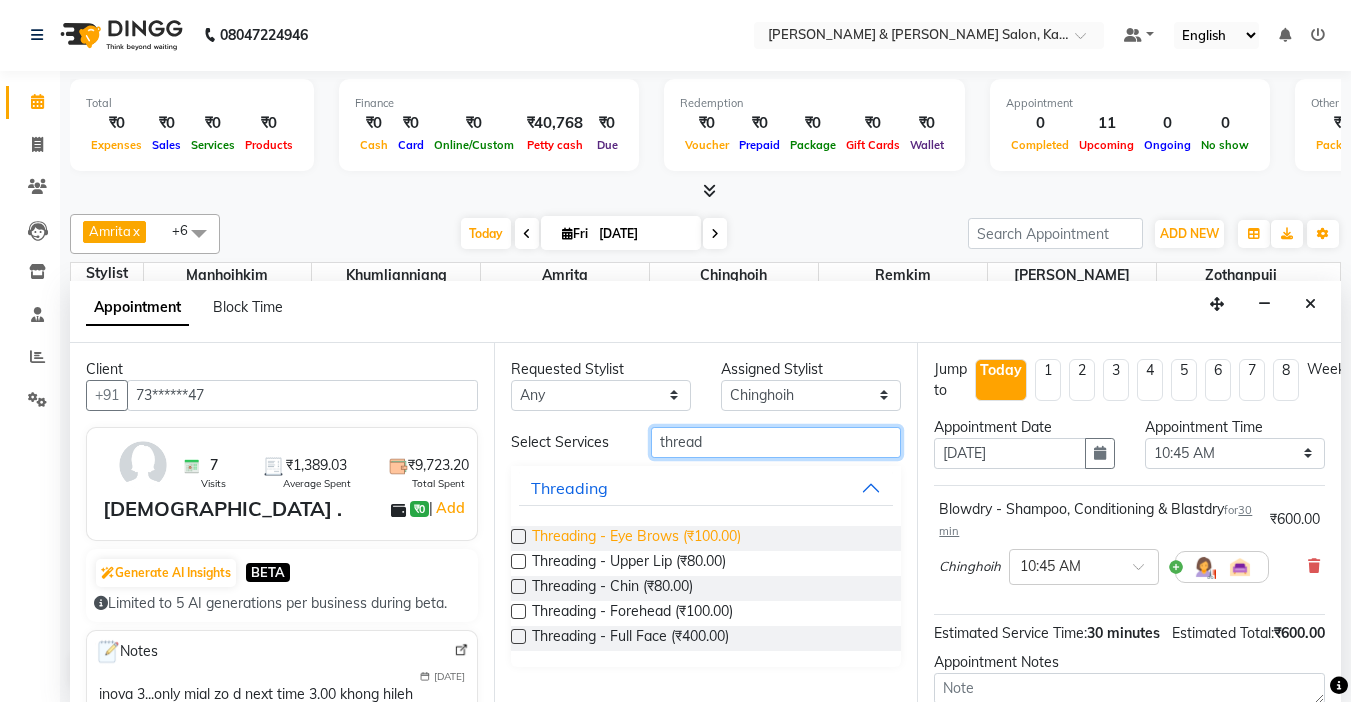 type on "thread" 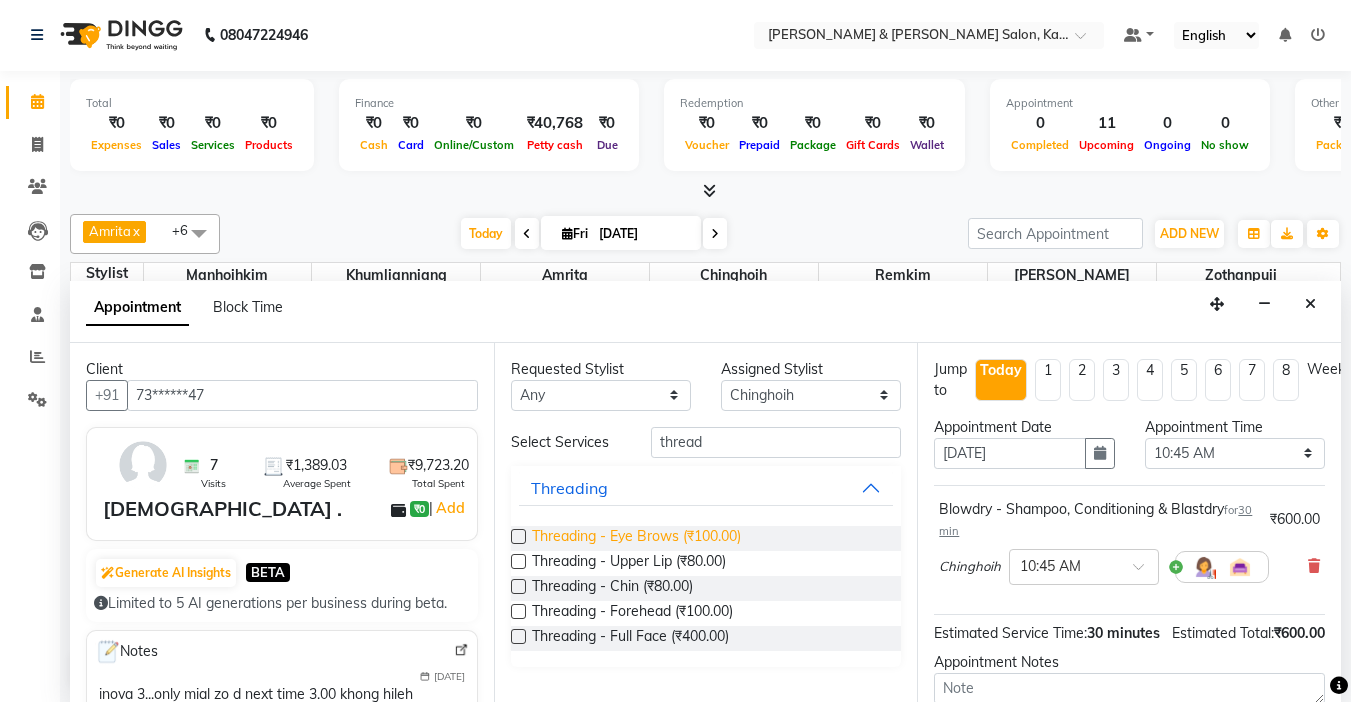 click on "Threading - Eye Brows (₹100.00)" at bounding box center (636, 538) 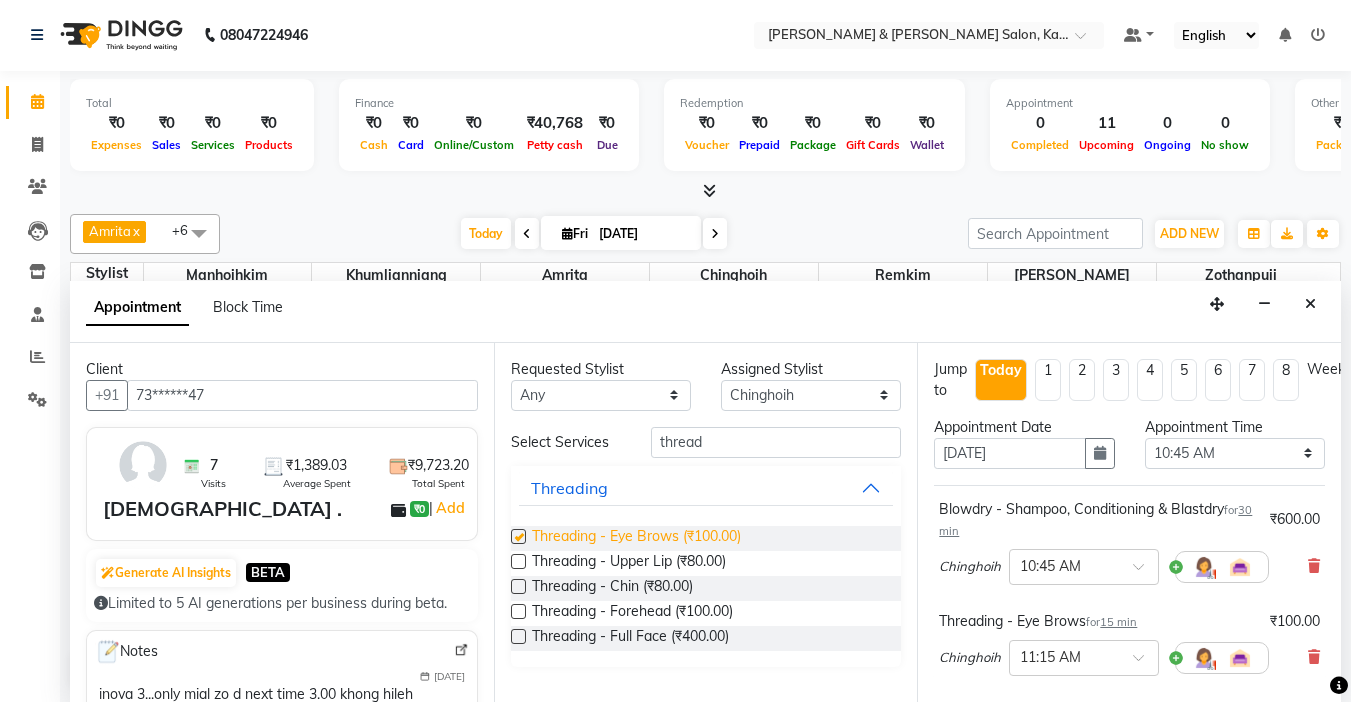 checkbox on "false" 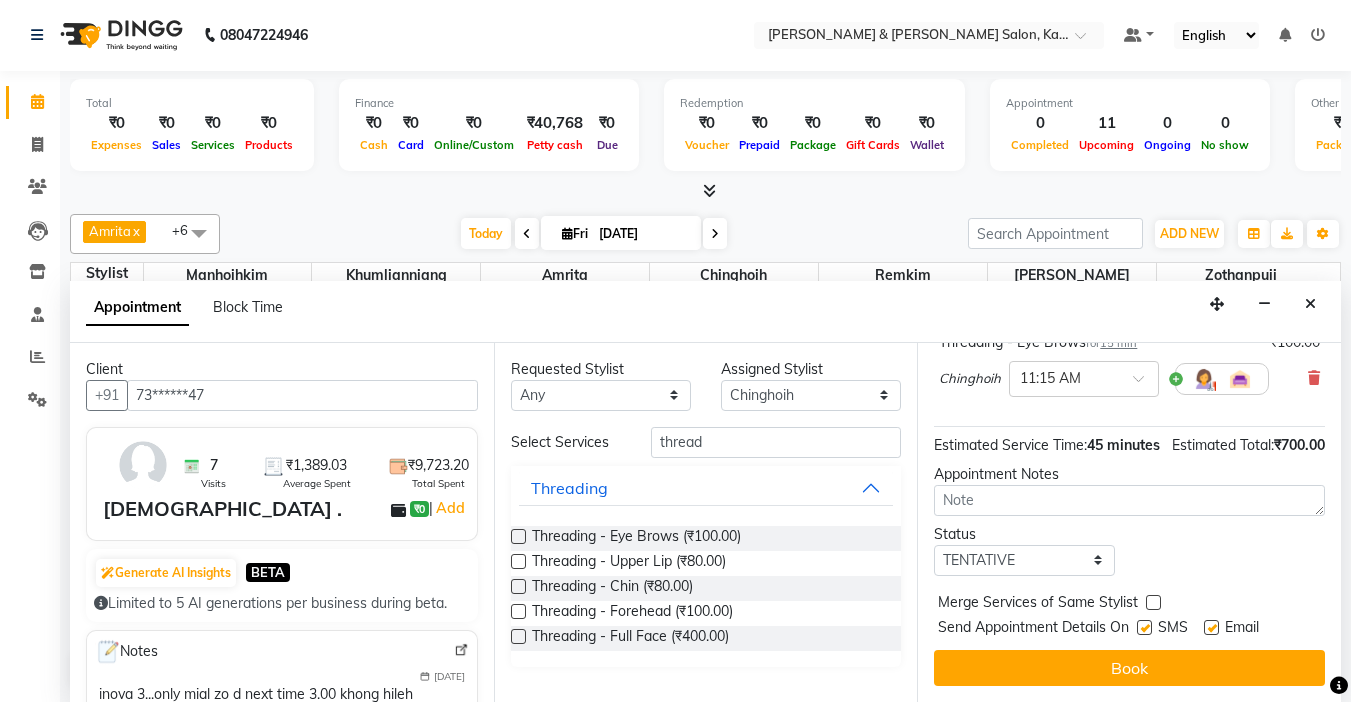 scroll, scrollTop: 315, scrollLeft: 0, axis: vertical 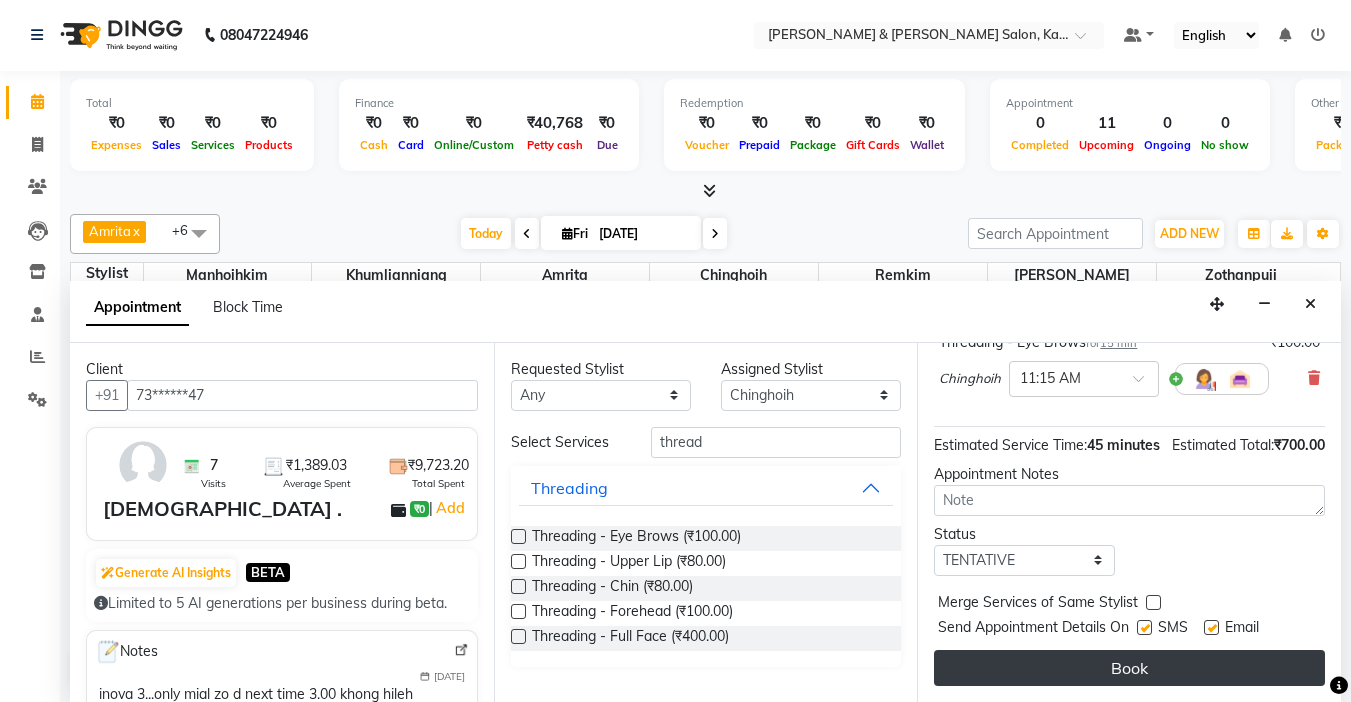 click on "Book" at bounding box center (1129, 668) 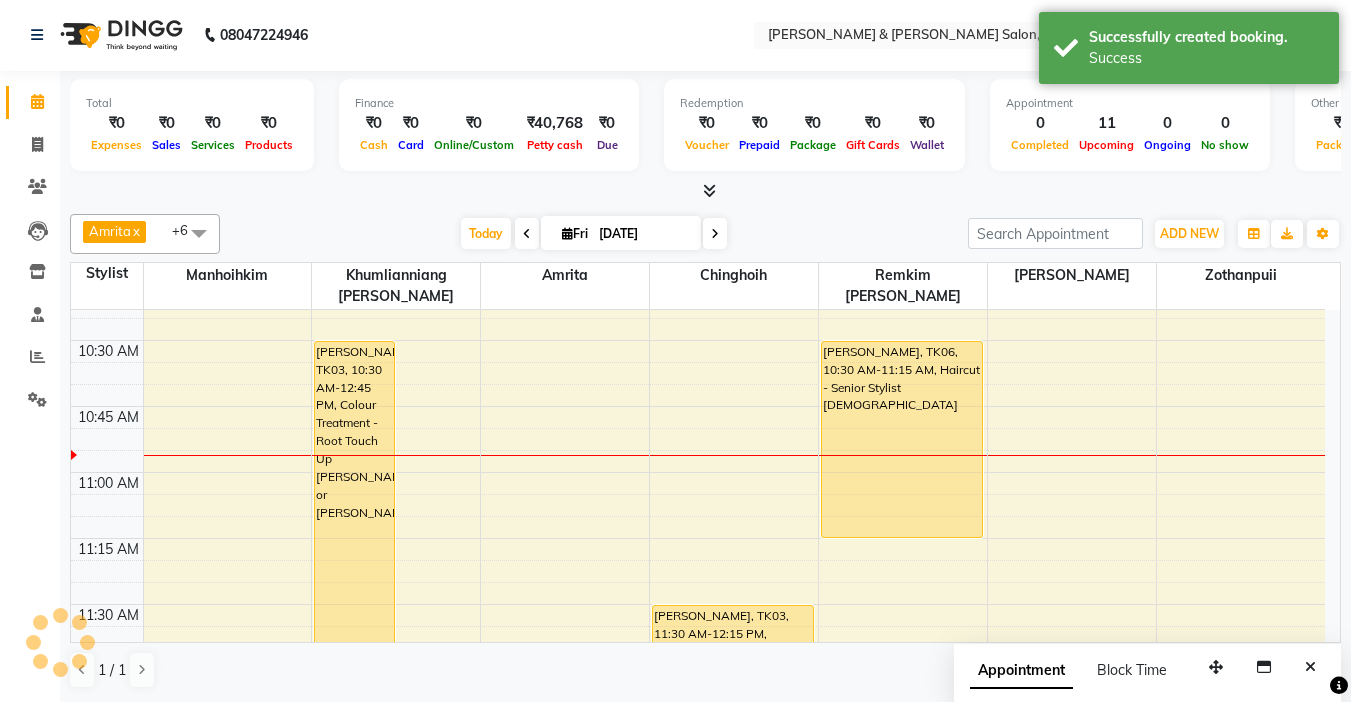 scroll, scrollTop: 0, scrollLeft: 0, axis: both 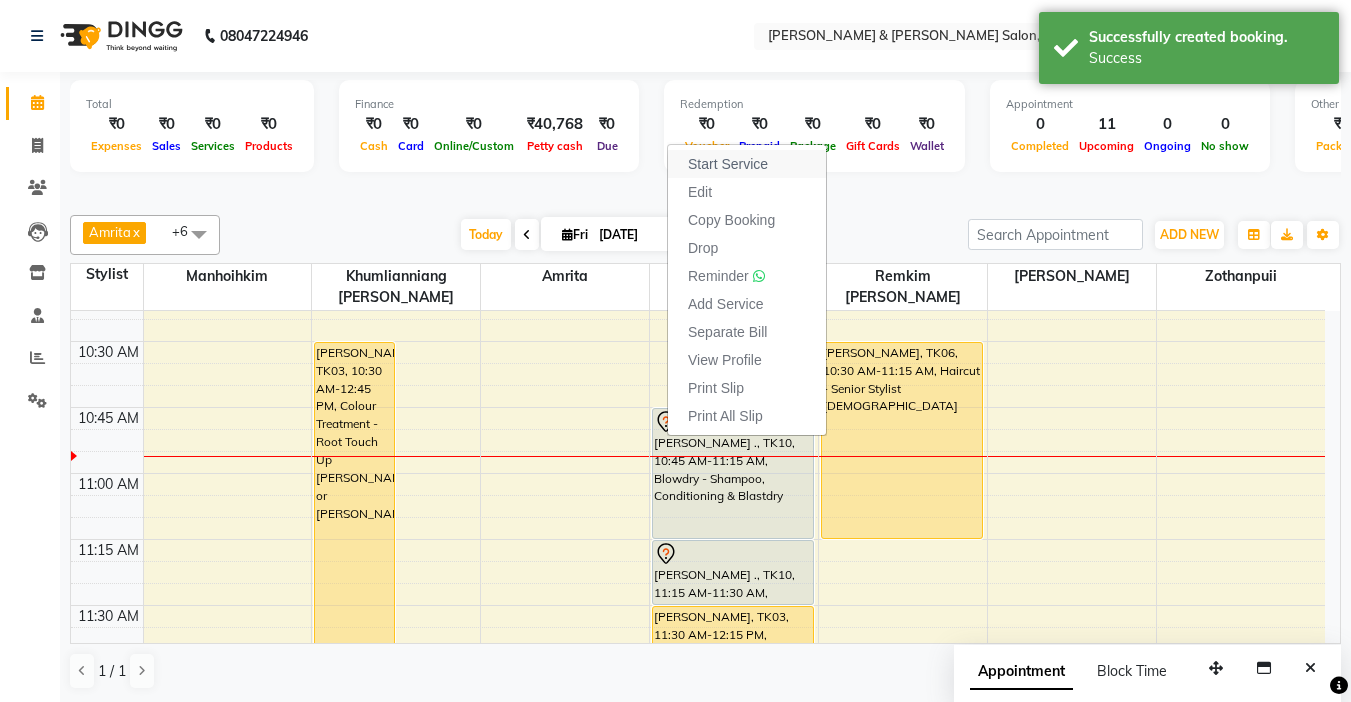 click on "Start Service" at bounding box center (728, 164) 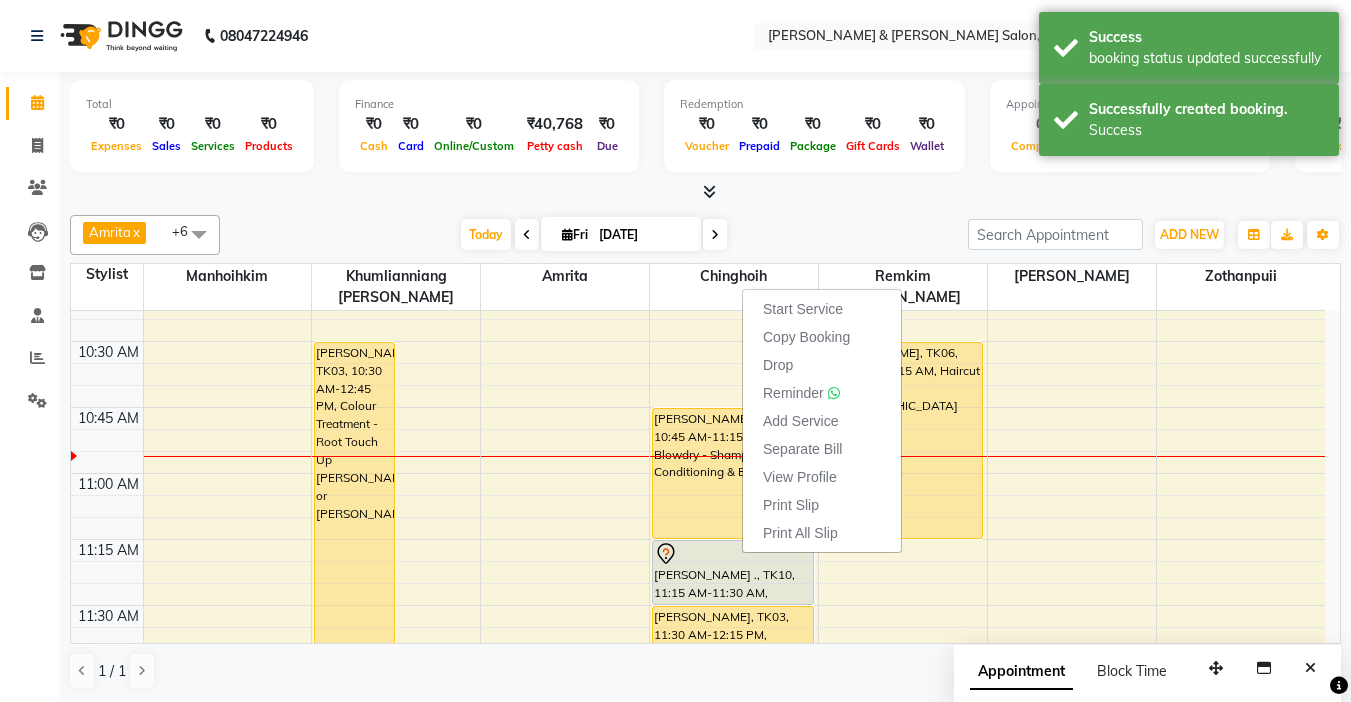 click on "[DATE]  [DATE]" at bounding box center (594, 235) 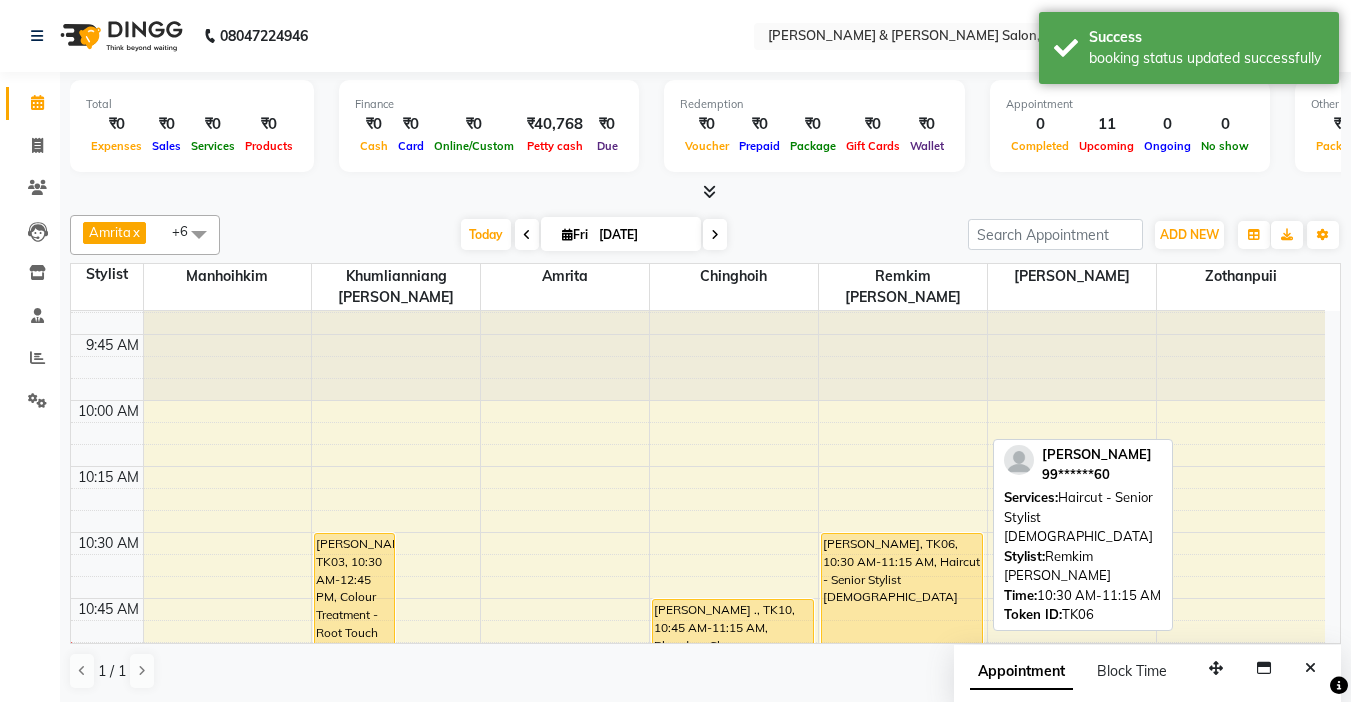 scroll, scrollTop: 165, scrollLeft: 0, axis: vertical 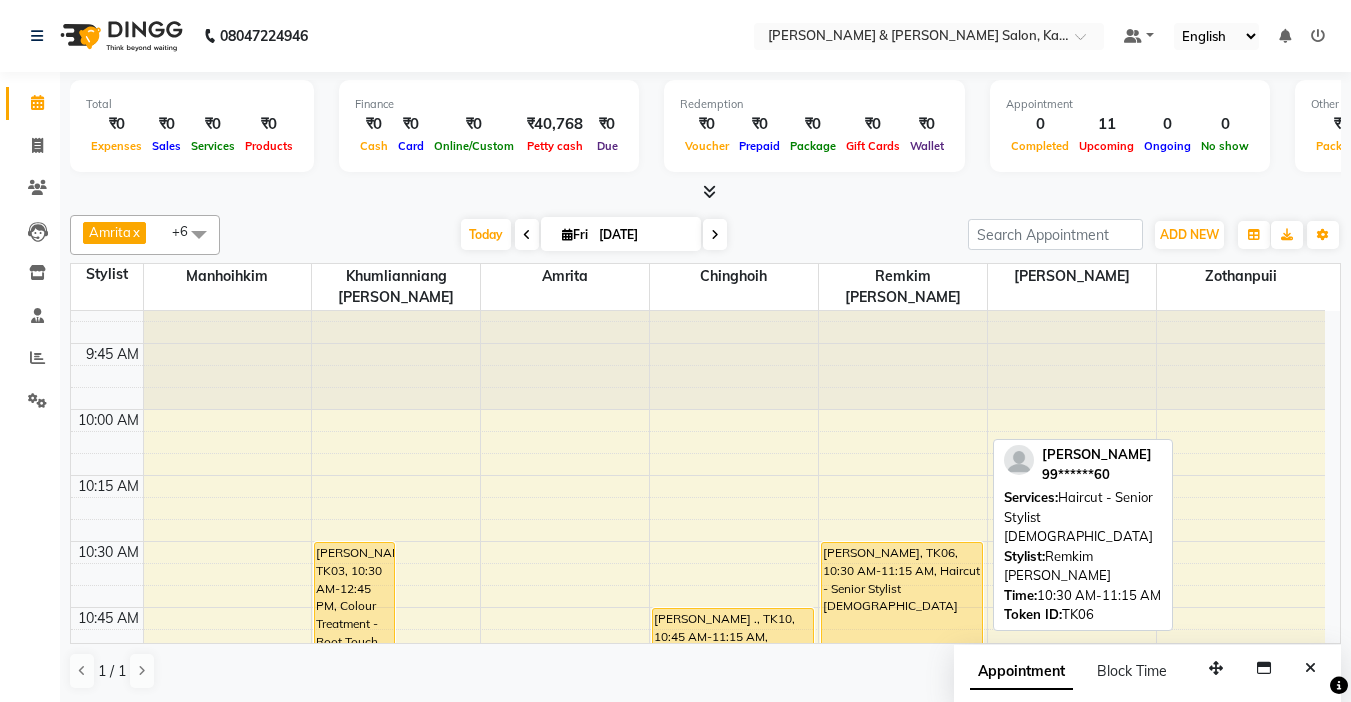 click on "[PERSON_NAME], TK06, 10:30 AM-11:15 AM, Haircut - Senior Stylist [DEMOGRAPHIC_DATA]" at bounding box center (902, 640) 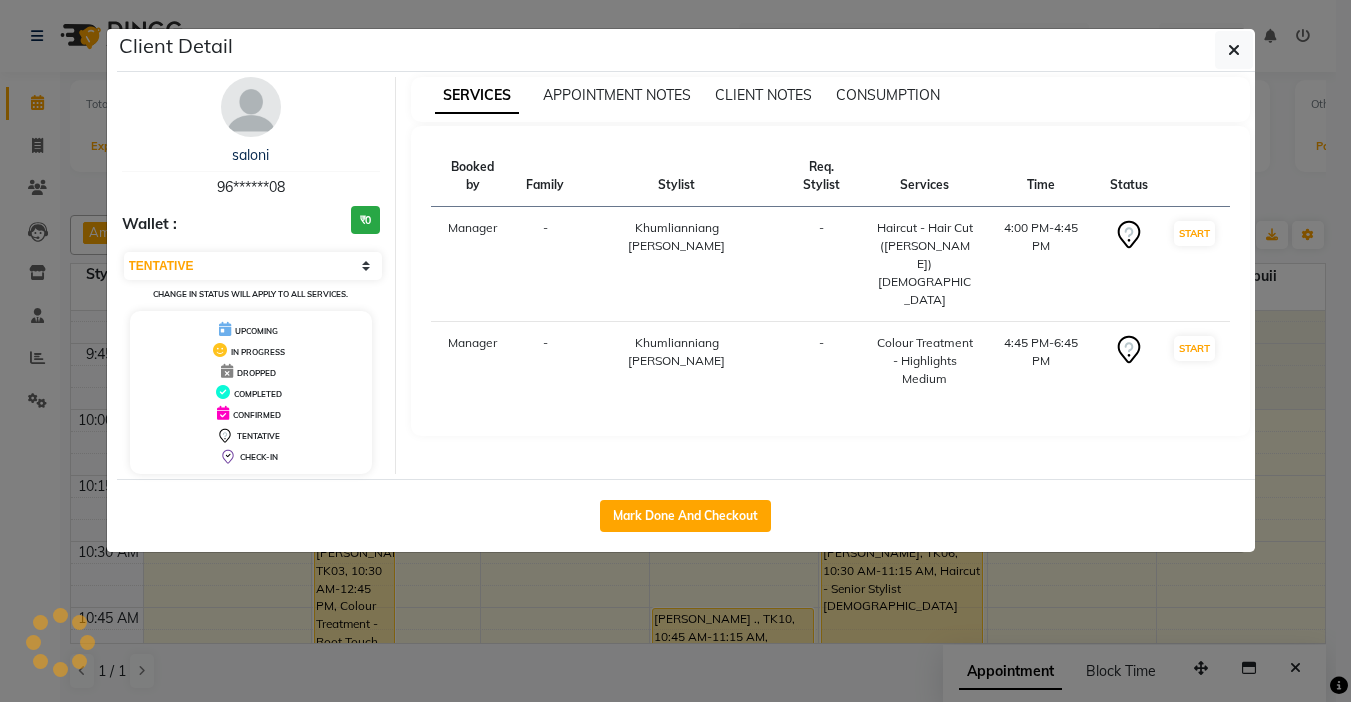 select on "select" 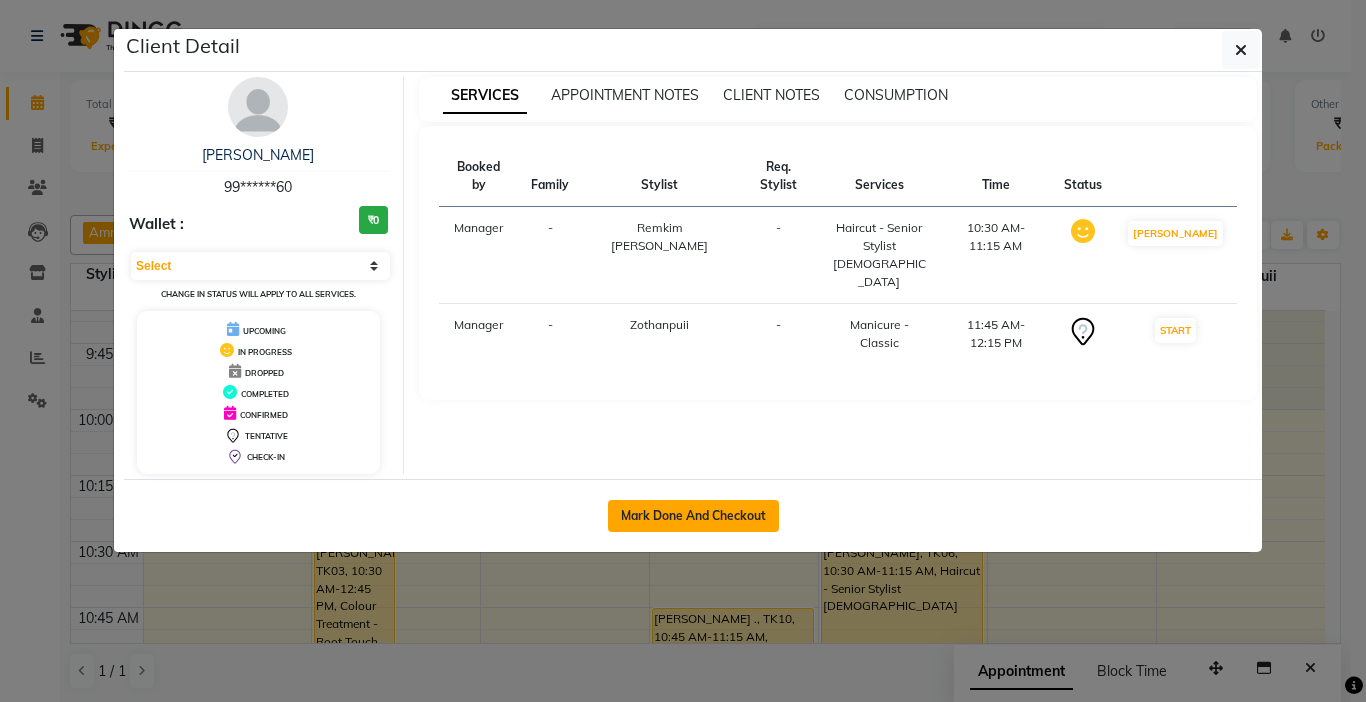 click on "Mark Done And Checkout" 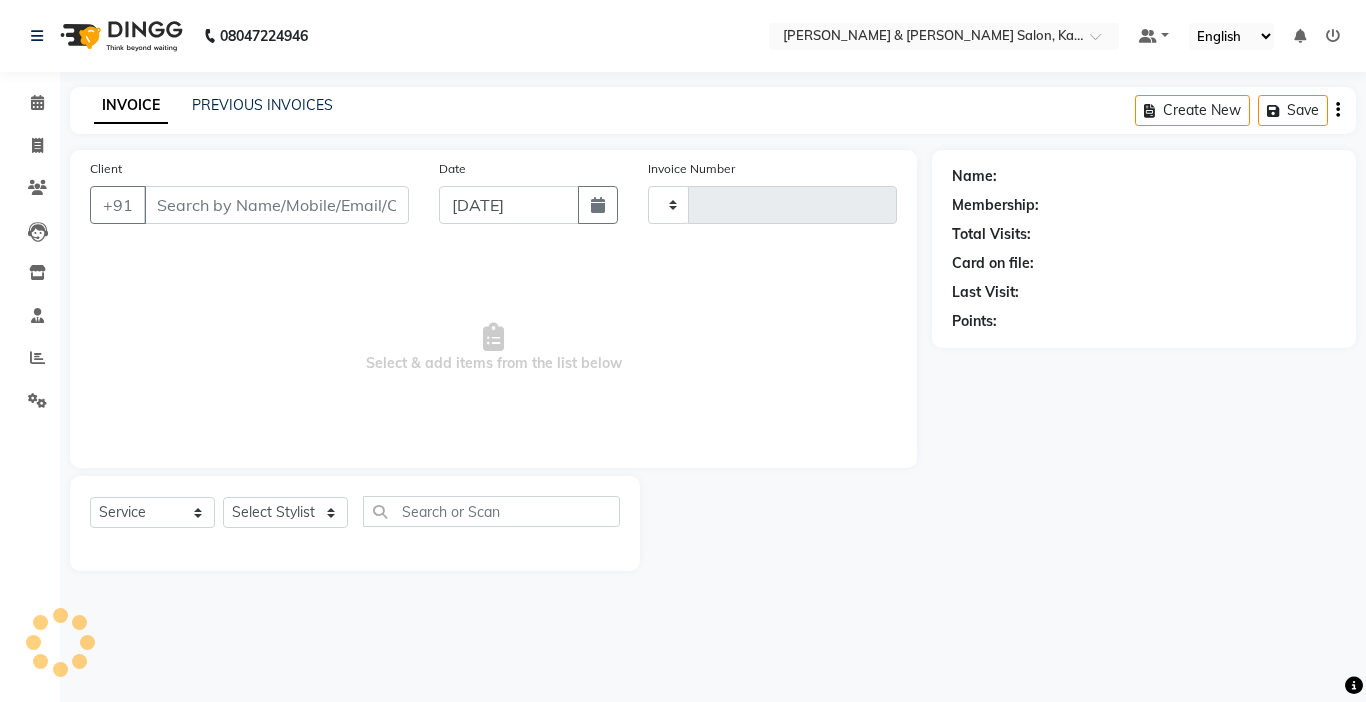 type on "0737" 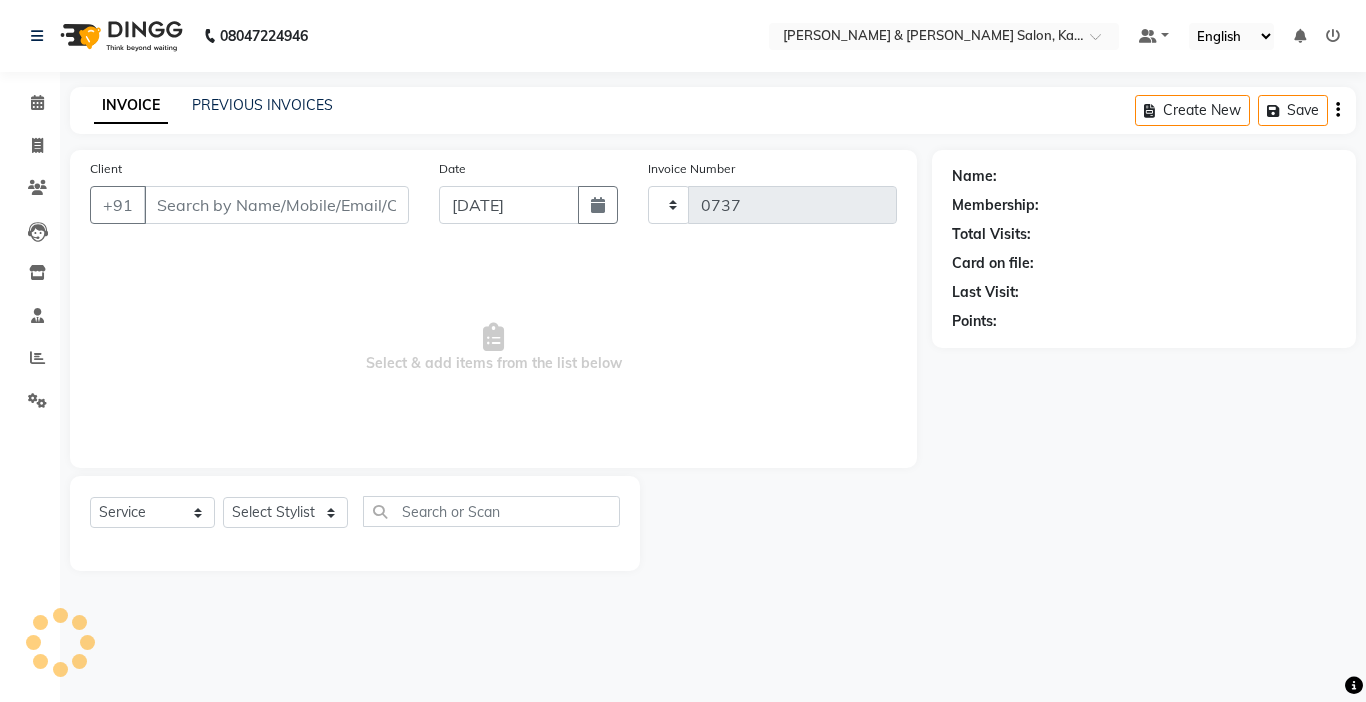 select on "7750" 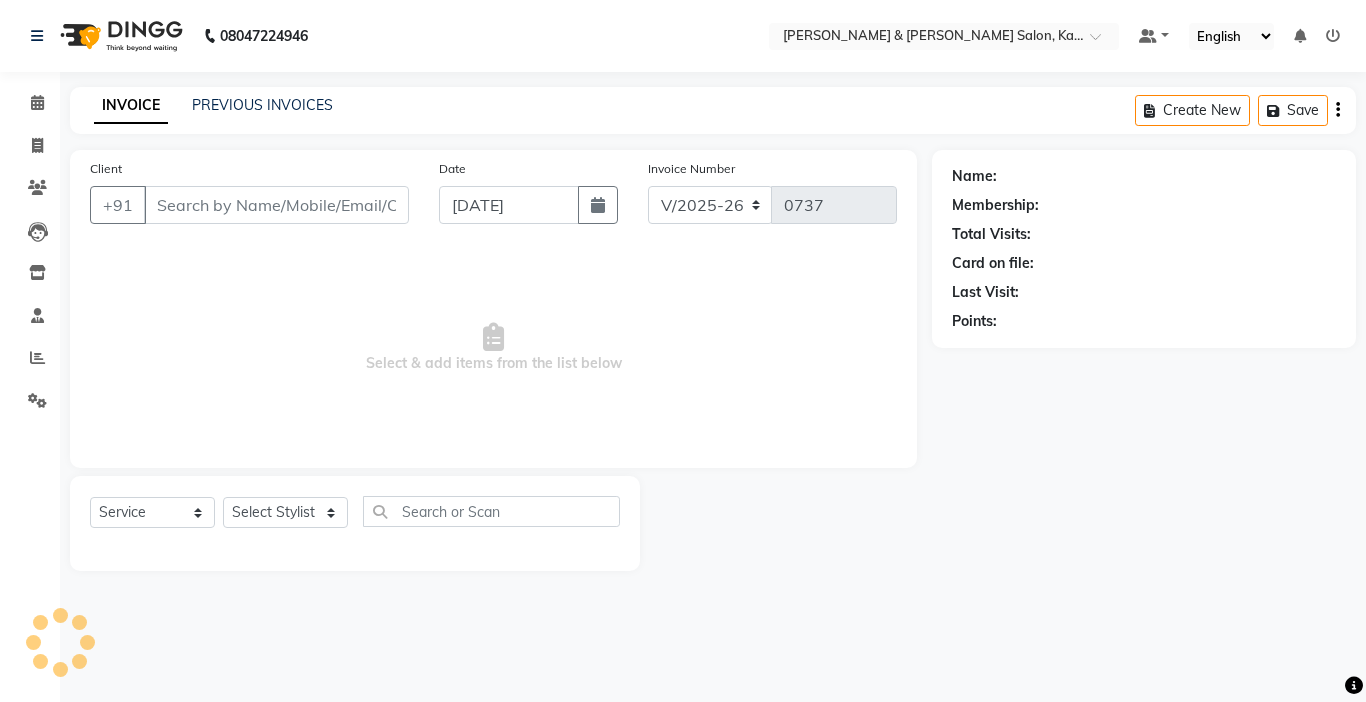 type on "99******60" 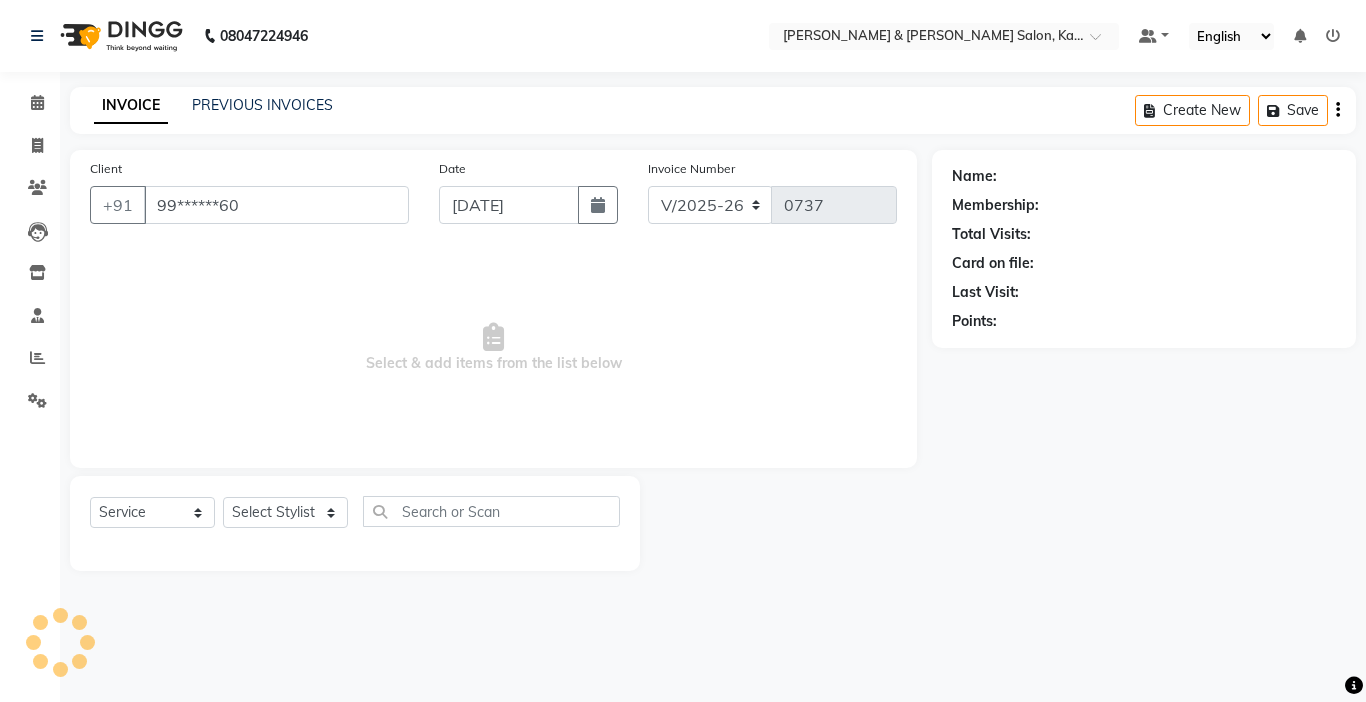 select on "83708" 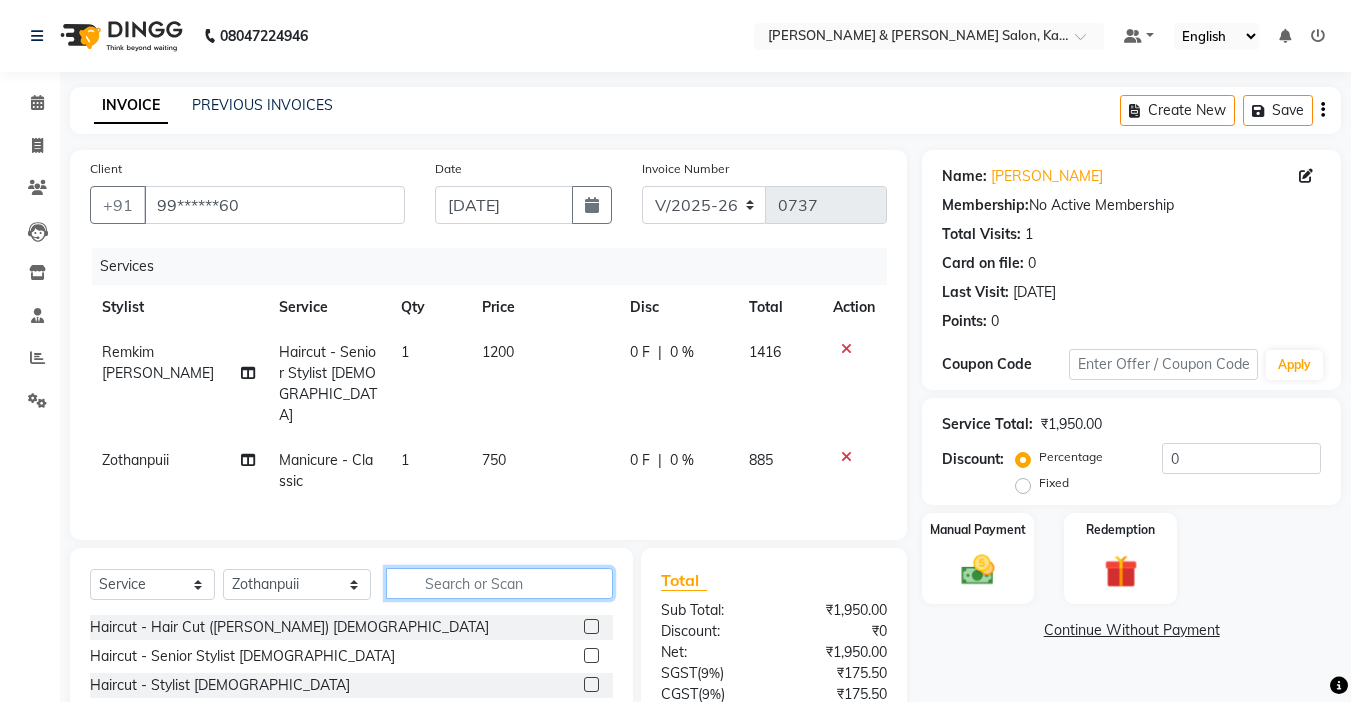 drag, startPoint x: 462, startPoint y: 552, endPoint x: 467, endPoint y: 561, distance: 10.29563 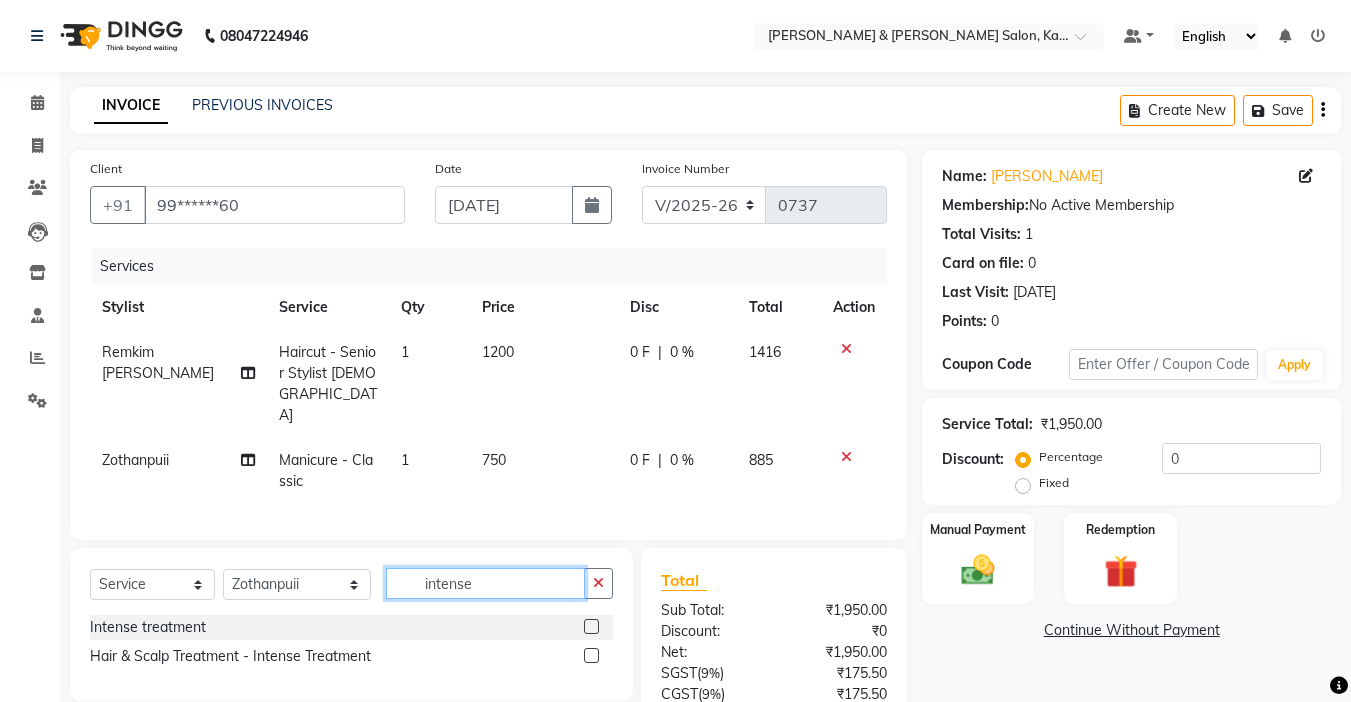 type on "intense" 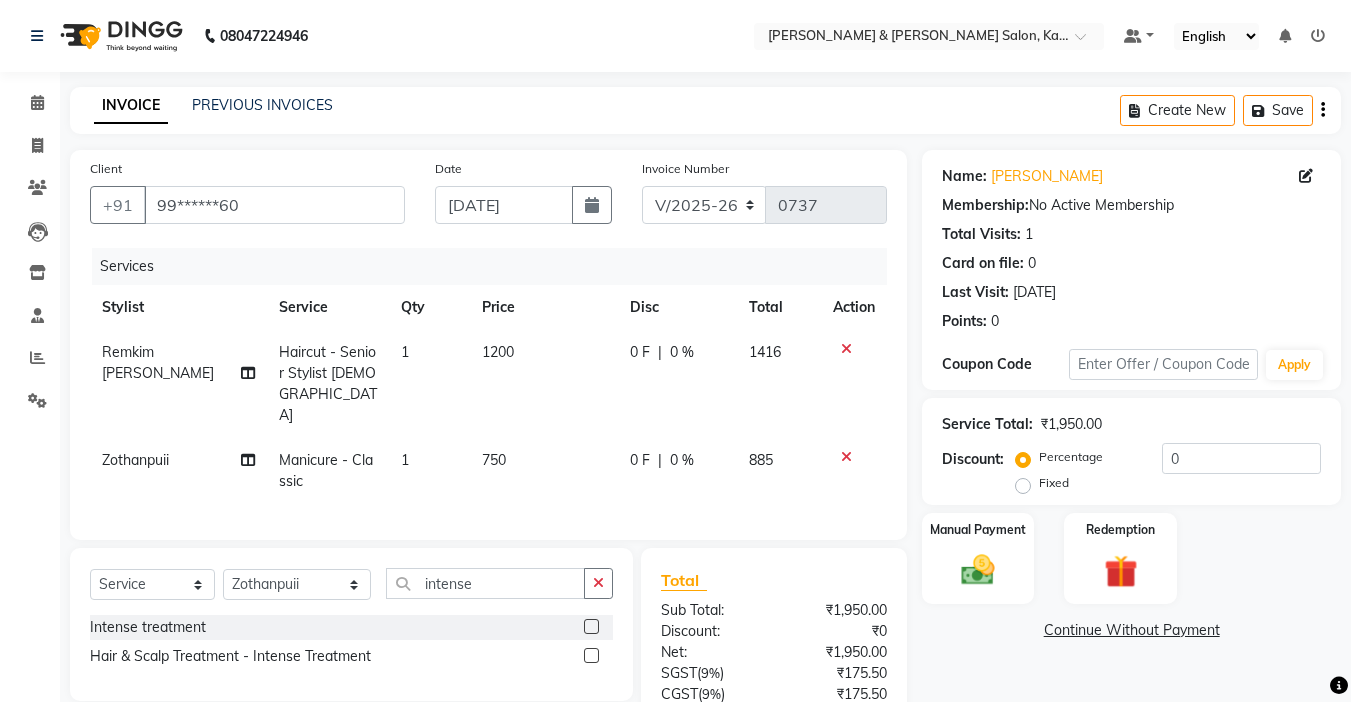 click 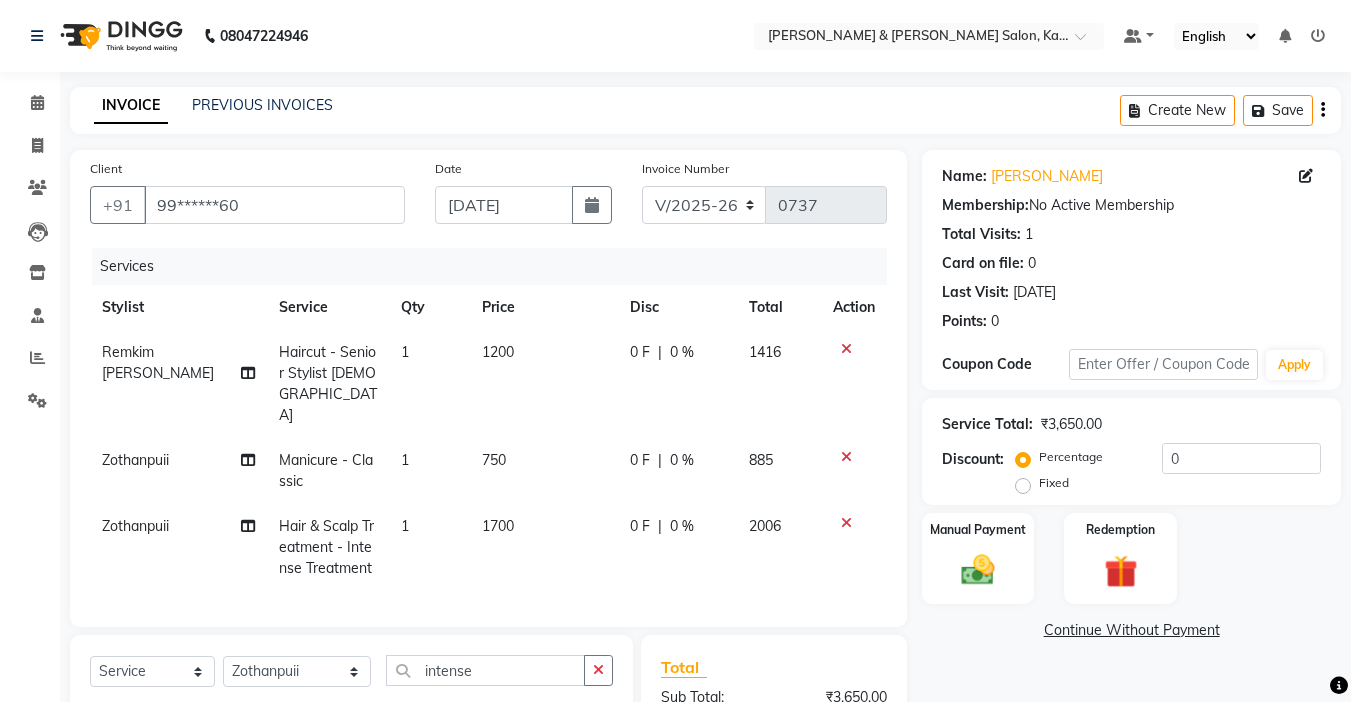 checkbox on "false" 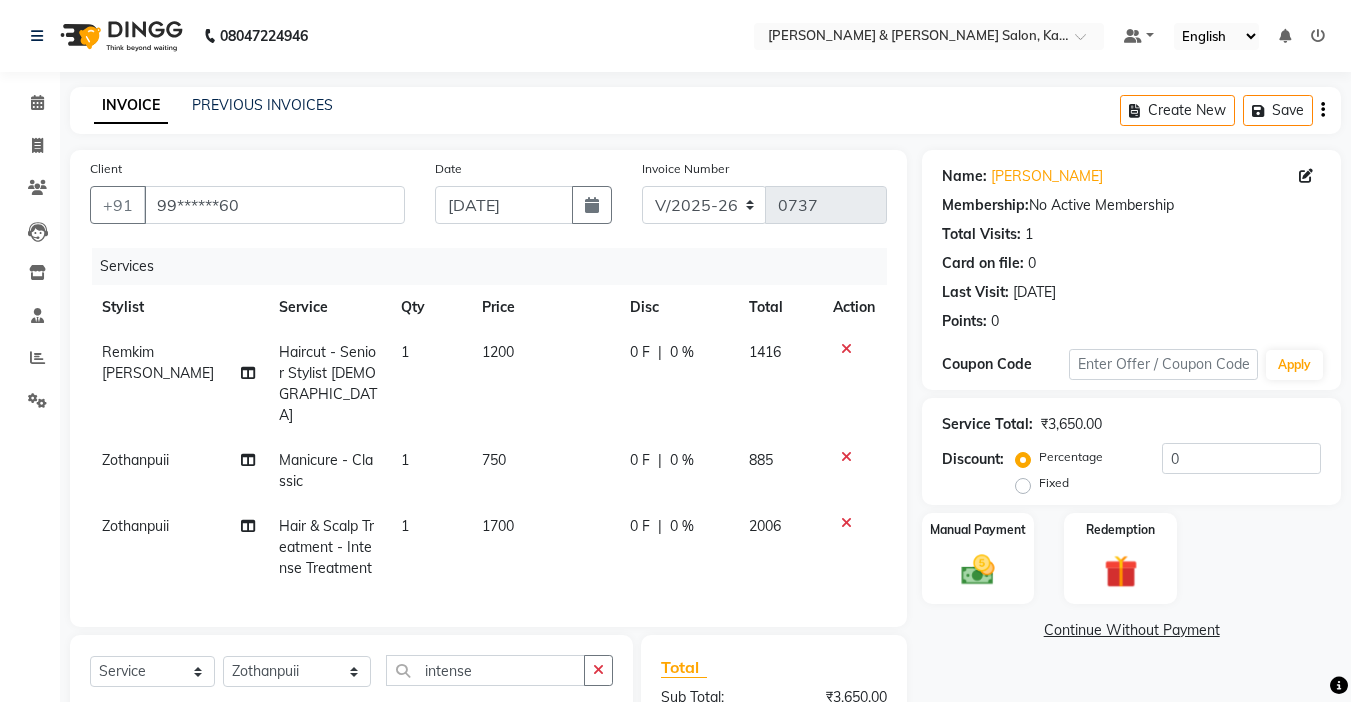 scroll, scrollTop: 200, scrollLeft: 0, axis: vertical 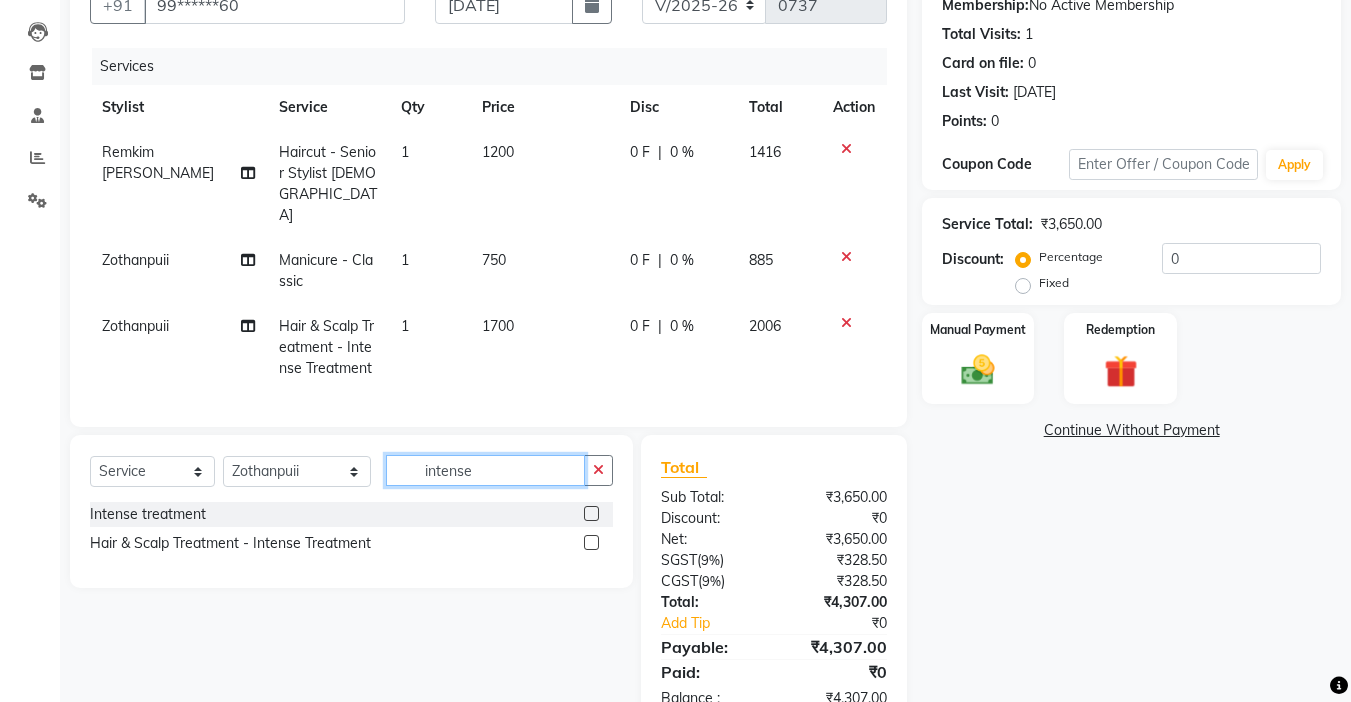 click on "intense" 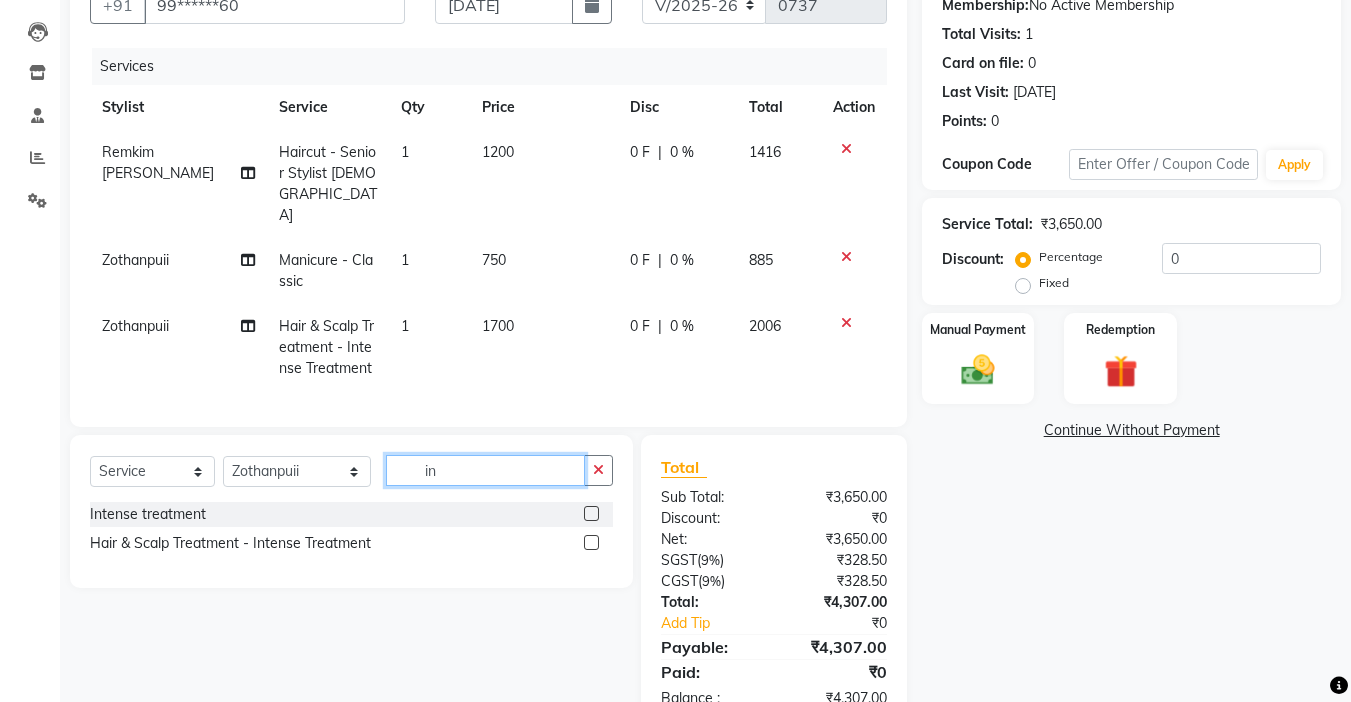 type on "i" 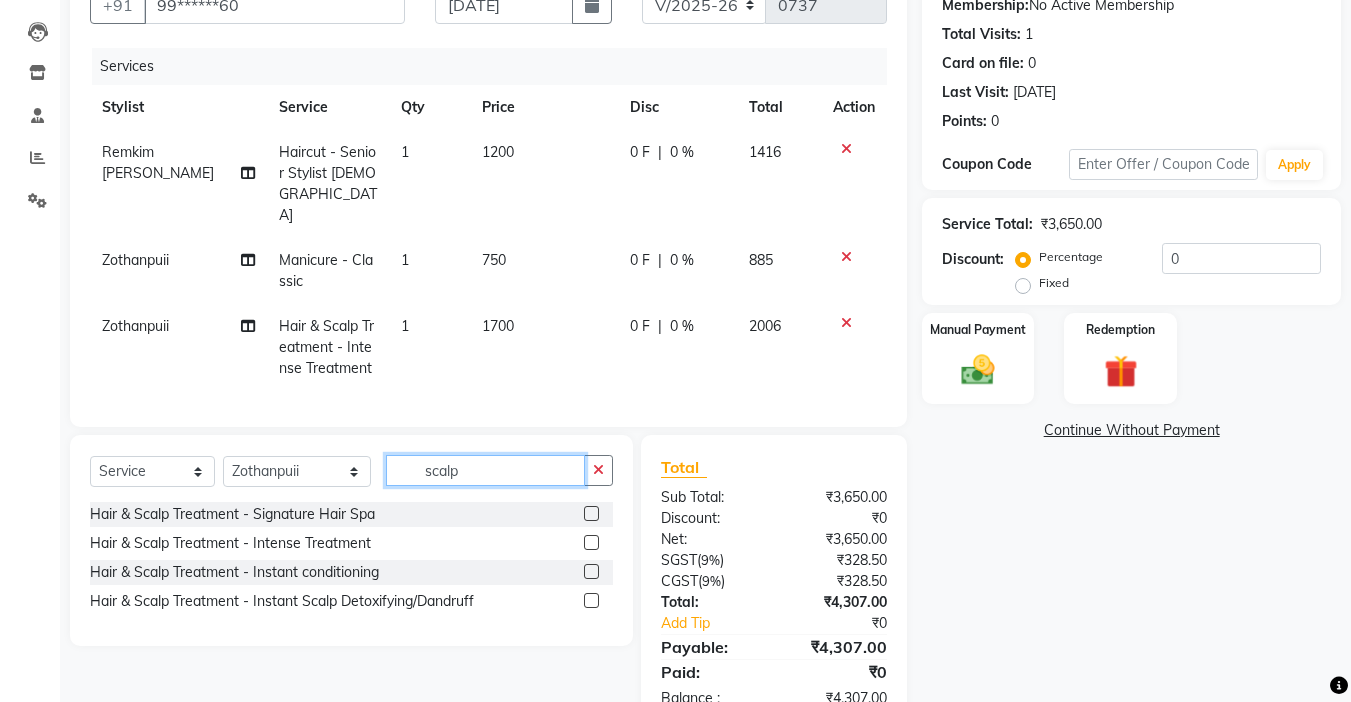 type on "scalp" 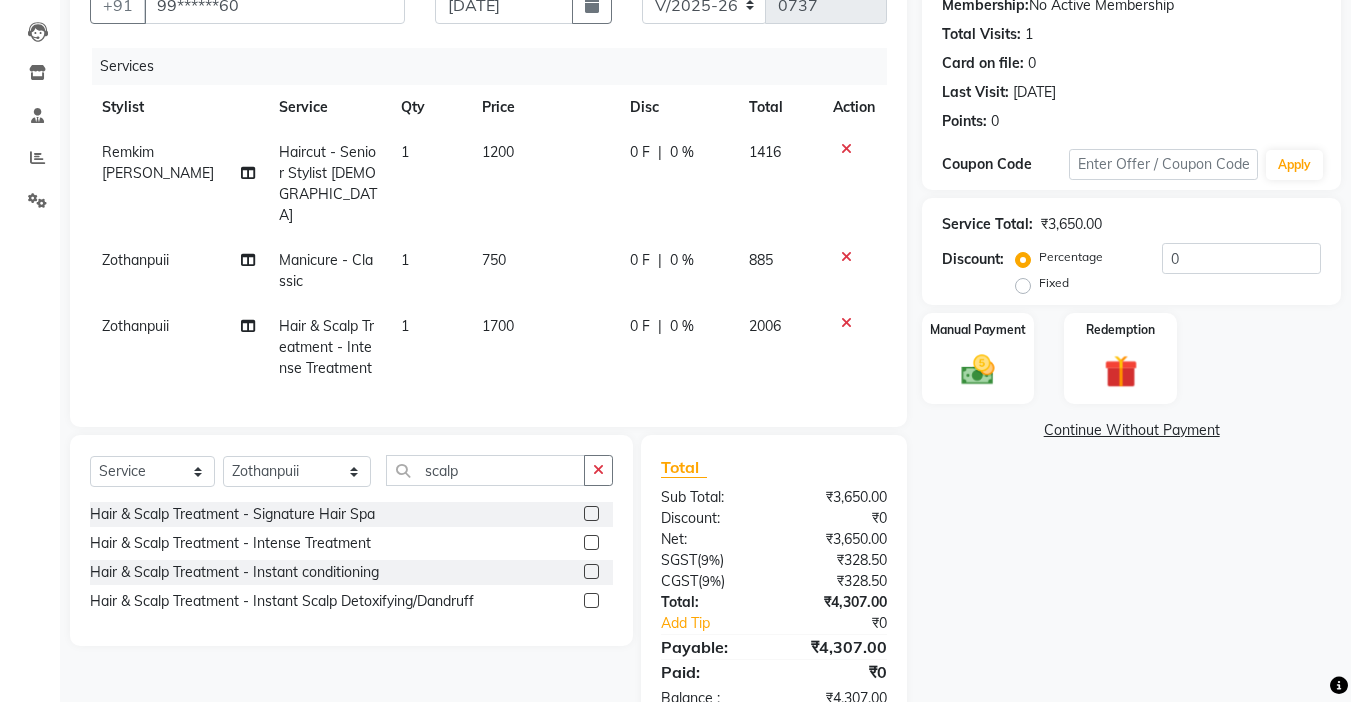 click 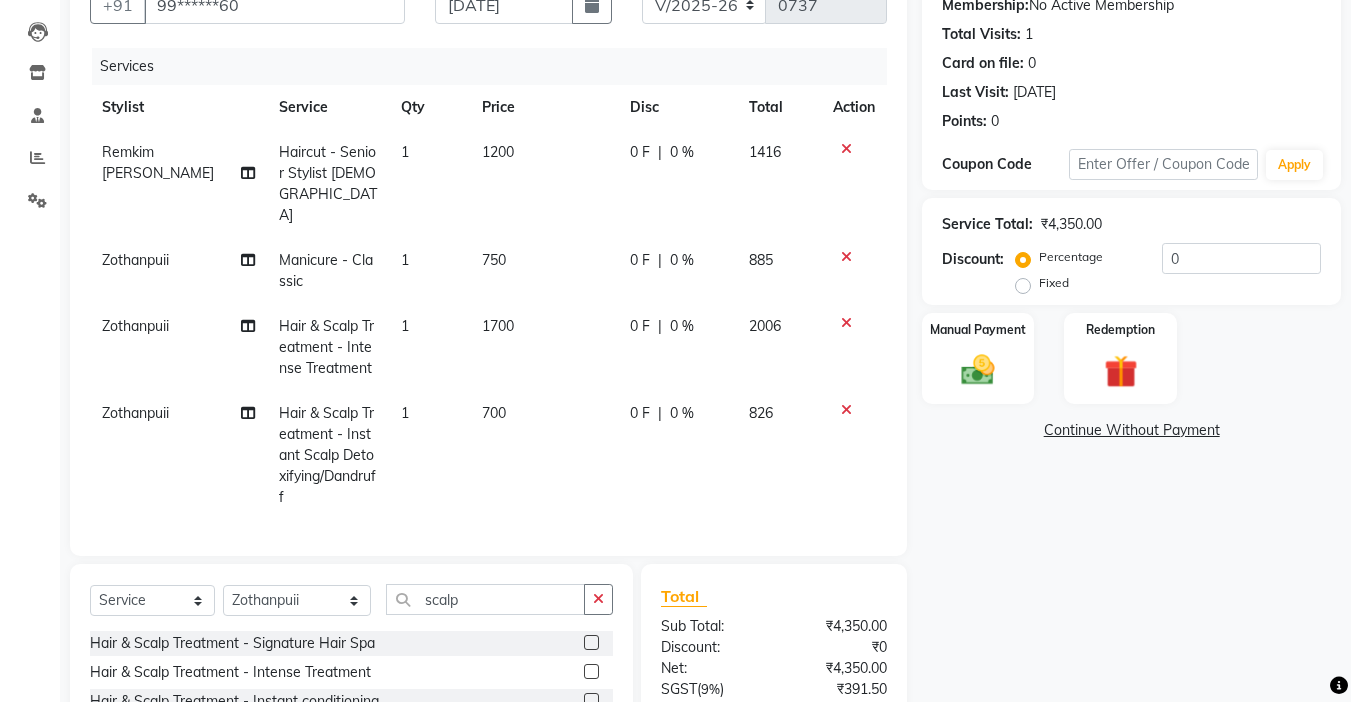 checkbox on "false" 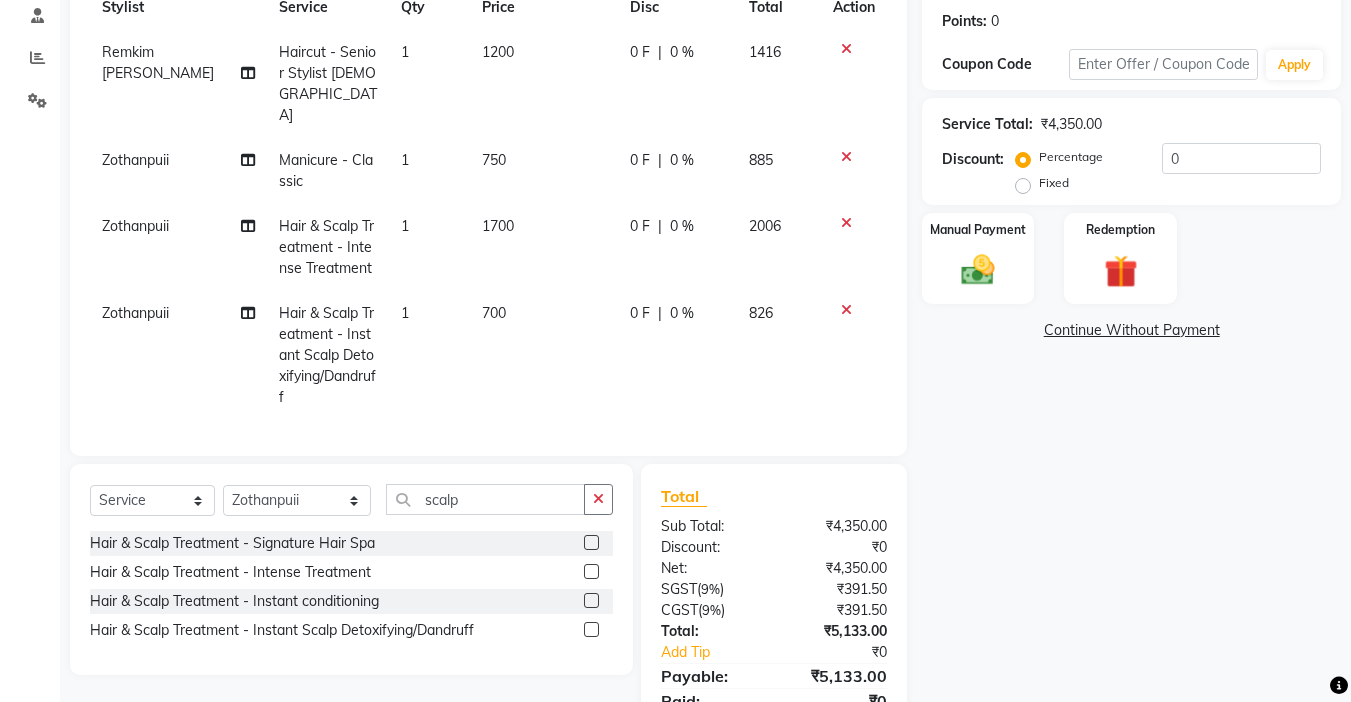 click 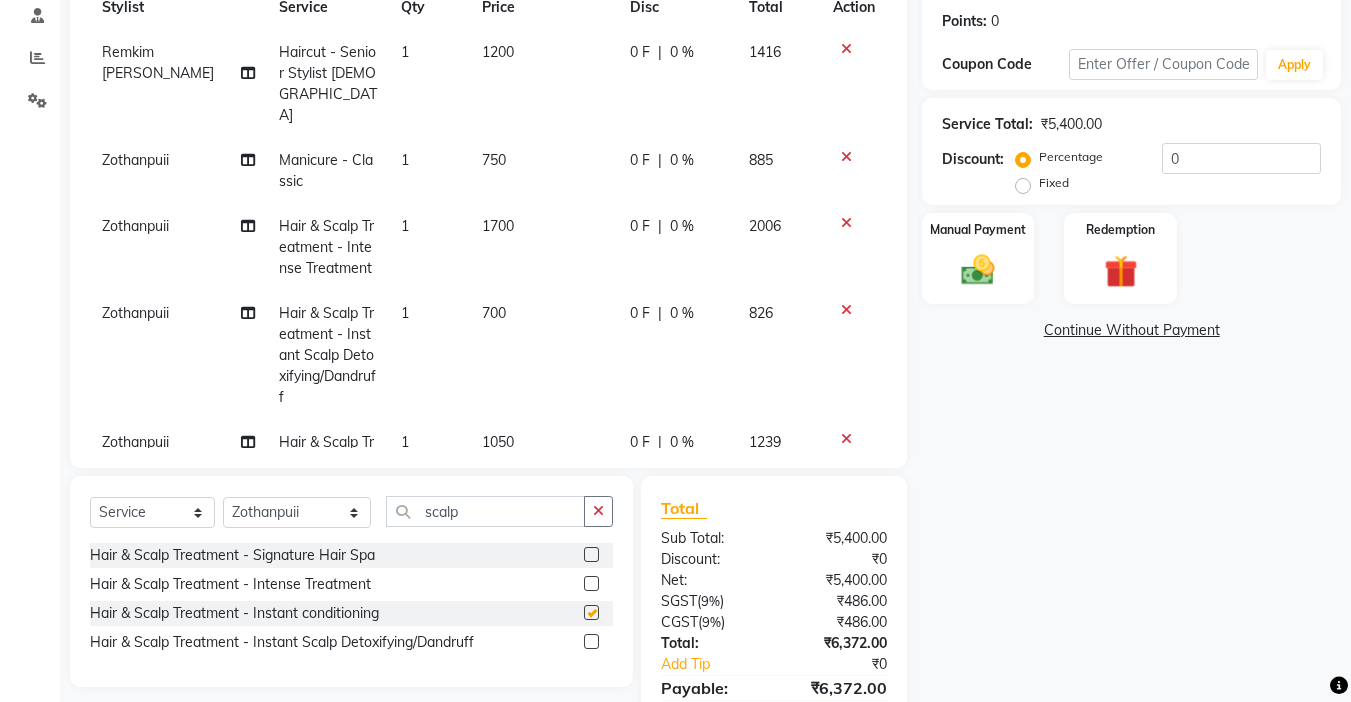 checkbox on "false" 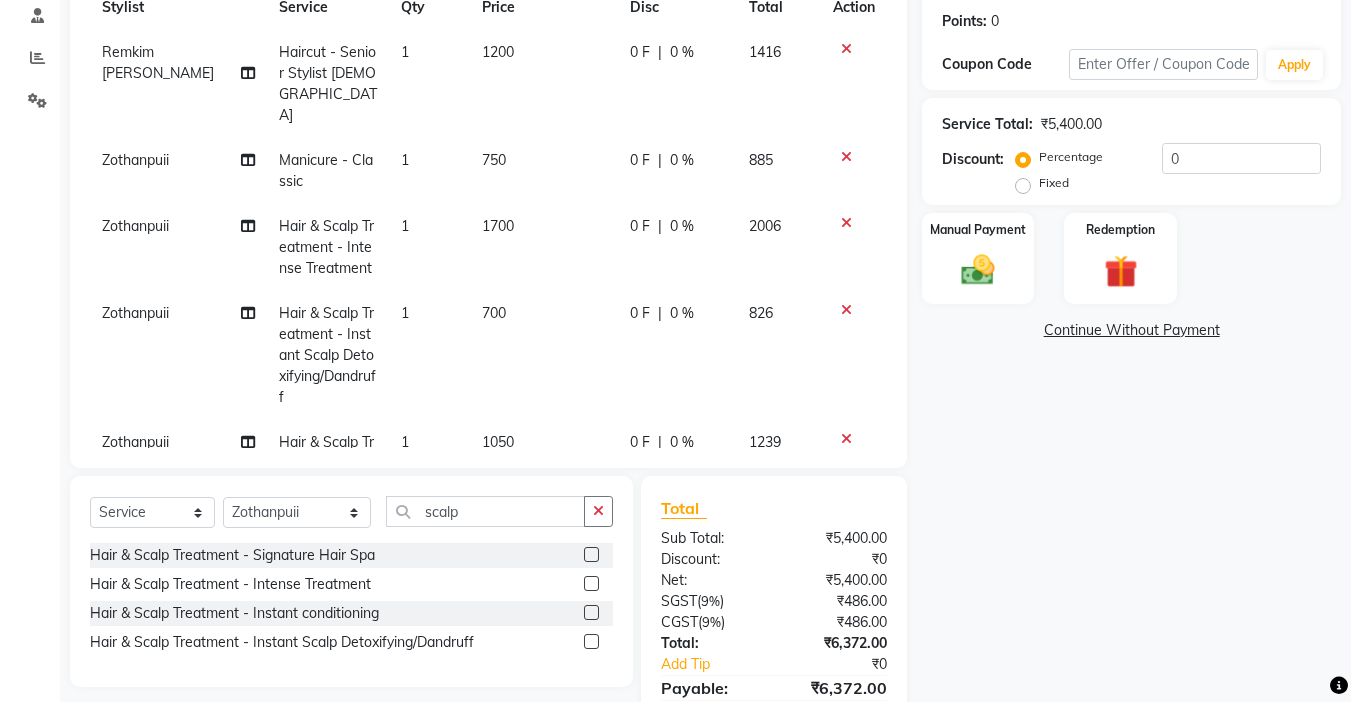 click 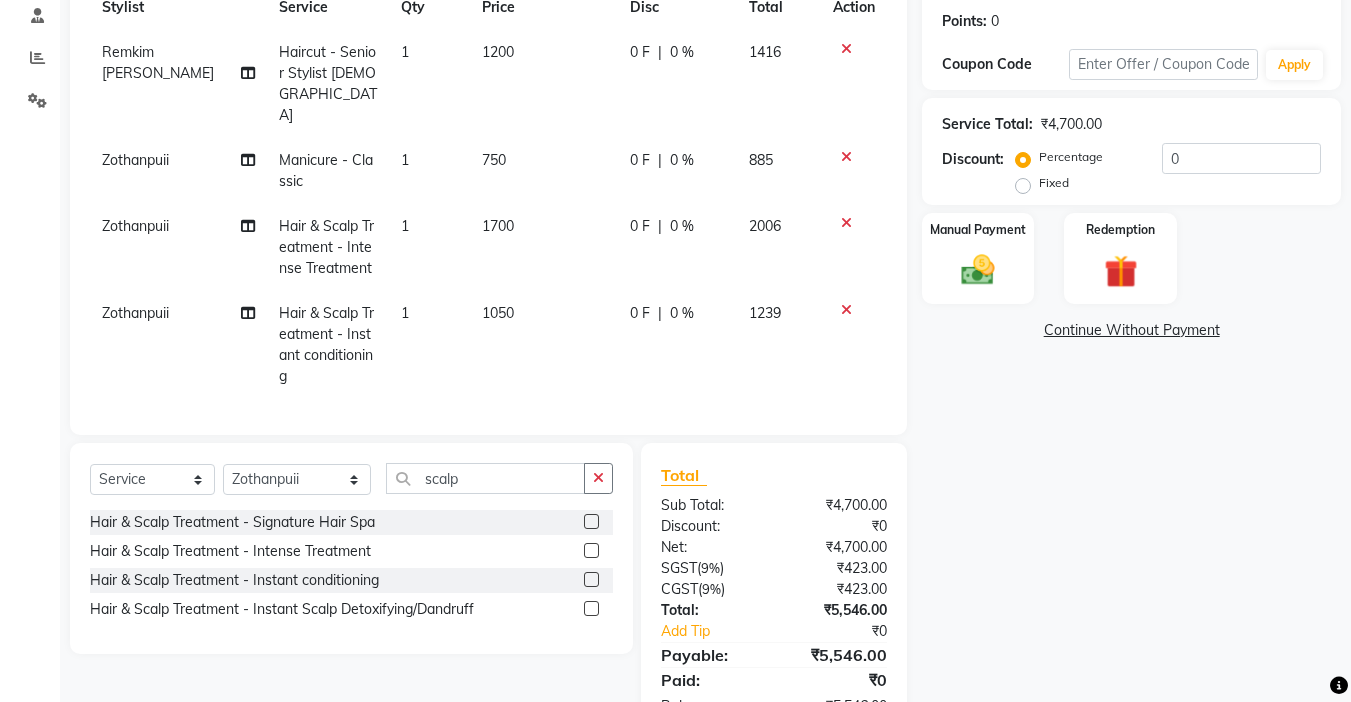 click 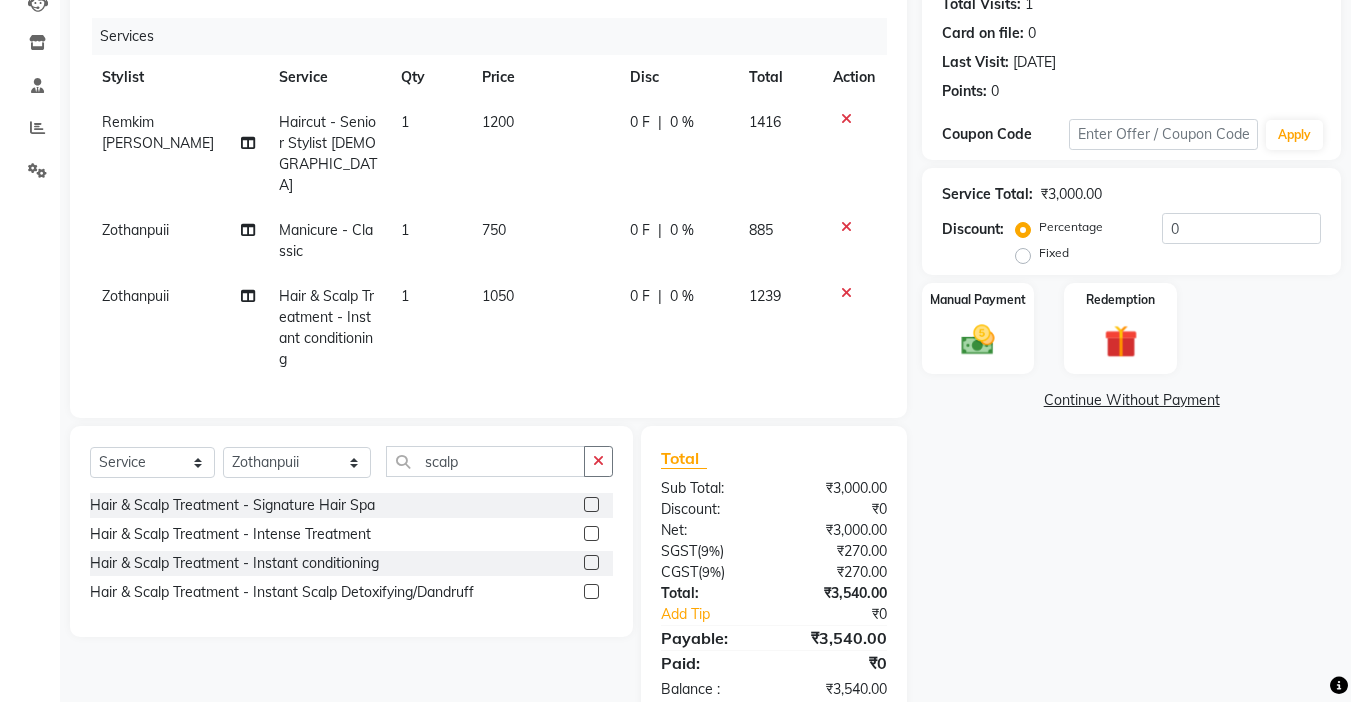 scroll, scrollTop: 0, scrollLeft: 0, axis: both 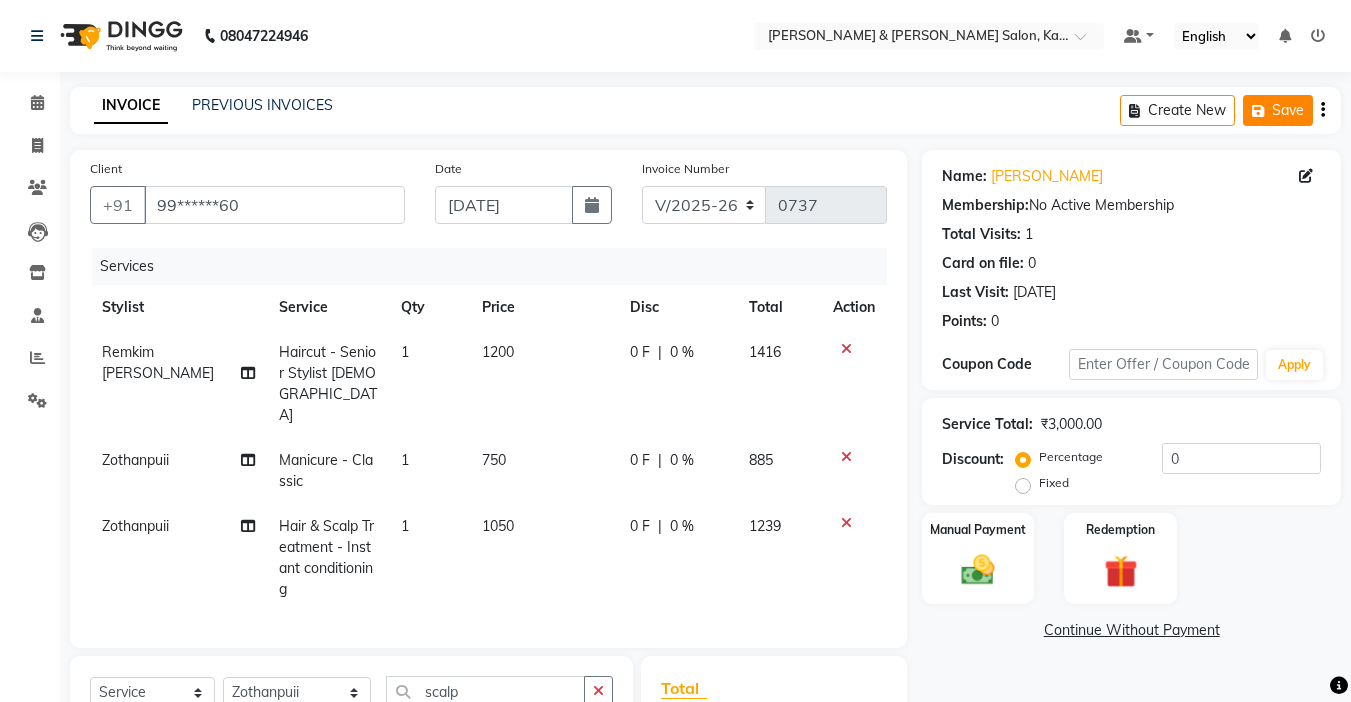 click on "Save" 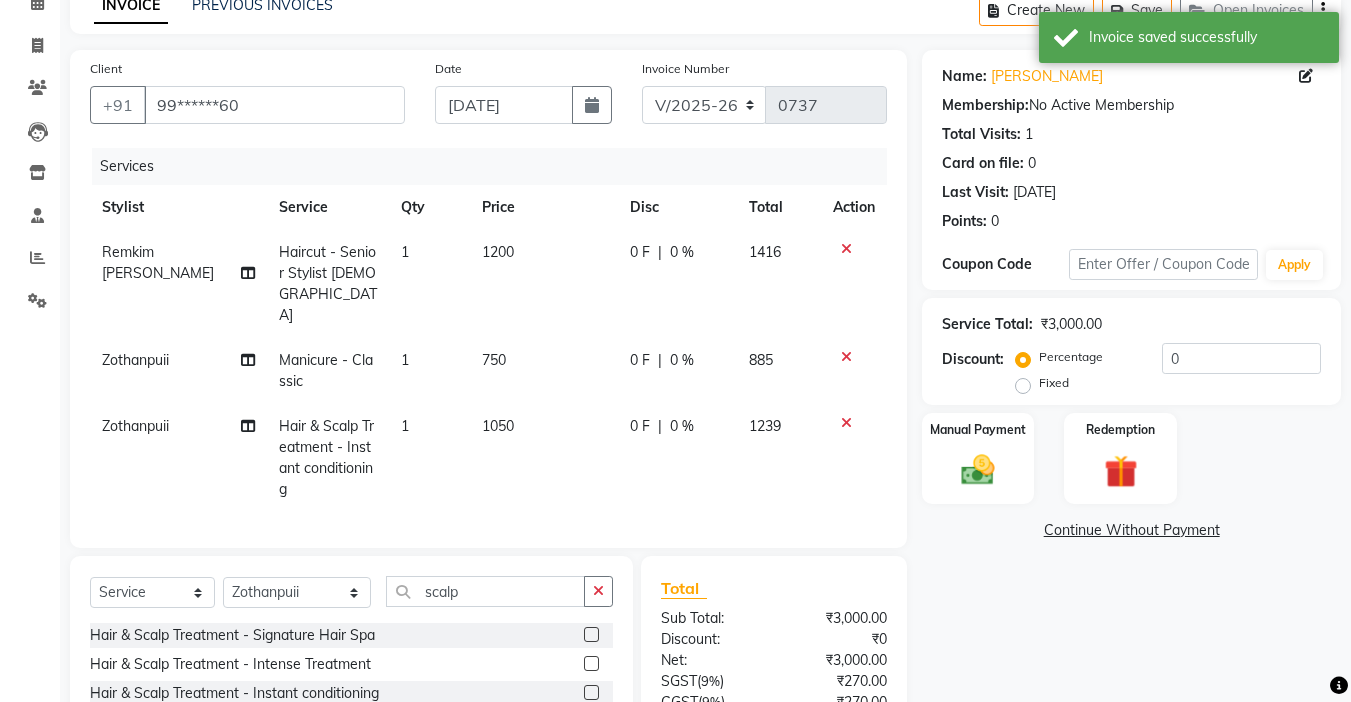 scroll, scrollTop: 0, scrollLeft: 0, axis: both 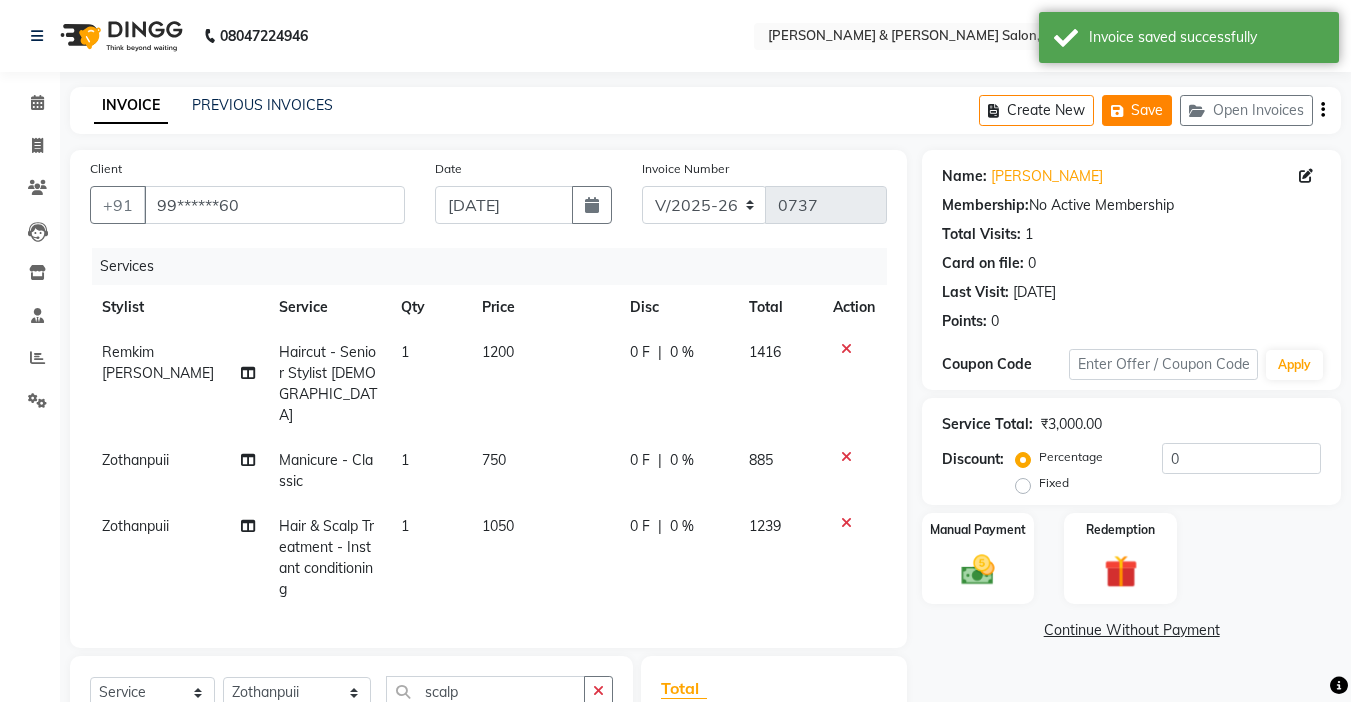 click on "Save" 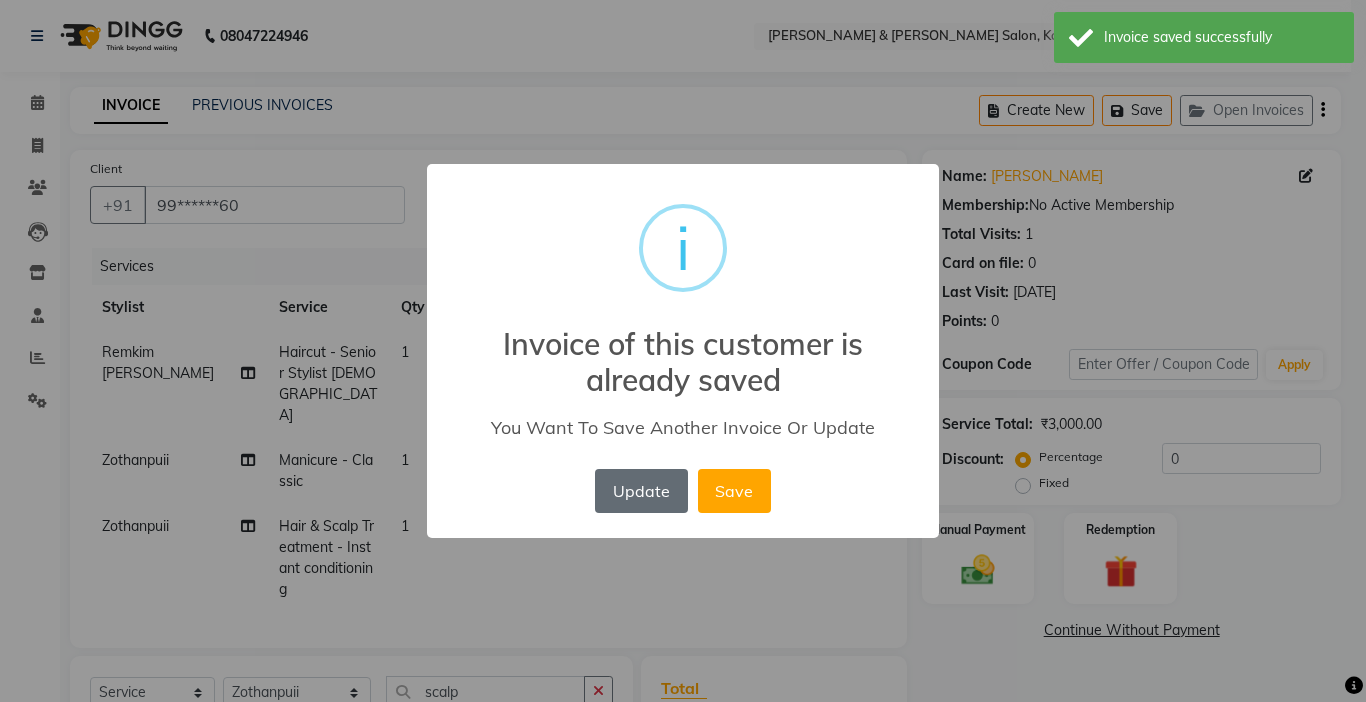 click on "Update" at bounding box center (641, 491) 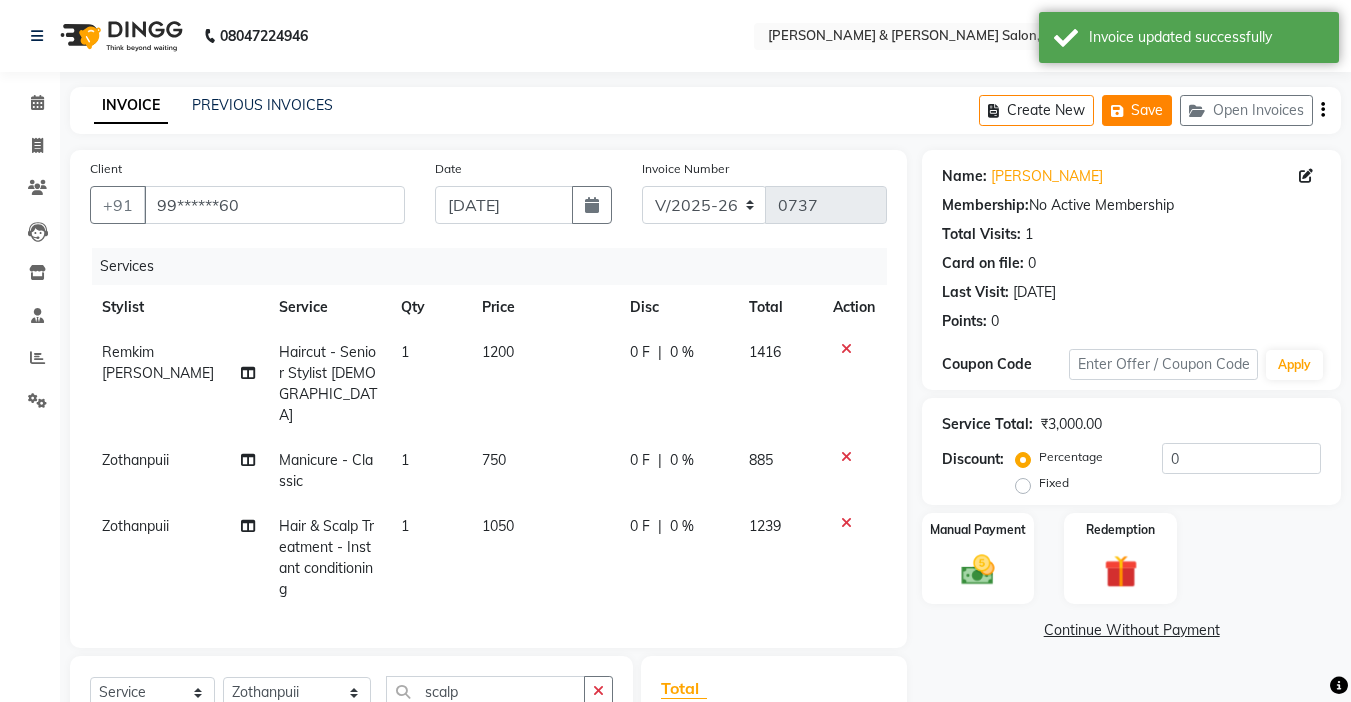 click on "Save" 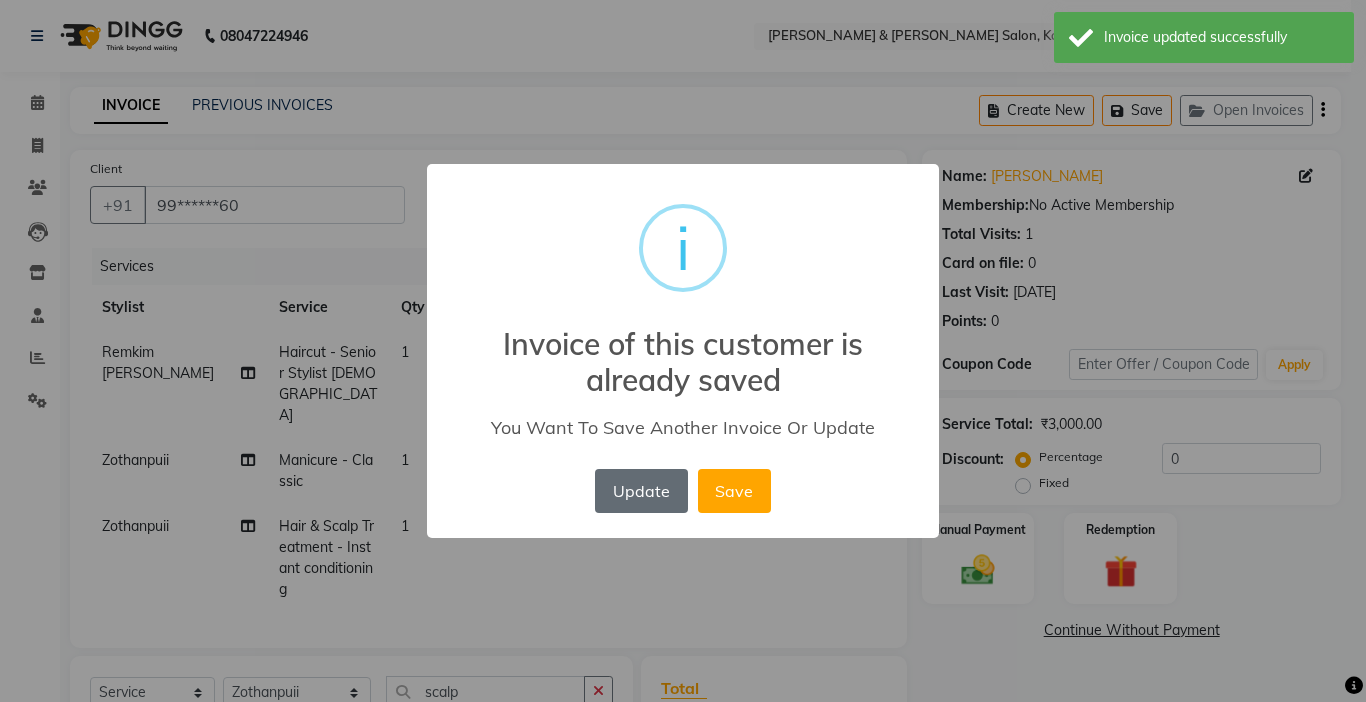 click on "Update" at bounding box center (641, 491) 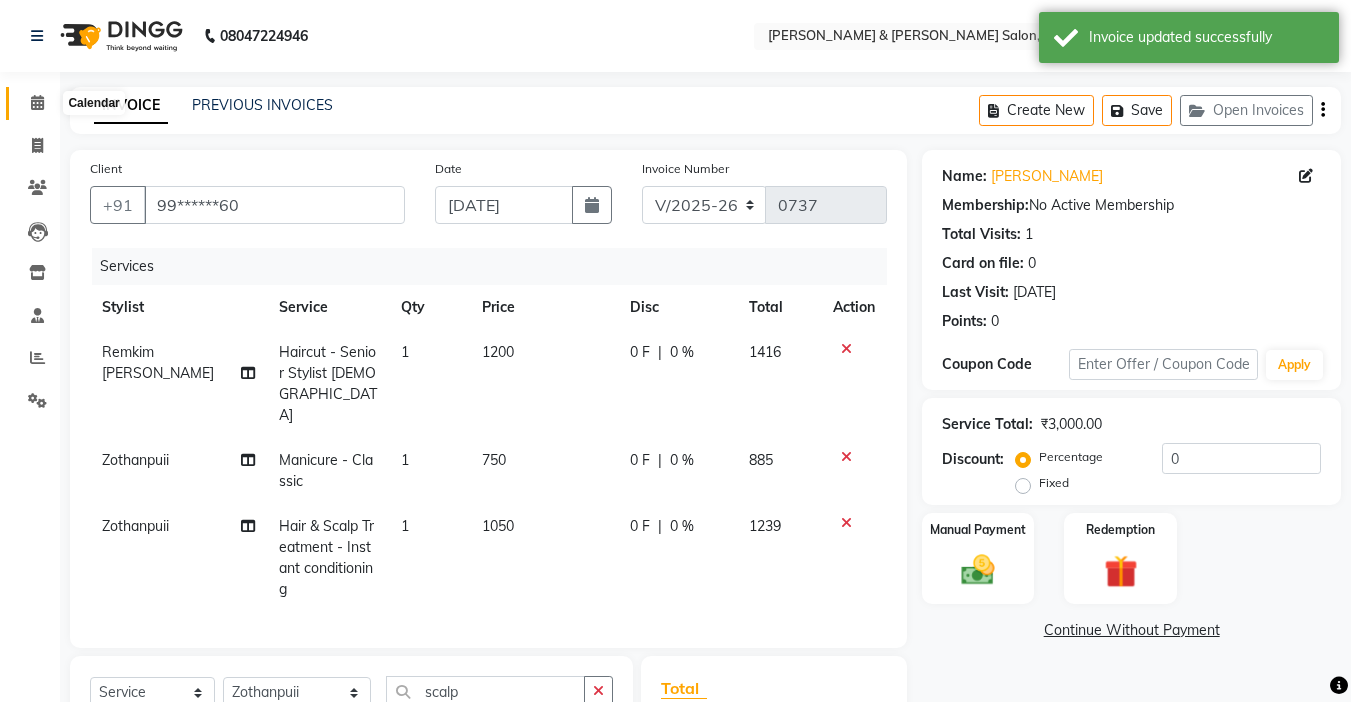 click 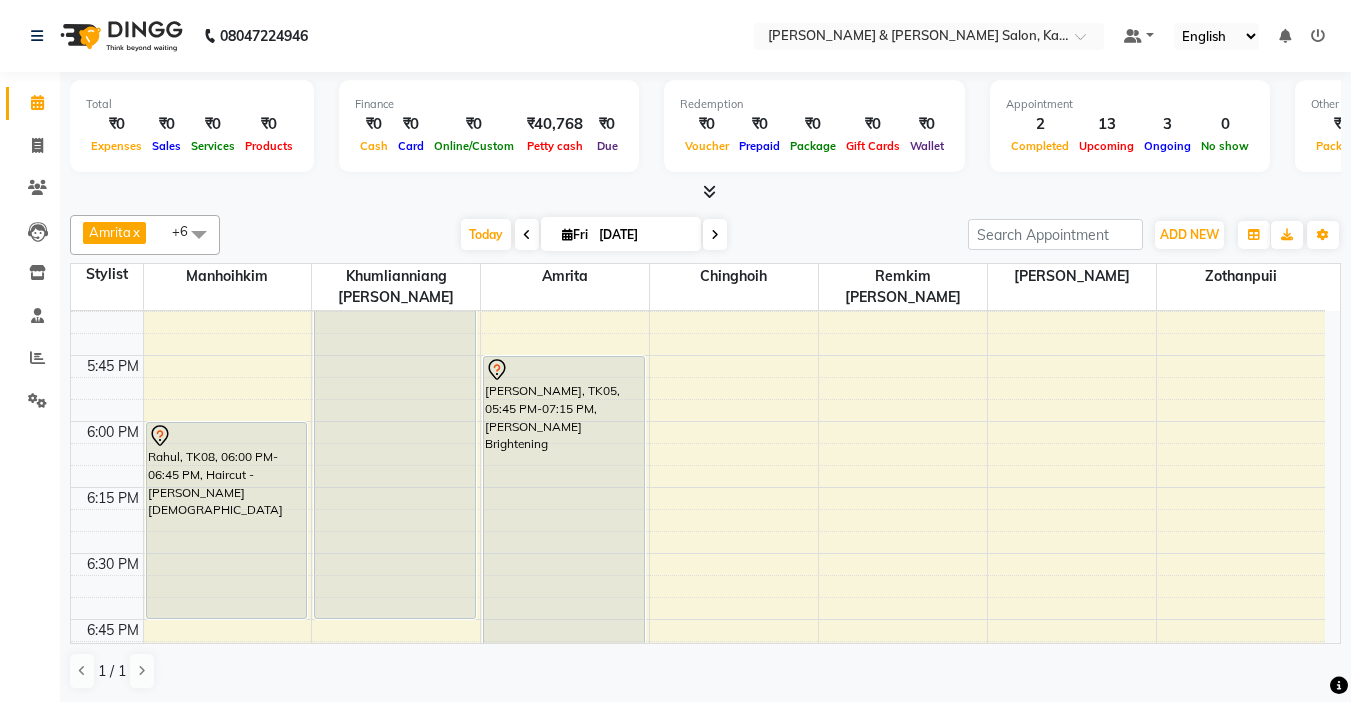 scroll, scrollTop: 2300, scrollLeft: 0, axis: vertical 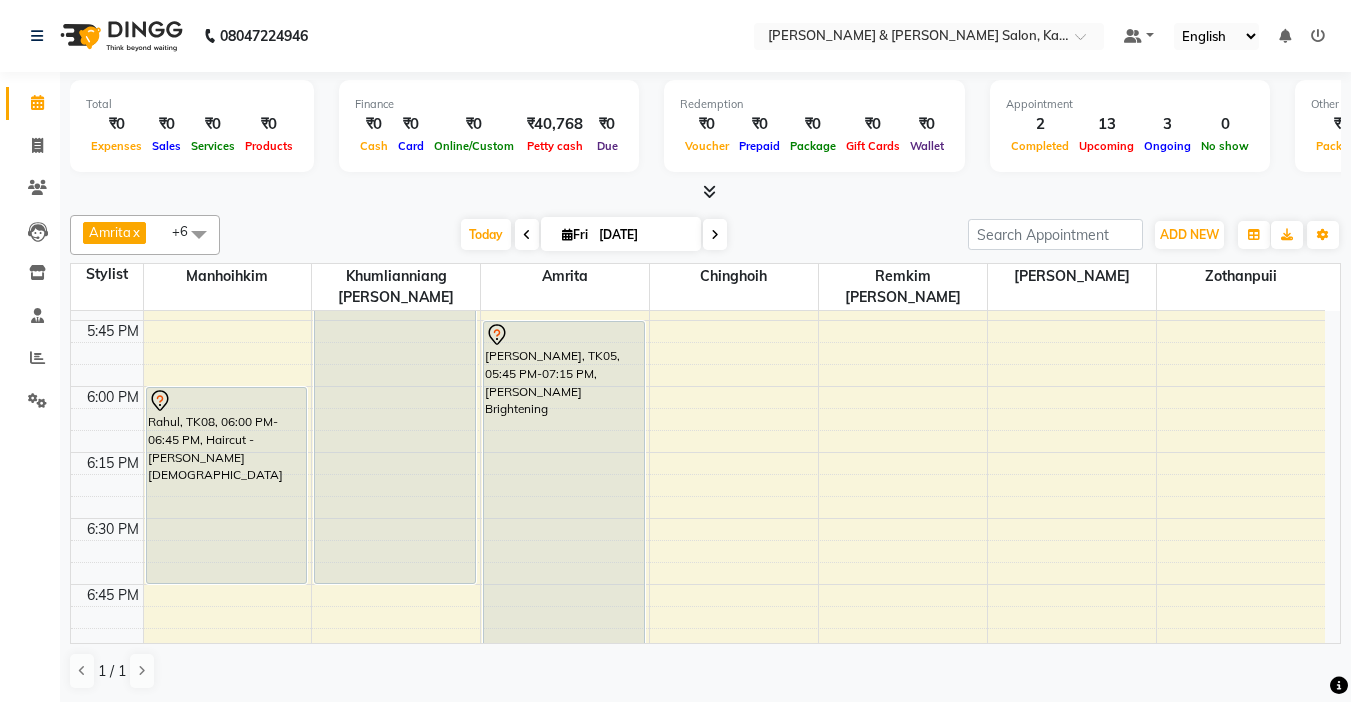 click on "9:00 AM 9:15 AM 9:30 AM 9:45 AM 10:00 AM 10:15 AM 10:30 AM 10:45 AM 11:00 AM 11:15 AM 11:30 AM 11:45 AM 12:00 PM 12:15 PM 12:30 PM 12:45 PM 1:00 PM 1:15 PM 1:30 PM 1:45 PM 2:00 PM 2:15 PM 2:30 PM 2:45 PM 3:00 PM 3:15 PM 3:30 PM 3:45 PM 4:00 PM 4:15 PM 4:30 PM 4:45 PM 5:00 PM 5:15 PM 5:30 PM 5:45 PM 6:00 PM 6:15 PM 6:30 PM 6:45 PM 7:00 PM 7:15 PM 7:30 PM 7:45 PM 8:00 PM 8:15 PM 8:30 PM 8:45 PM 9:00 PM 9:15 PM 9:30 PM 9:45 PM             [PERSON_NAME], TK01, 02:00 PM-02:45 PM, Haircut - Hair Cut ([PERSON_NAME]) [DEMOGRAPHIC_DATA]             Samridhya, TK09, 03:00 PM-03:45 PM, Haircut - Hair Cut ([PERSON_NAME]) [DEMOGRAPHIC_DATA]             Samridhya, TK09, 03:45 PM-05:15 PM, Colour Treatment - Root Touch Up [PERSON_NAME] or [PERSON_NAME], TK08, 06:00 PM-06:45 PM, Haircut - [PERSON_NAME] [DEMOGRAPHIC_DATA]    [PERSON_NAME], TK03, 10:30 AM-12:45 PM, Colour Treatment - Root Touch Up [PERSON_NAME] or [PERSON_NAME], TK02, 12:30 PM-02:30 PM, Colour Treatment - Absolute Colour Short - Thick             [PERSON_NAME], TK04, 04:00 PM-04:45 PM, Haircut - Hair Cut ([PERSON_NAME]) [DEMOGRAPHIC_DATA]" at bounding box center (698, -274) 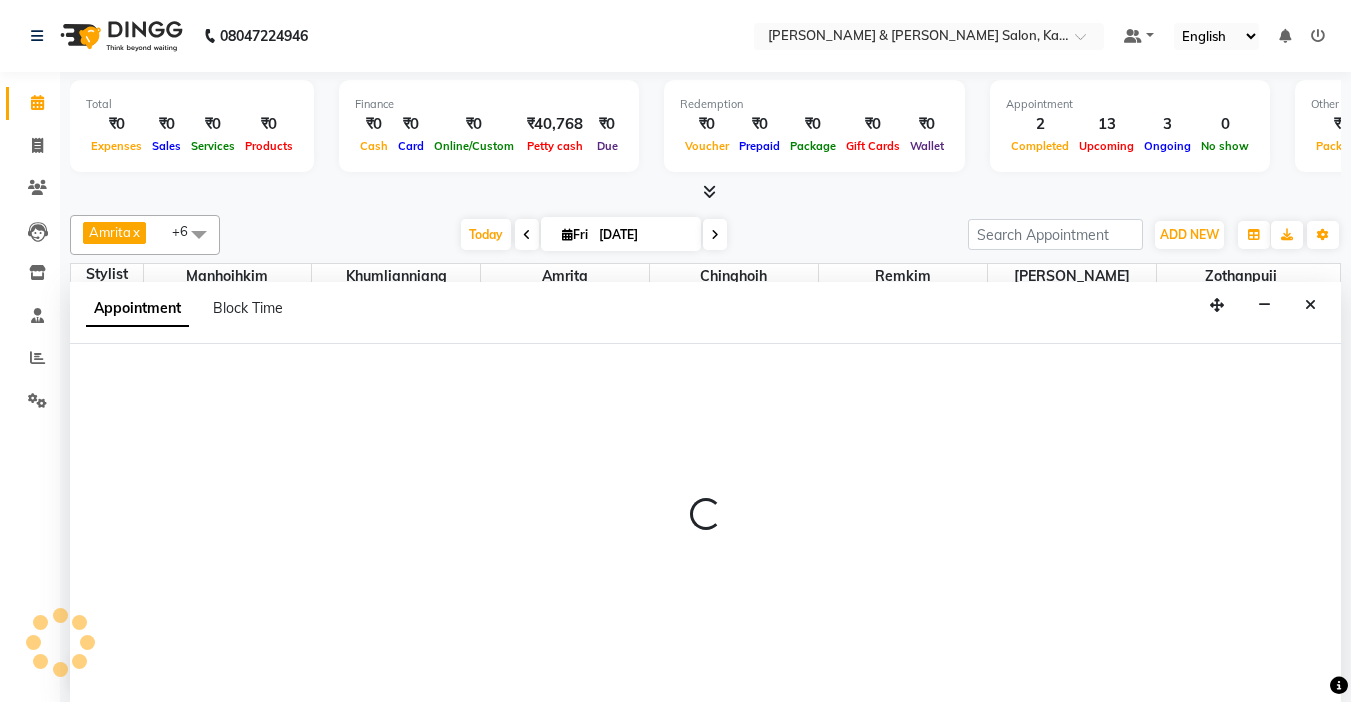 scroll, scrollTop: 1, scrollLeft: 0, axis: vertical 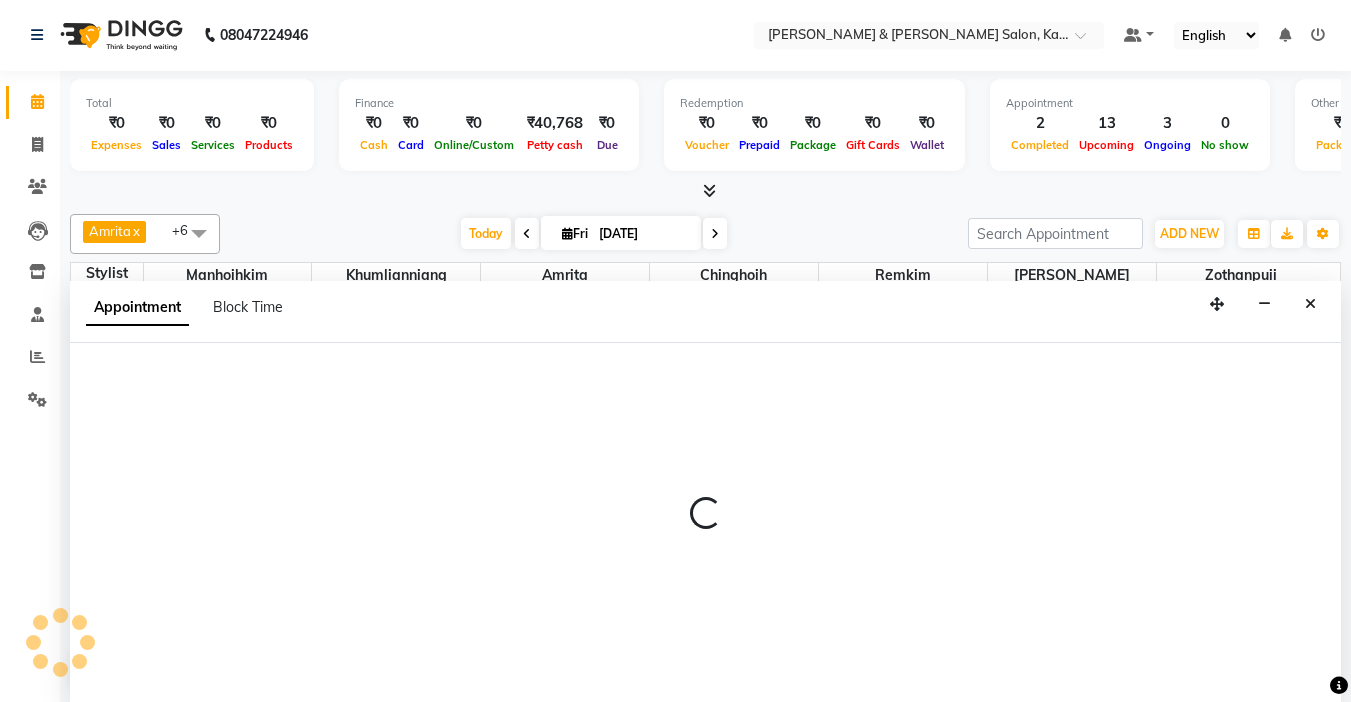 select on "77123" 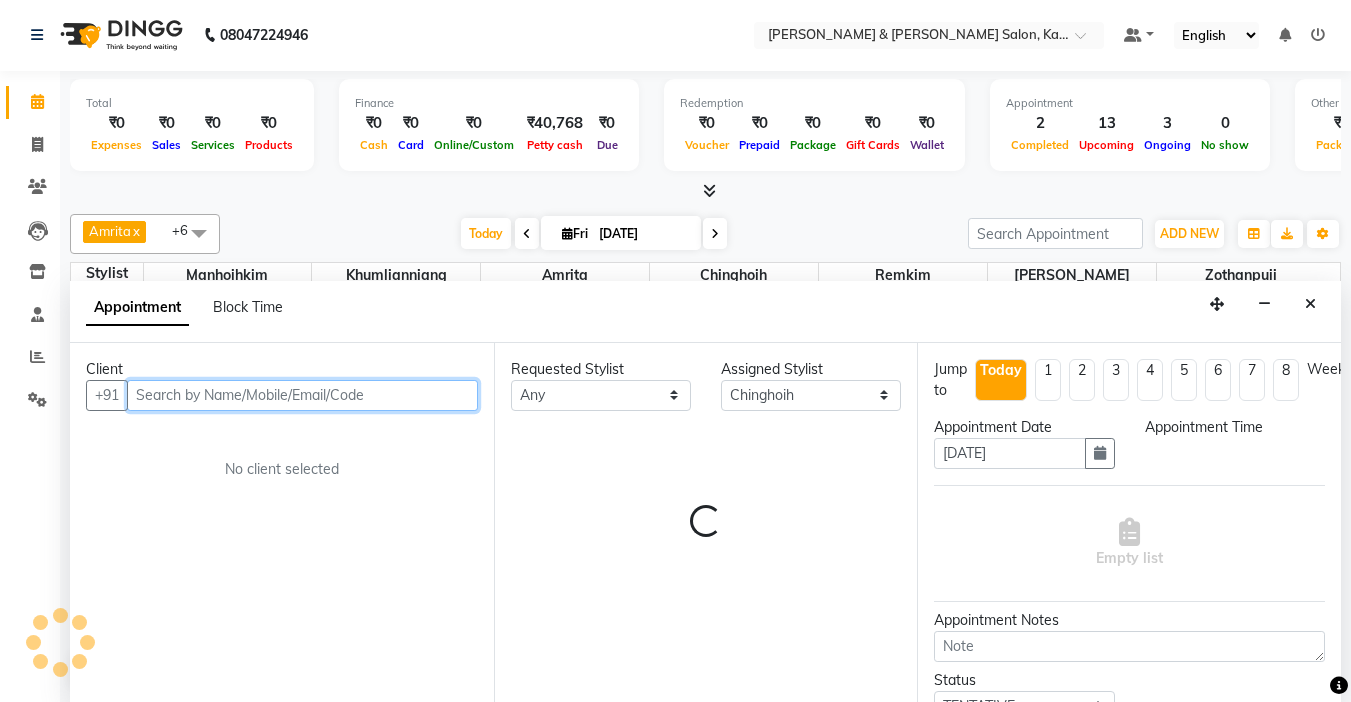 select on "1095" 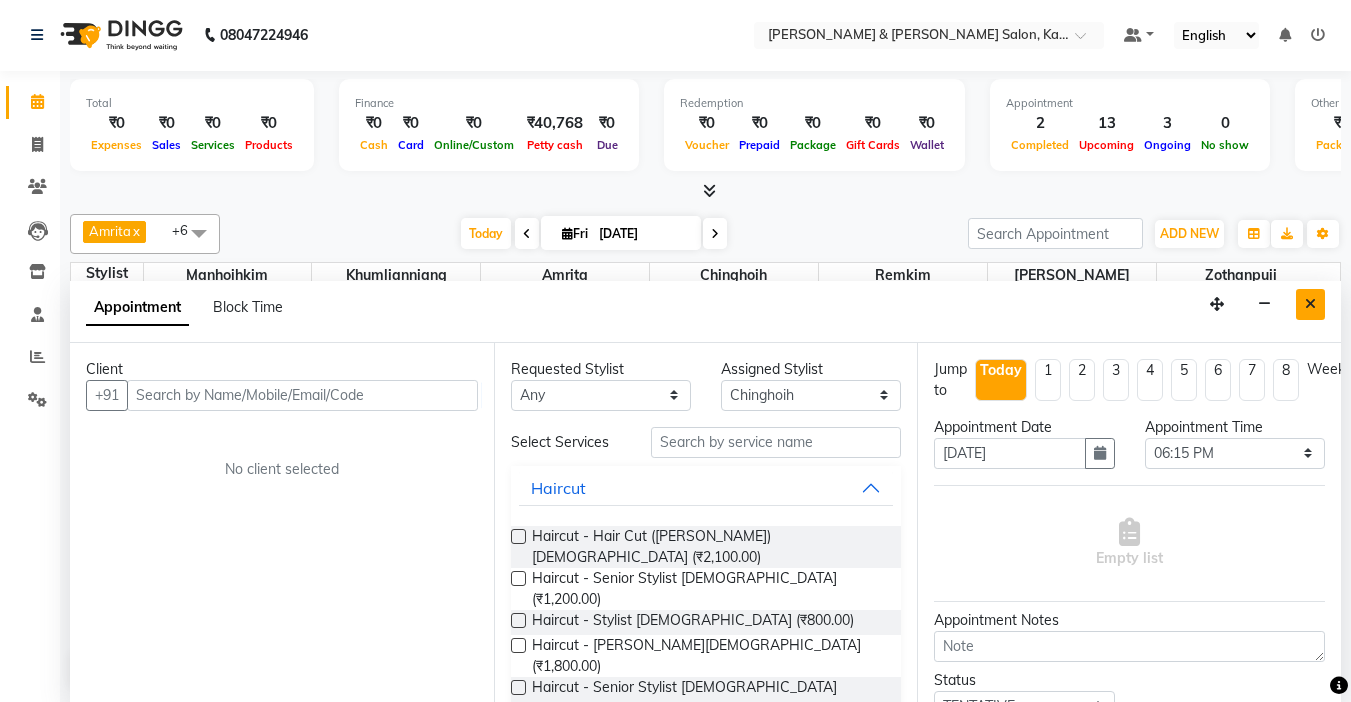 click at bounding box center (1310, 304) 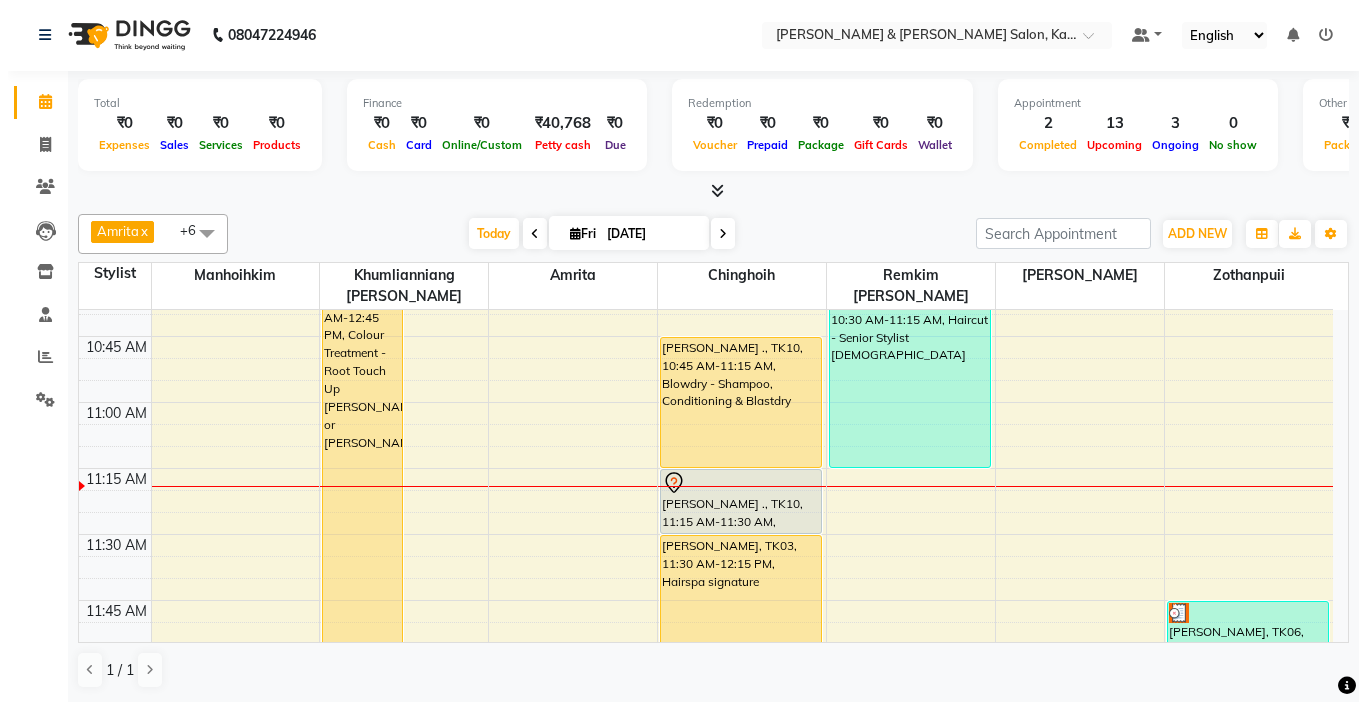 scroll, scrollTop: 400, scrollLeft: 0, axis: vertical 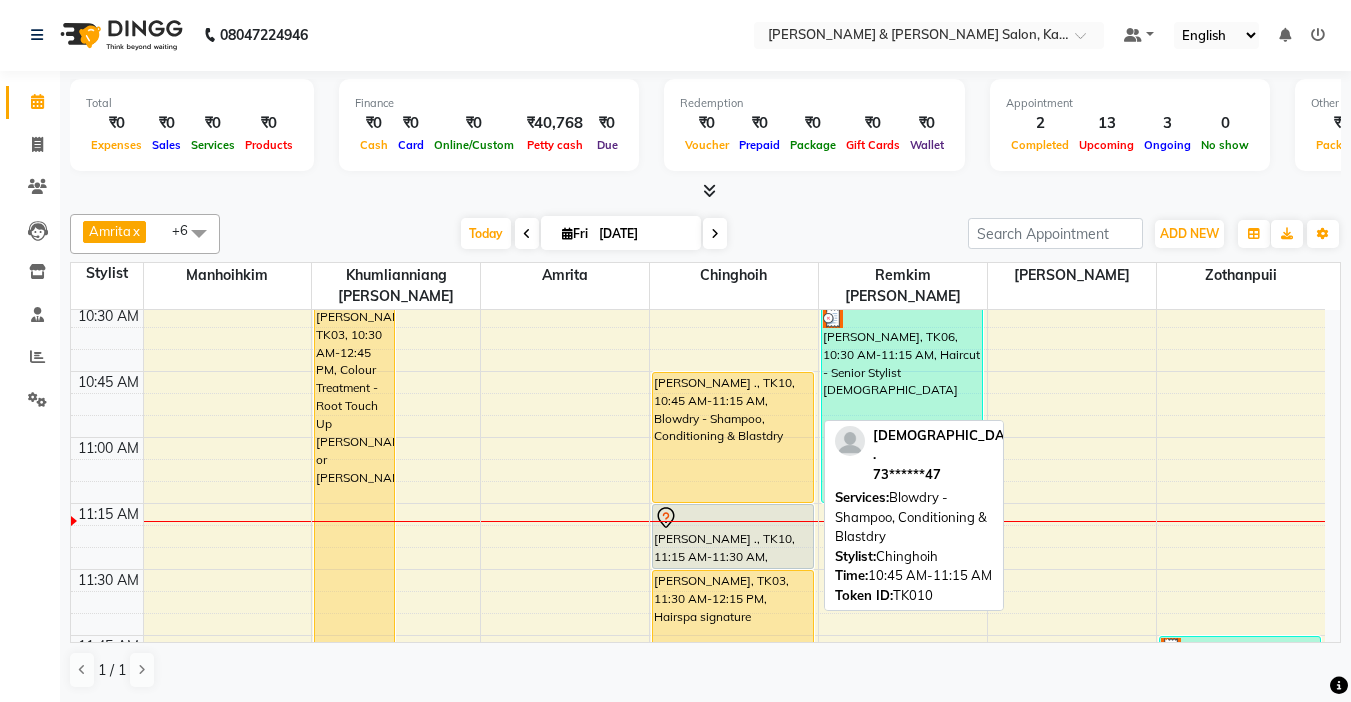 click on "[PERSON_NAME] ., TK10, 10:45 AM-11:15 AM, Blowdry - Shampoo, Conditioning & Blastdry" at bounding box center (733, 437) 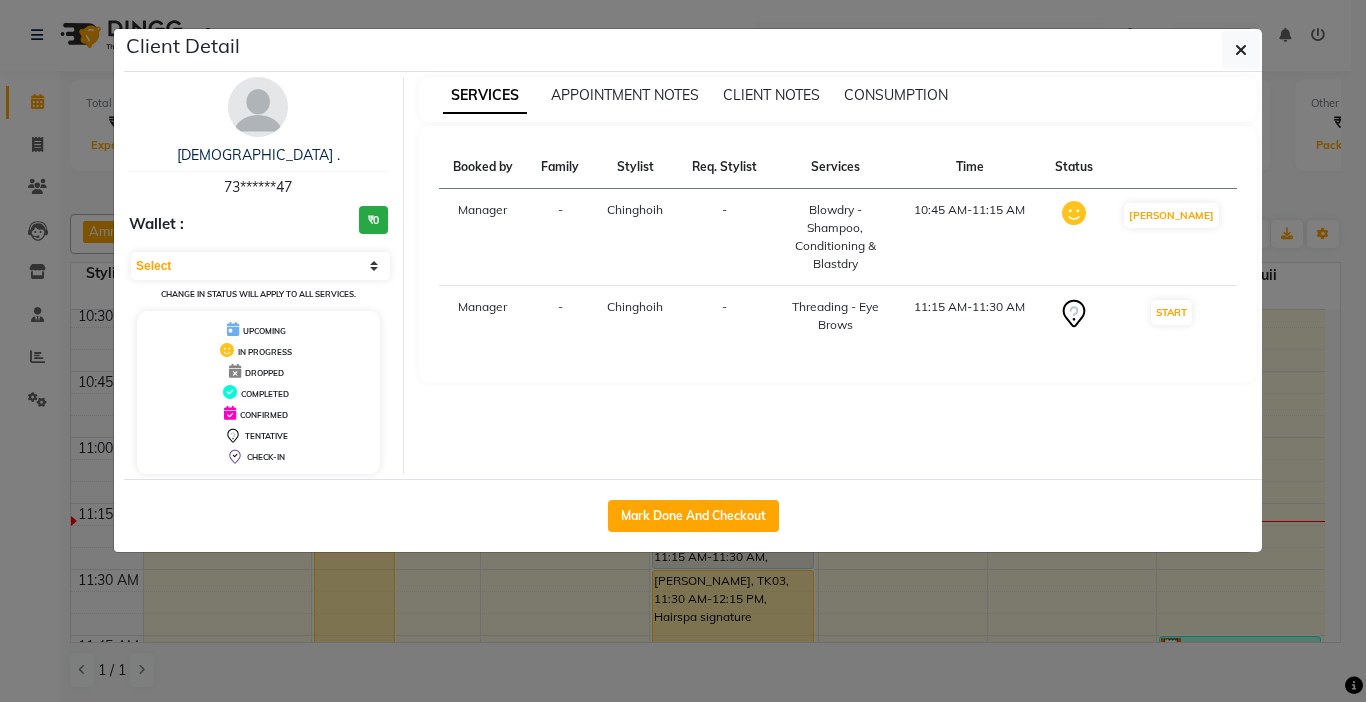 click on "Mark Done And Checkout" 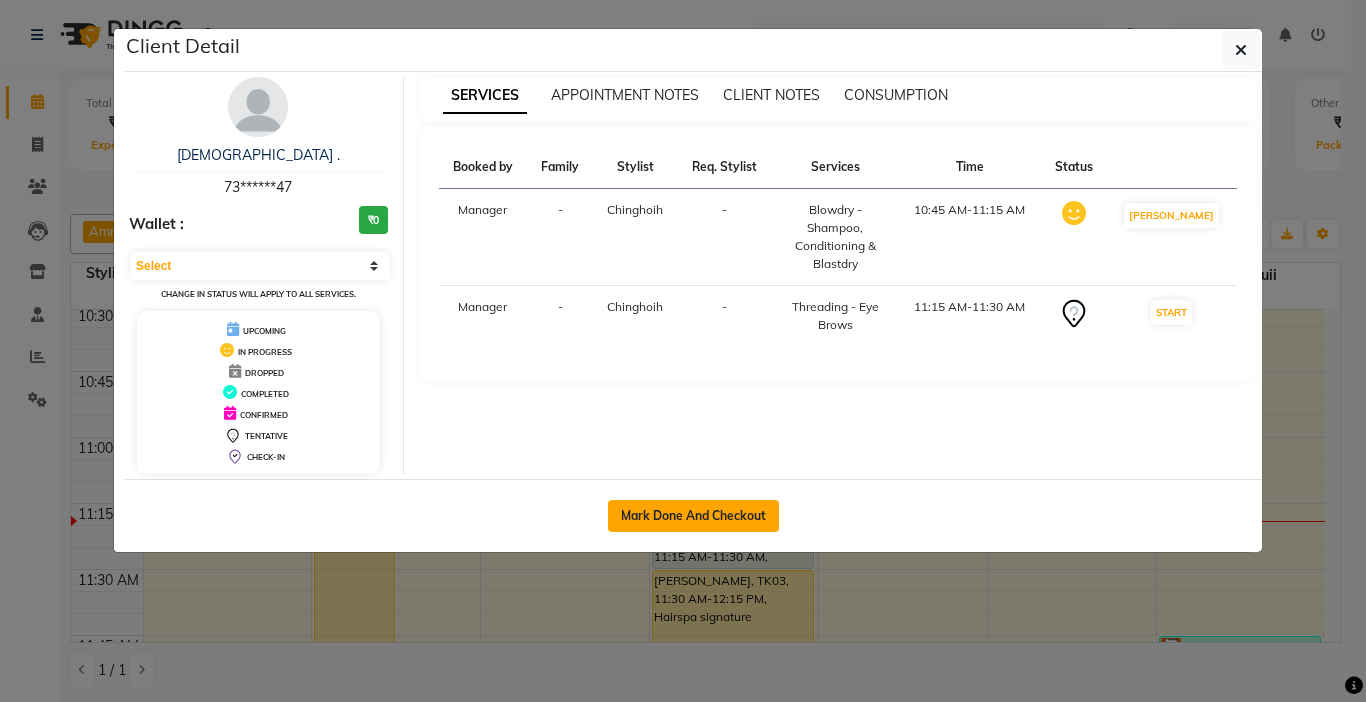 click on "Mark Done And Checkout" 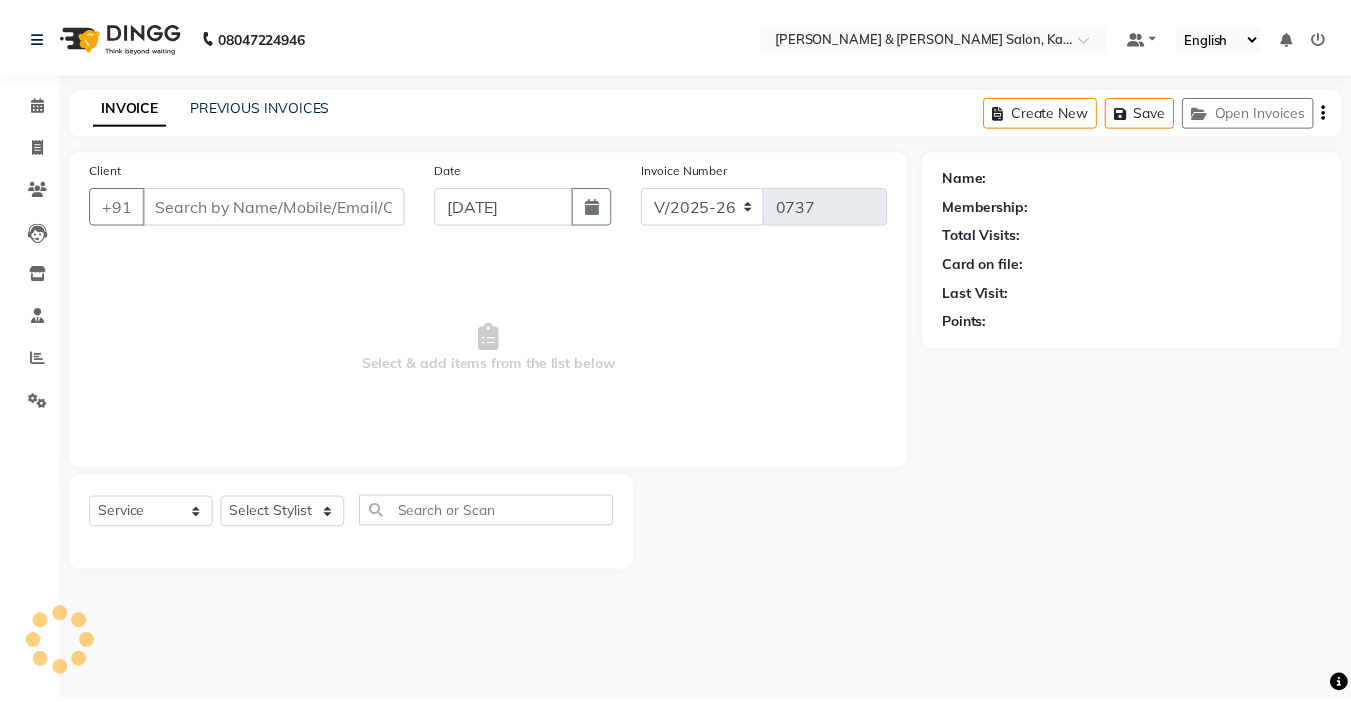 scroll, scrollTop: 0, scrollLeft: 0, axis: both 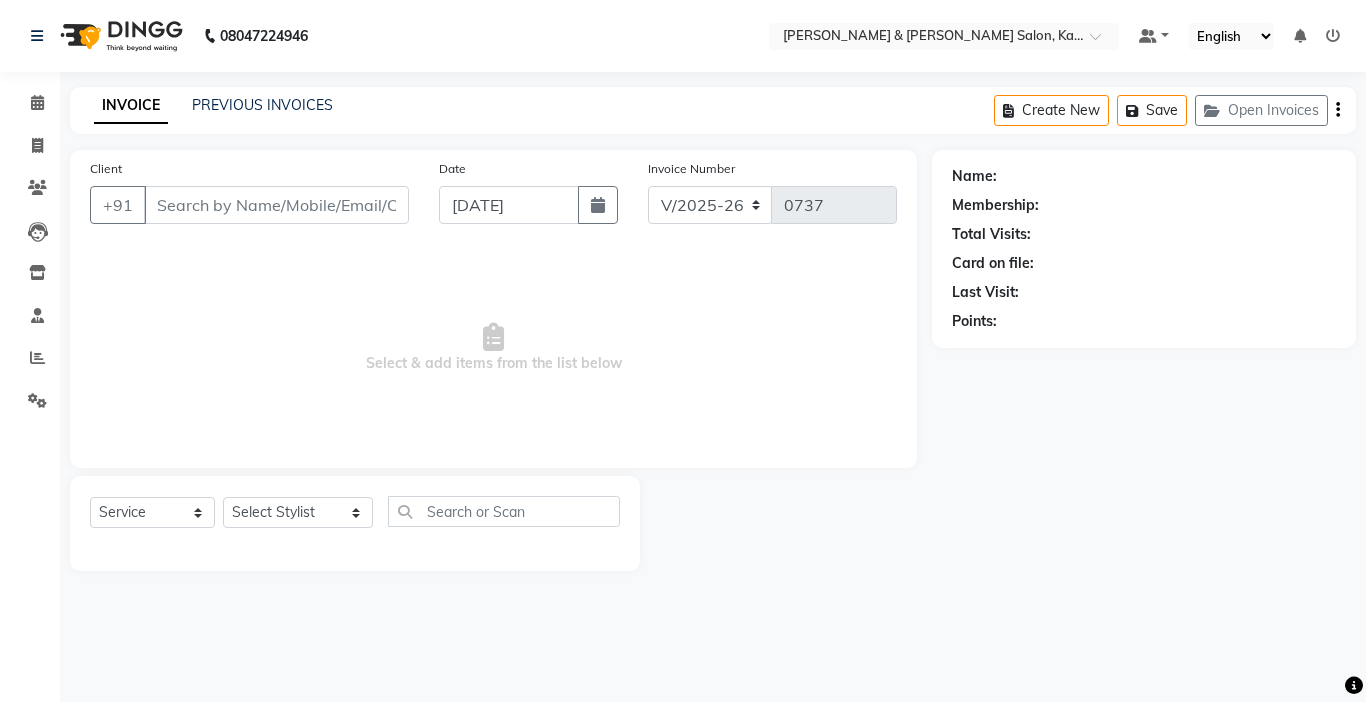 type on "73******47" 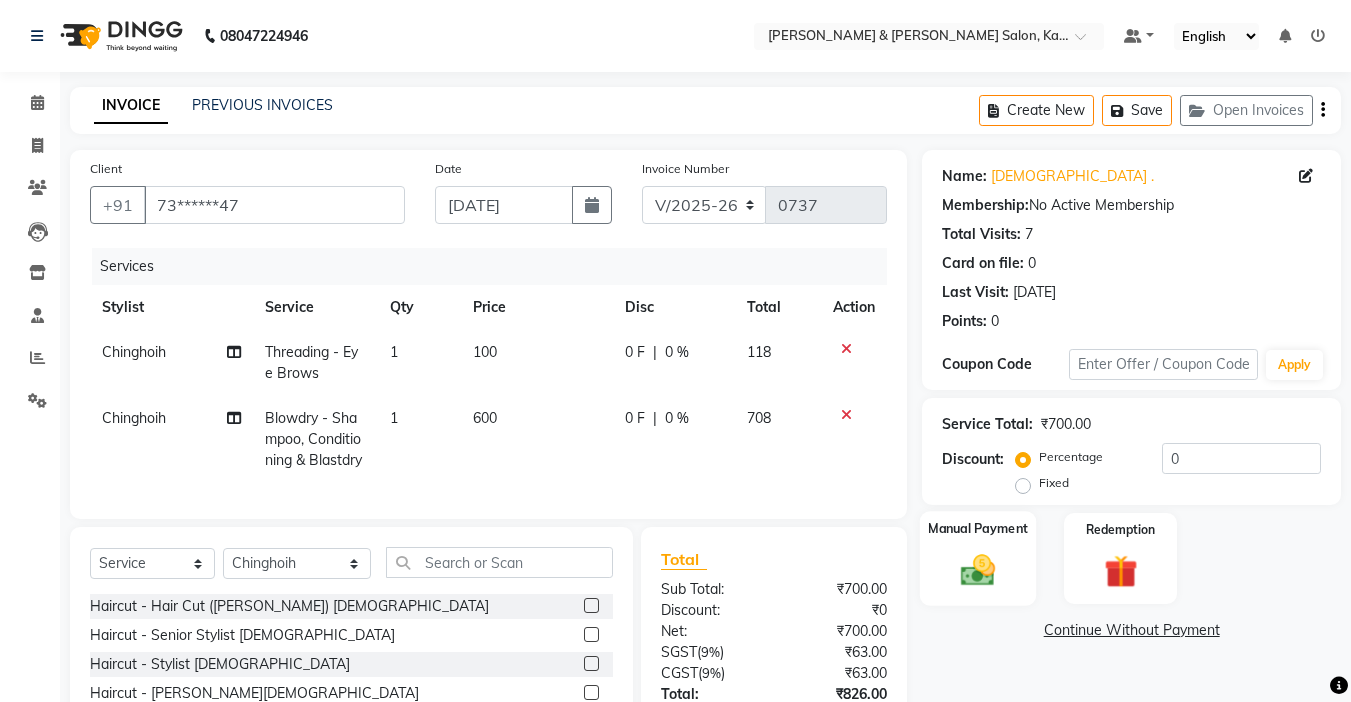 click 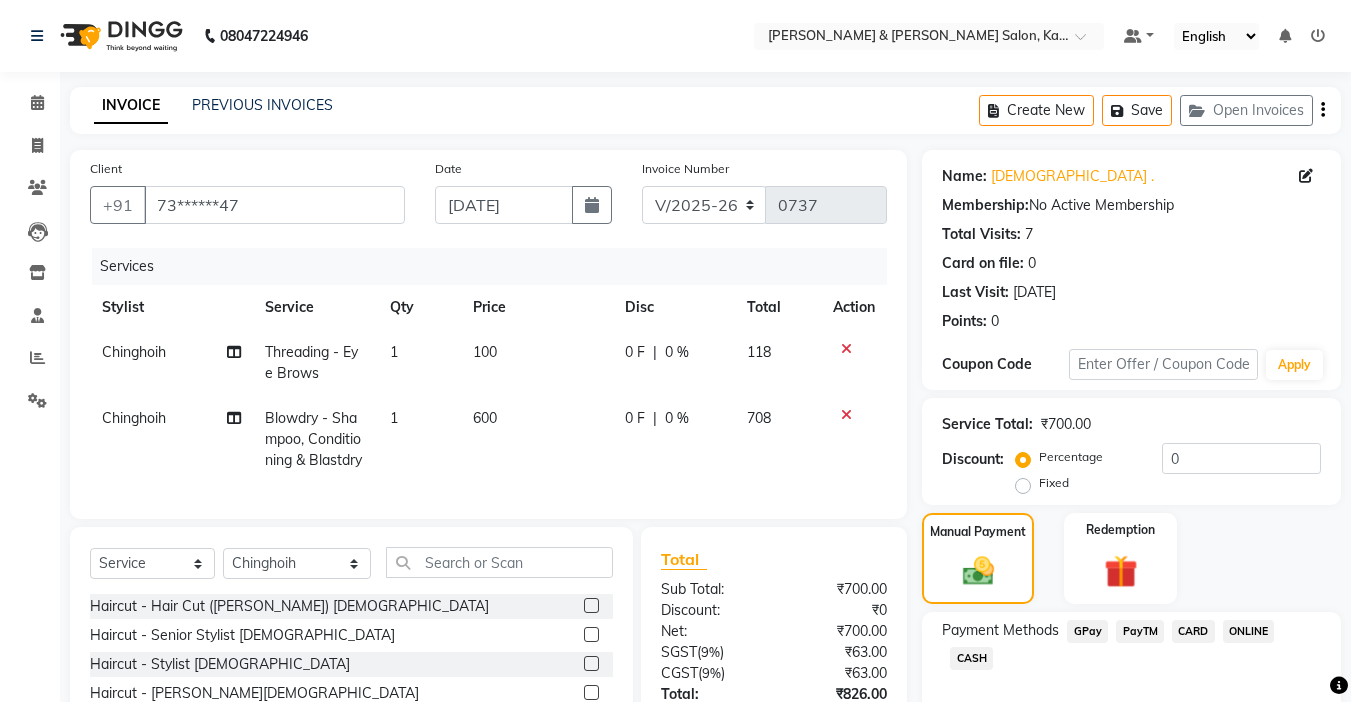 scroll, scrollTop: 165, scrollLeft: 0, axis: vertical 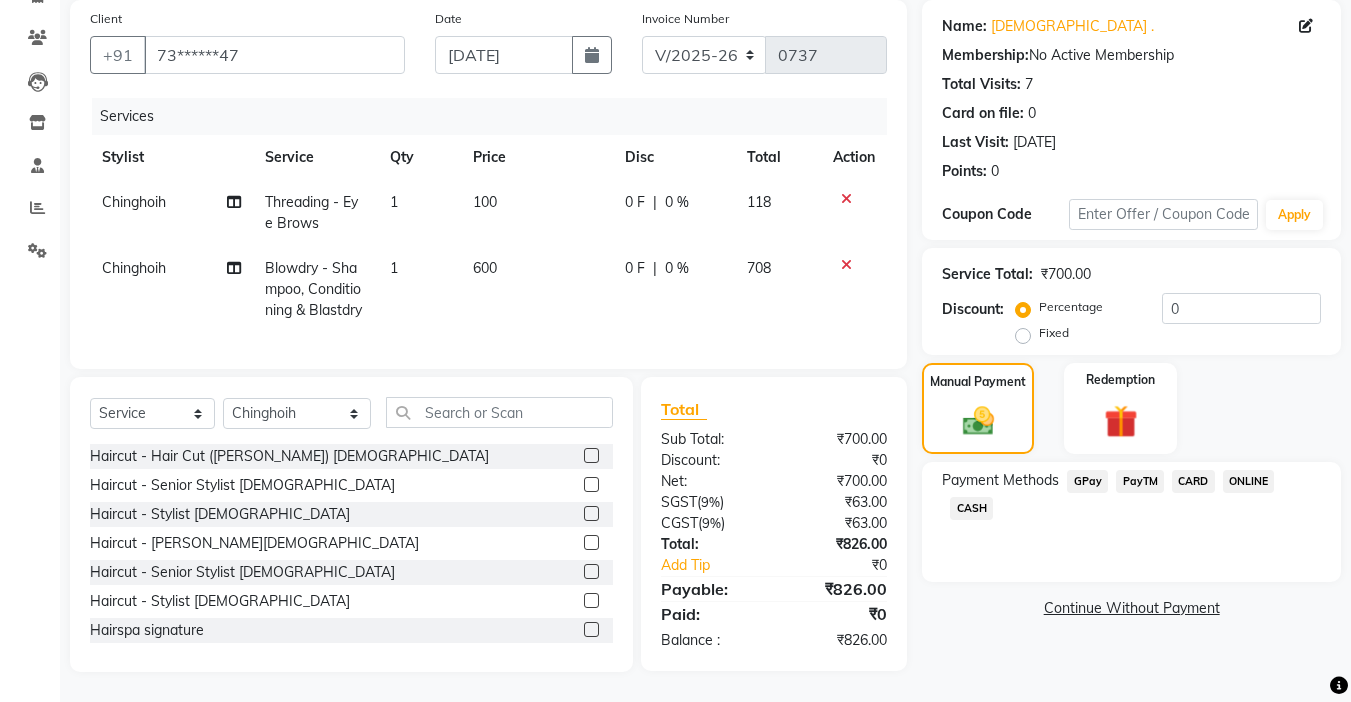 click on "GPay" 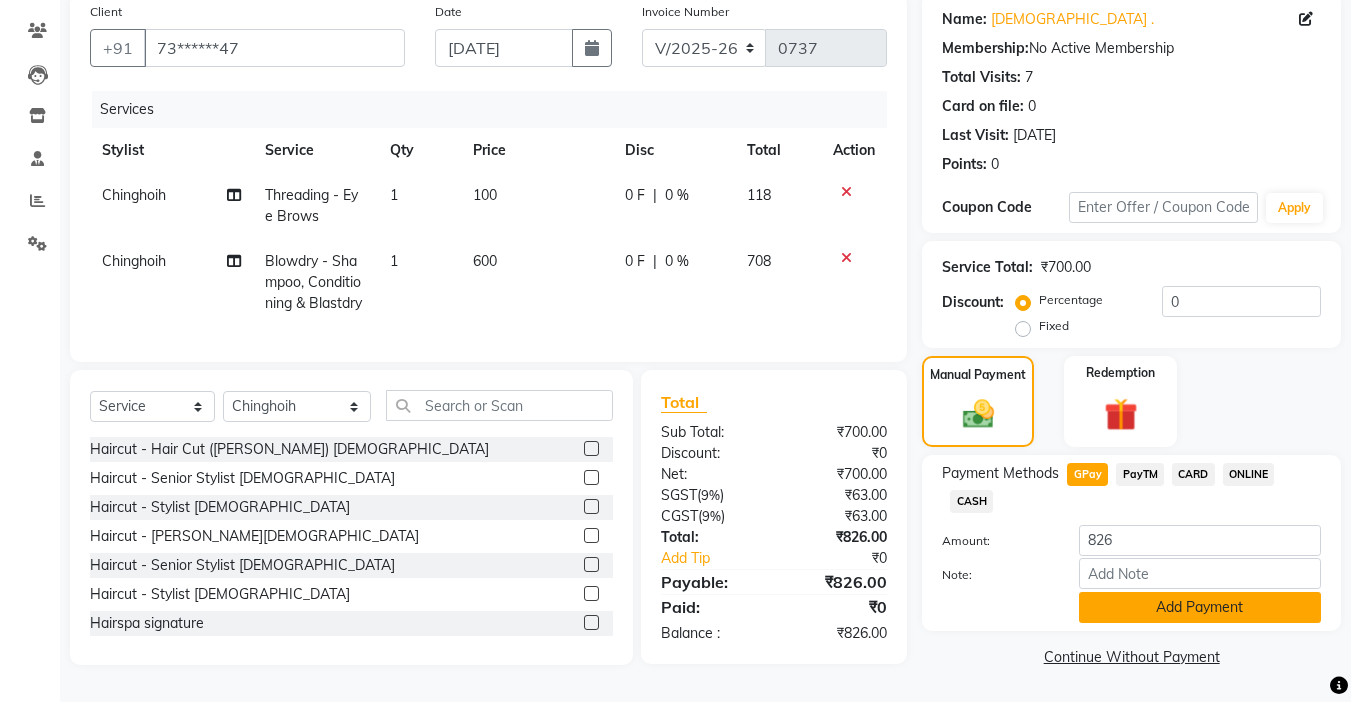 click on "Add Payment" 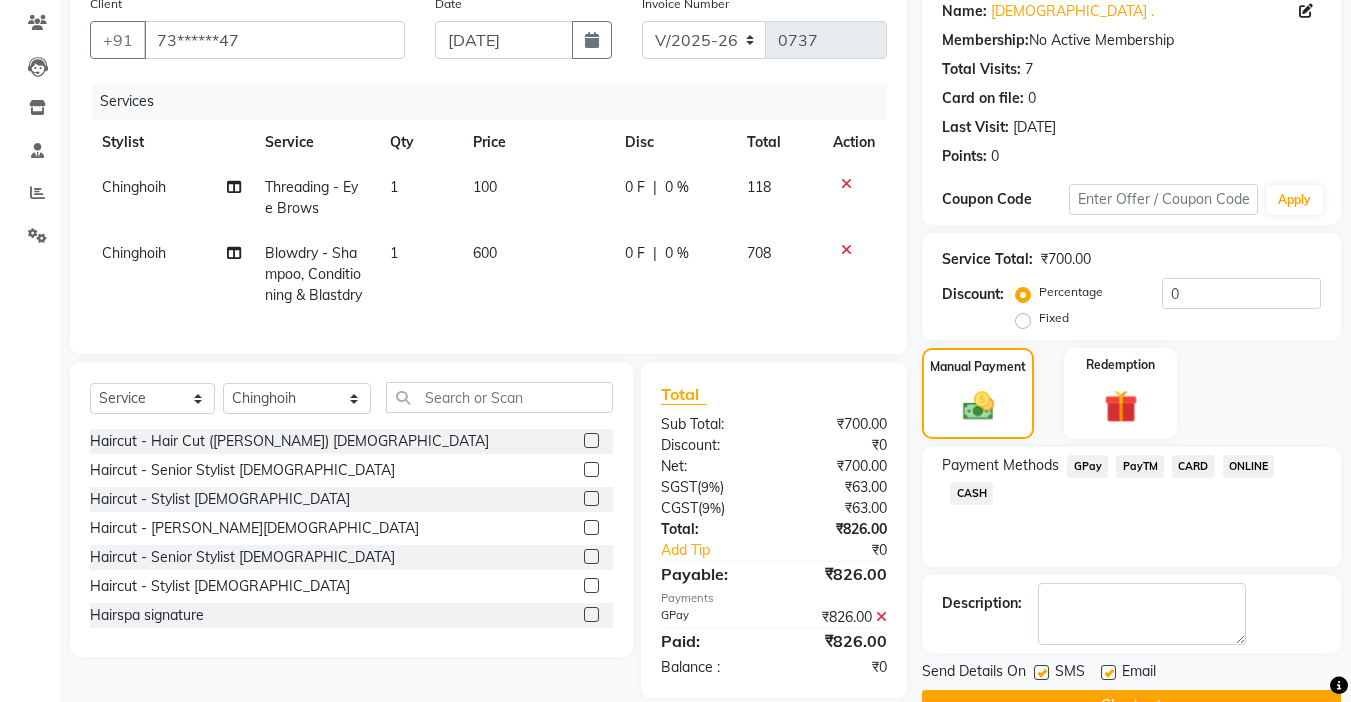 scroll, scrollTop: 214, scrollLeft: 0, axis: vertical 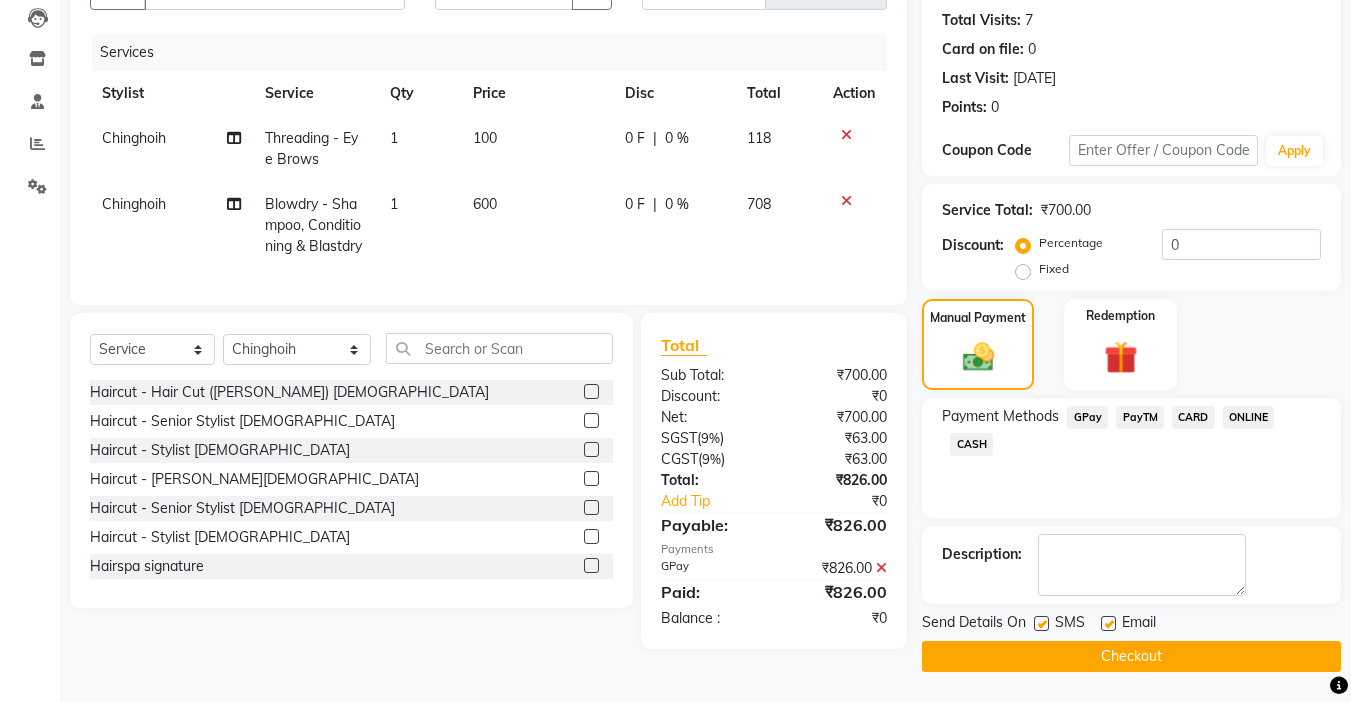 click on "Checkout" 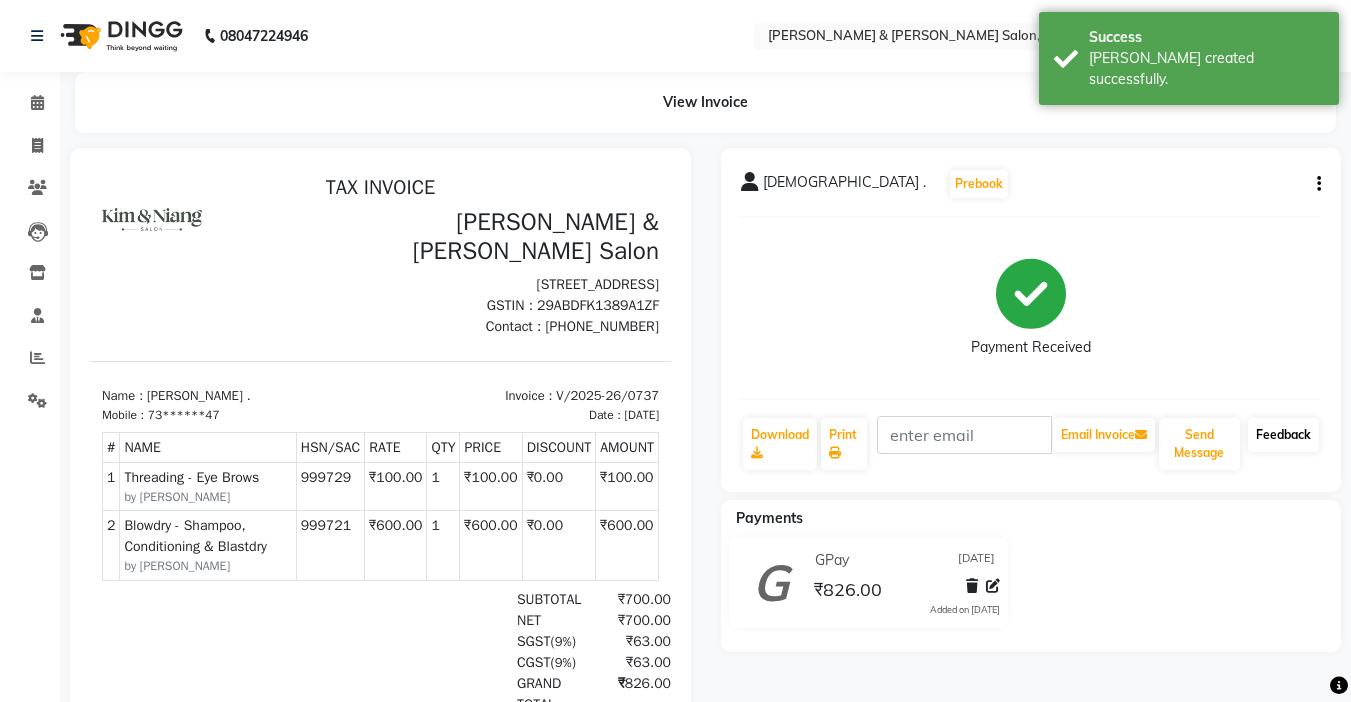 scroll, scrollTop: 0, scrollLeft: 0, axis: both 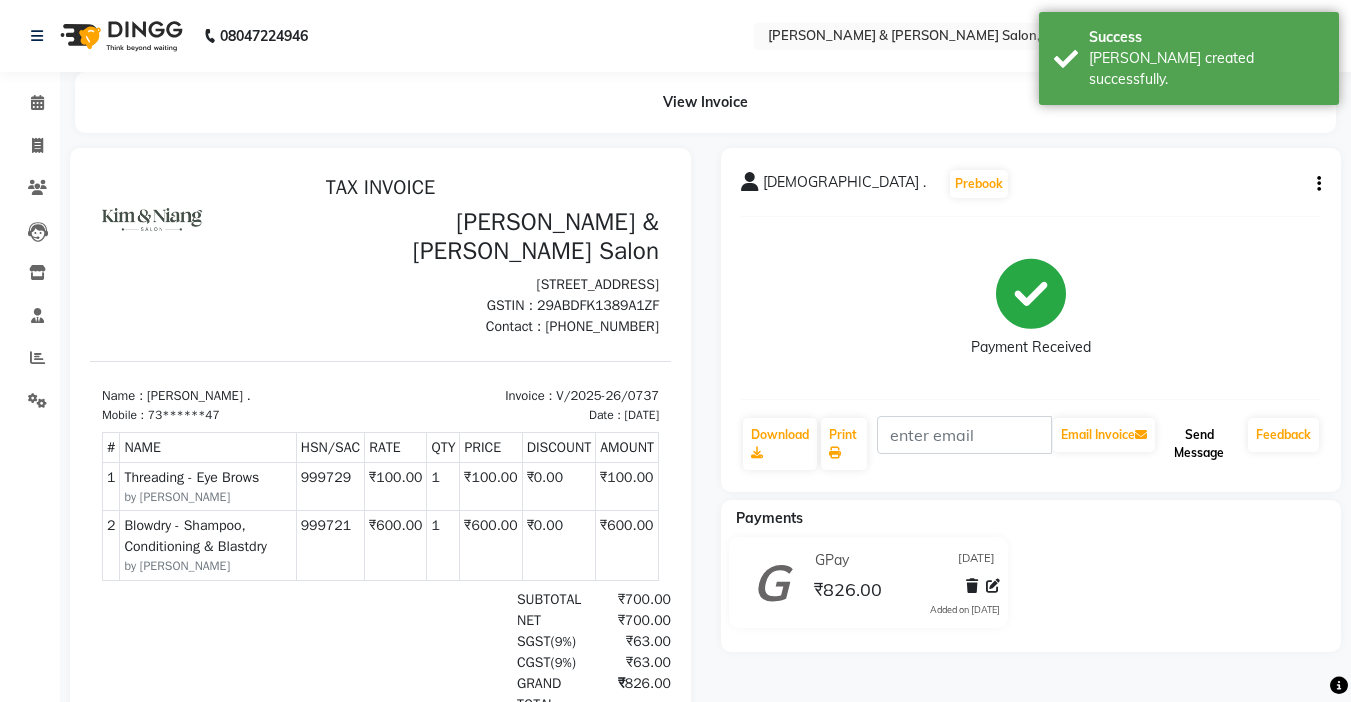 click on "Send Message" 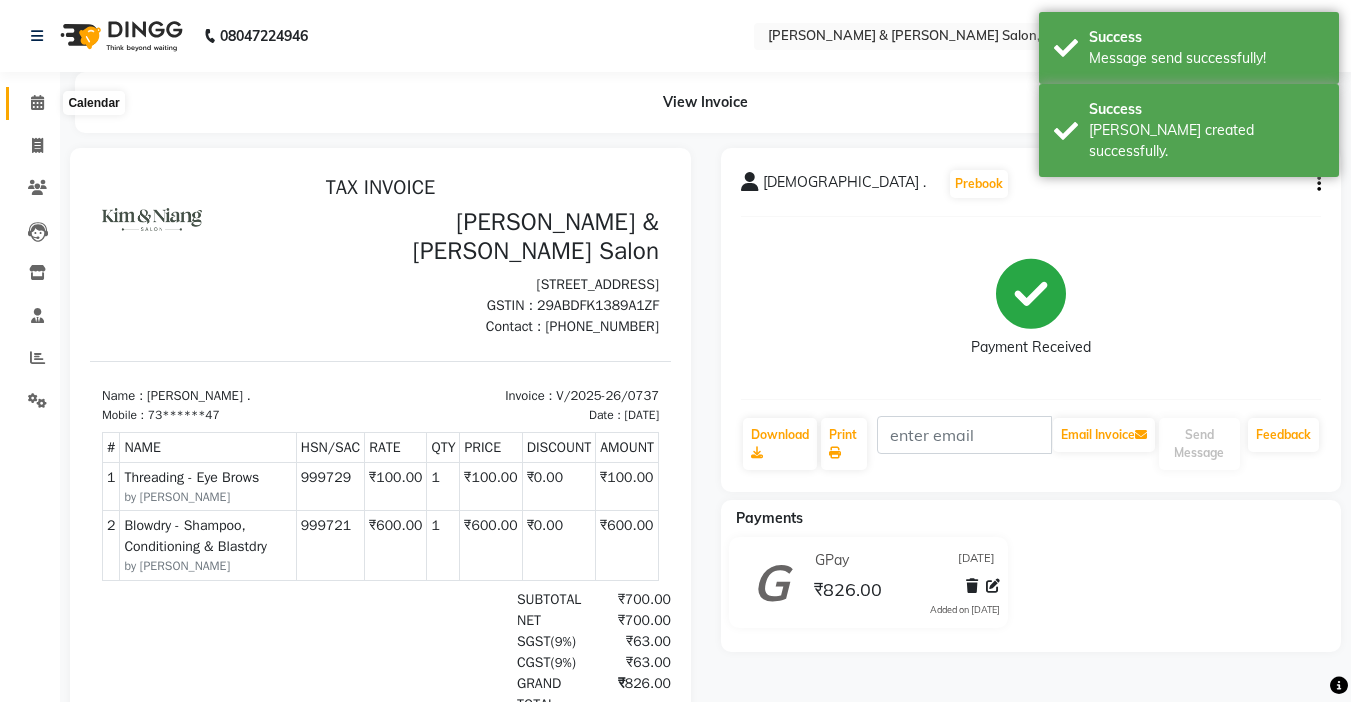 click 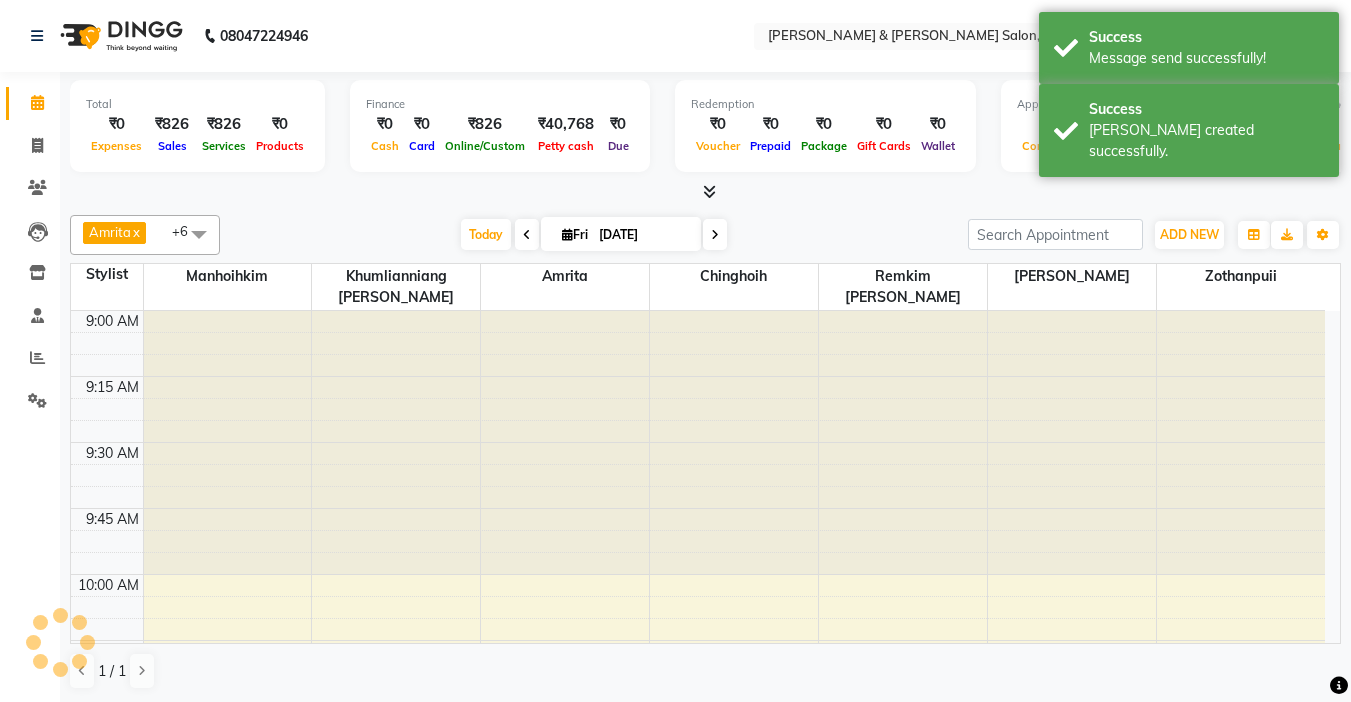 scroll, scrollTop: 0, scrollLeft: 0, axis: both 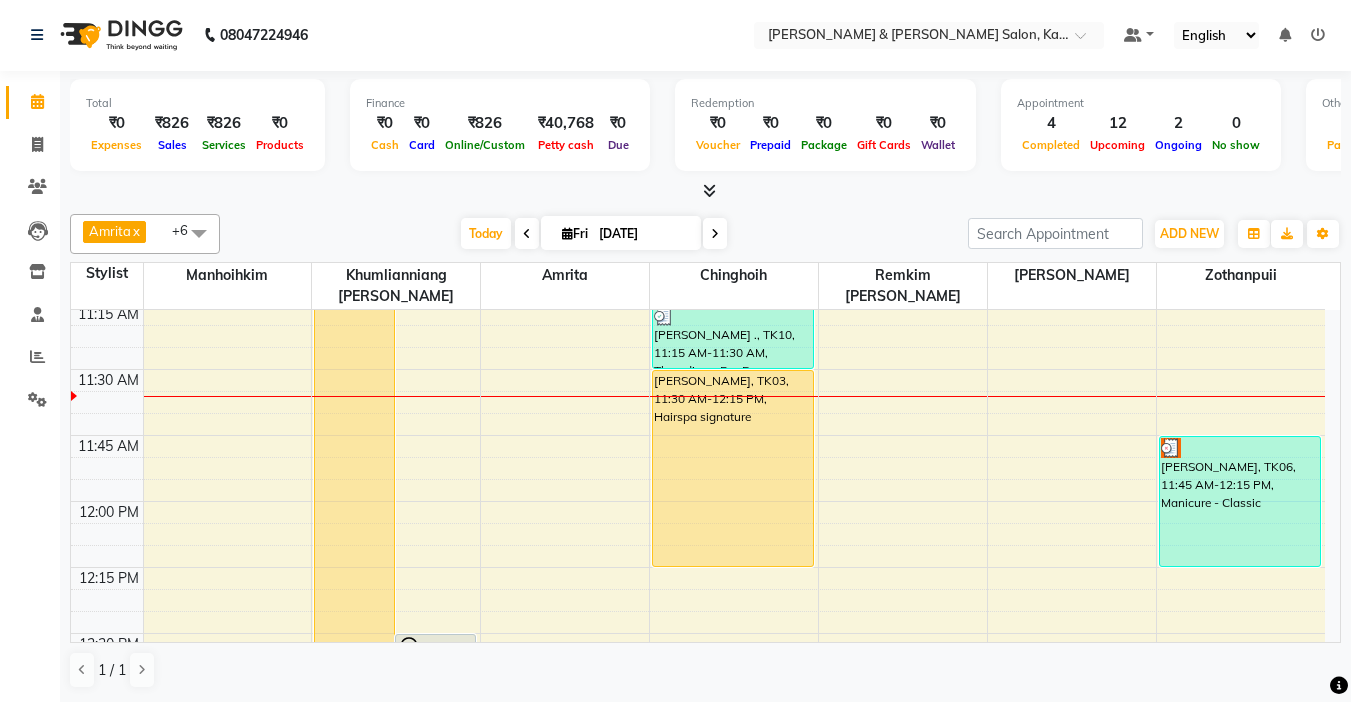 drag, startPoint x: 594, startPoint y: 435, endPoint x: 378, endPoint y: 212, distance: 310.45935 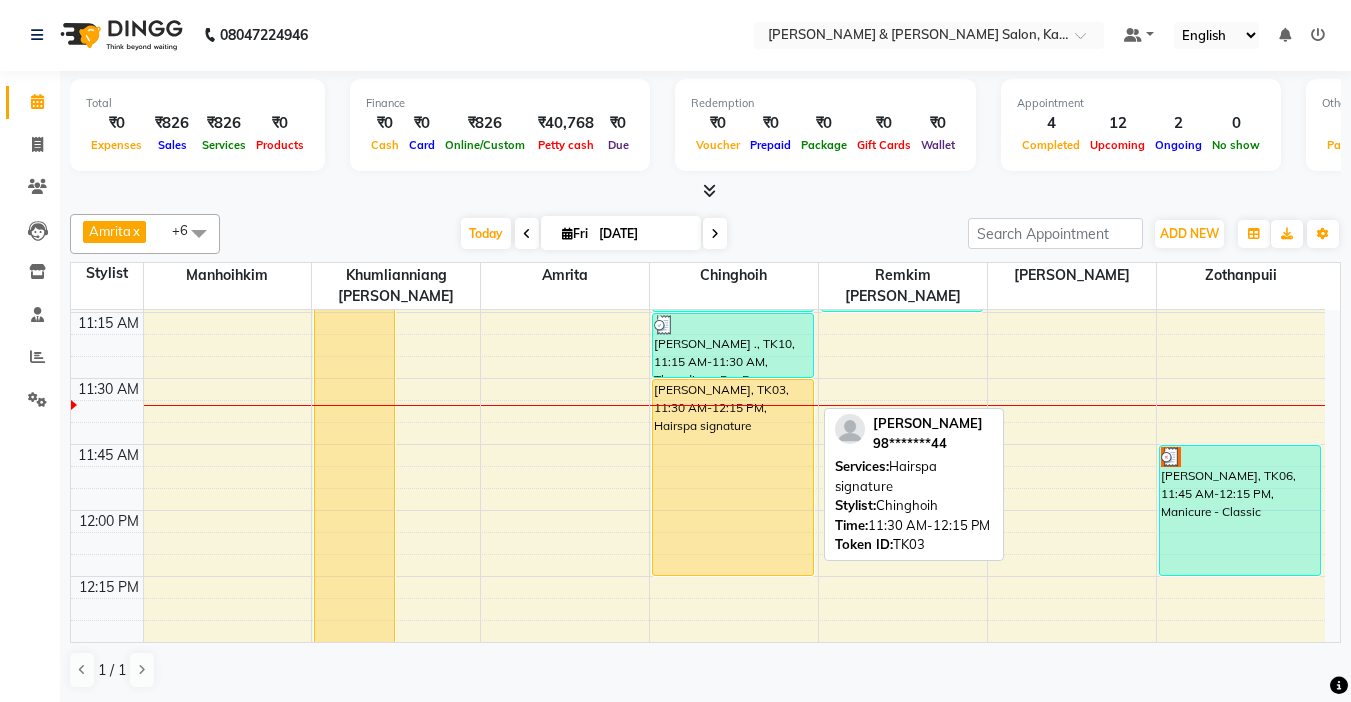 scroll, scrollTop: 600, scrollLeft: 0, axis: vertical 